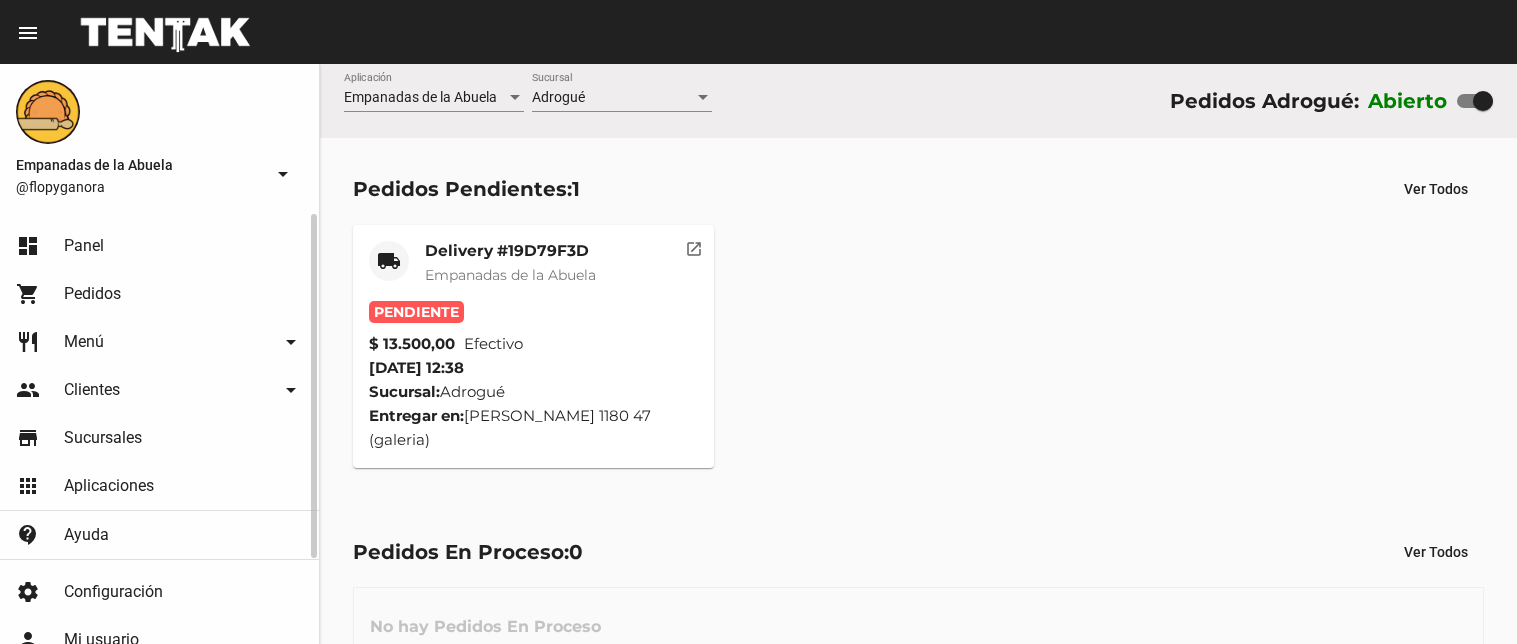scroll, scrollTop: 0, scrollLeft: 0, axis: both 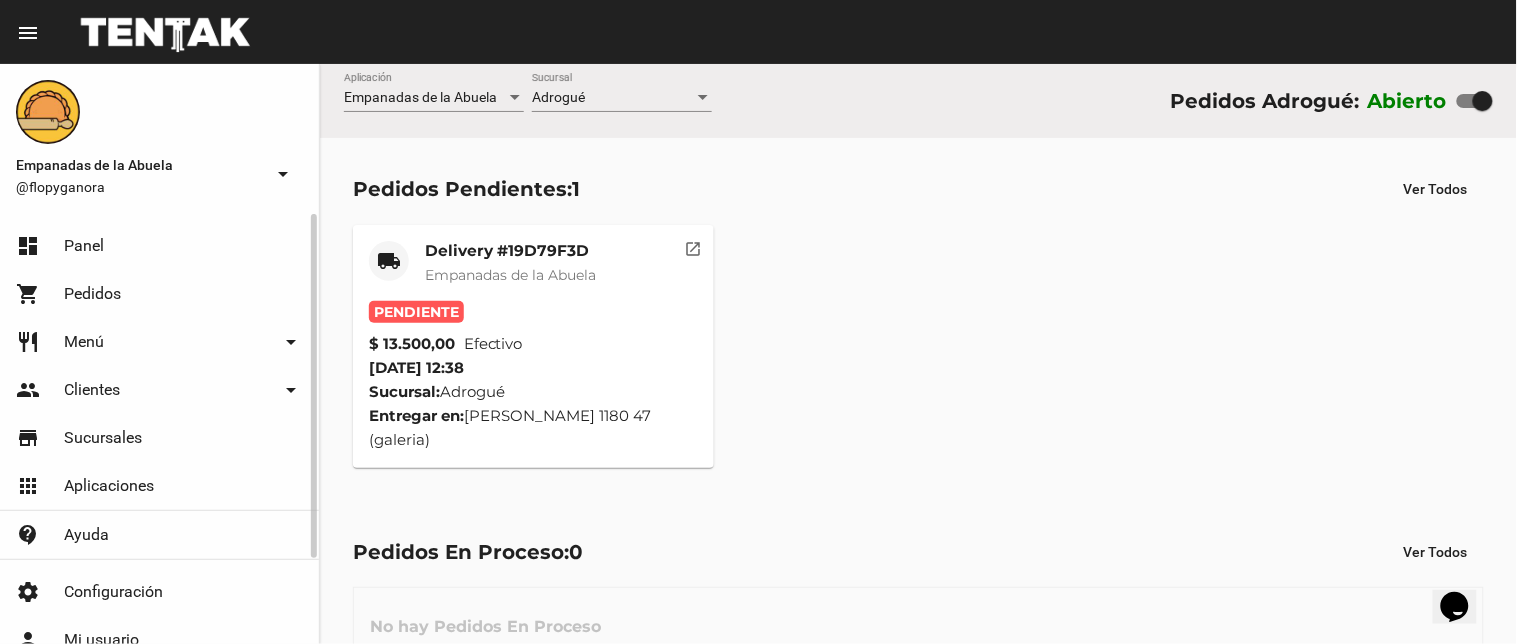 click on "restaurant Menú arrow_drop_down" 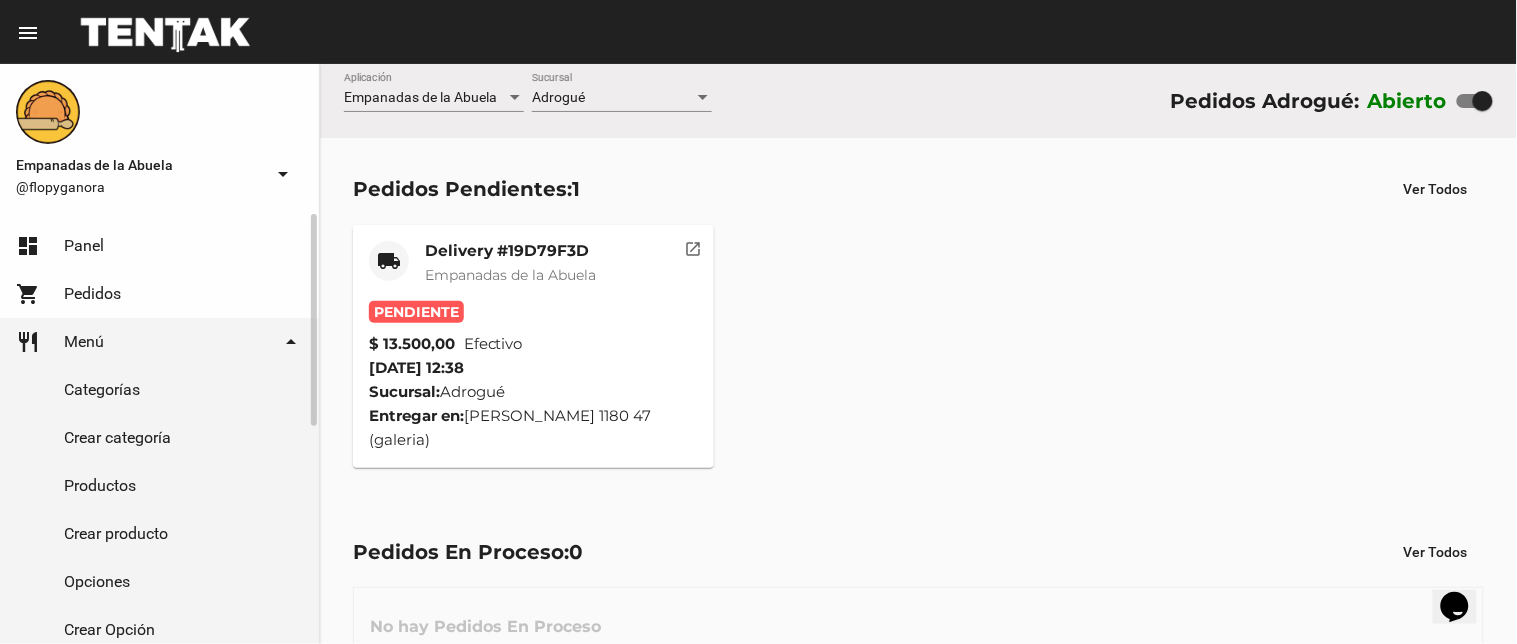 click on "shopping_cart Pedidos" 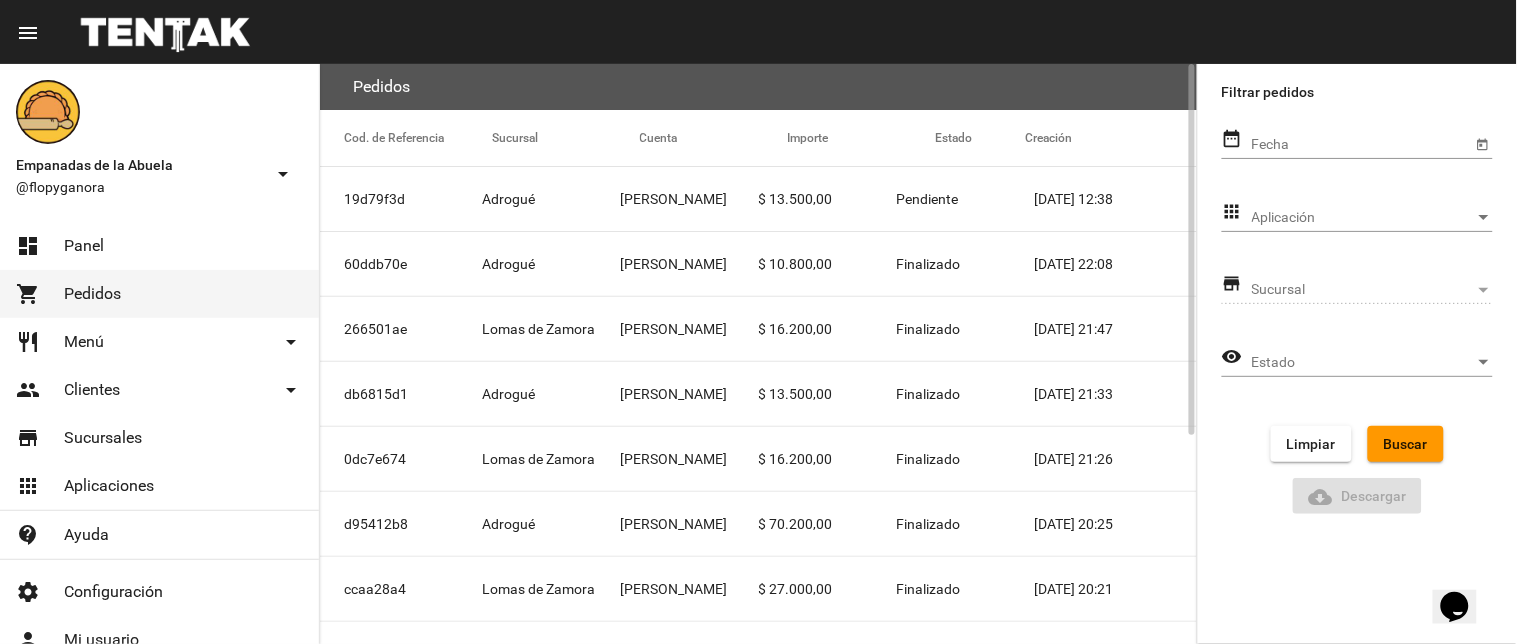 click on "Pendiente" 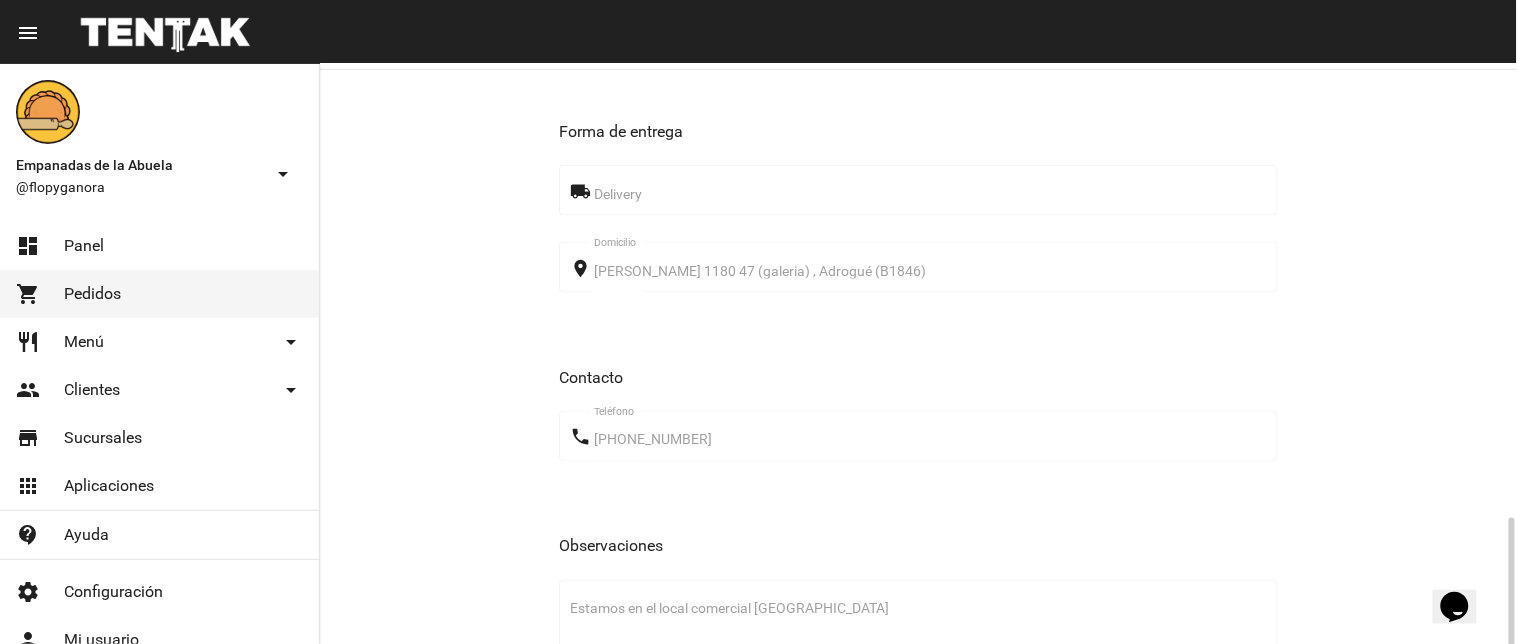 scroll, scrollTop: 1250, scrollLeft: 0, axis: vertical 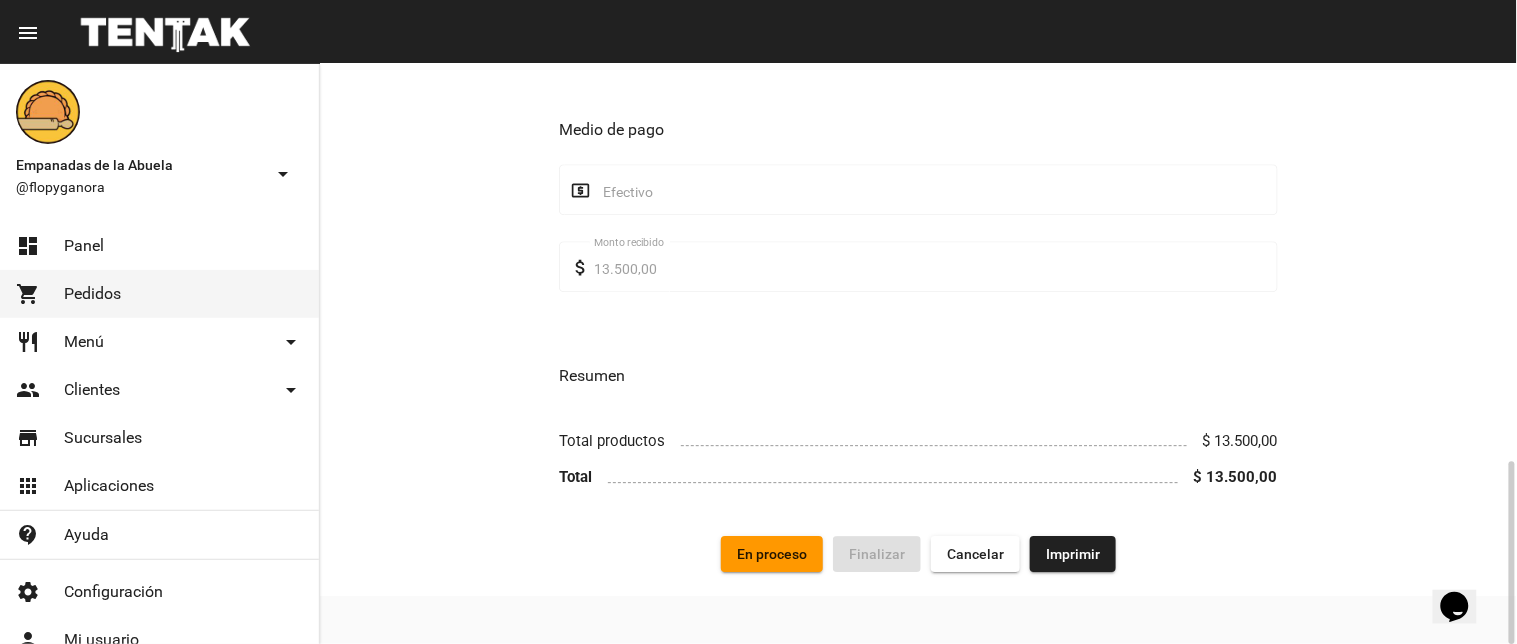 click on "Imprimir" 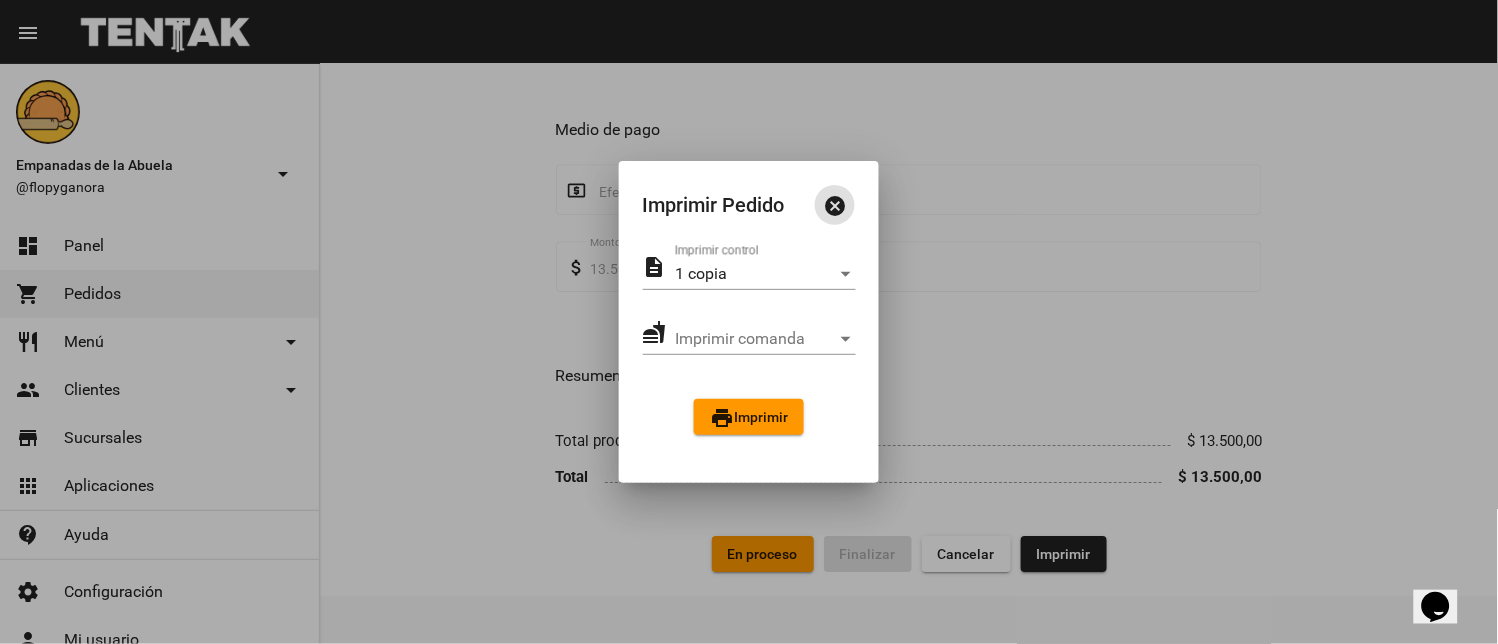 click on "print" at bounding box center [722, 418] 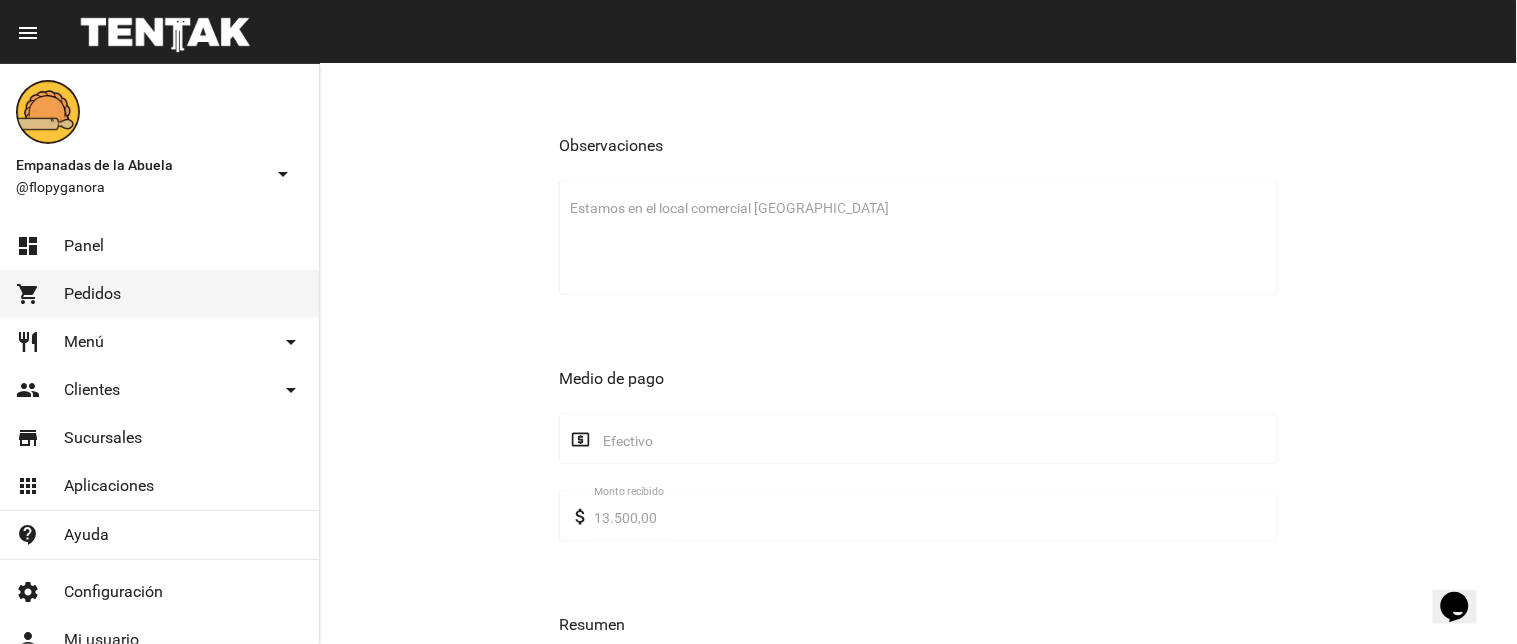 scroll, scrollTop: 1250, scrollLeft: 0, axis: vertical 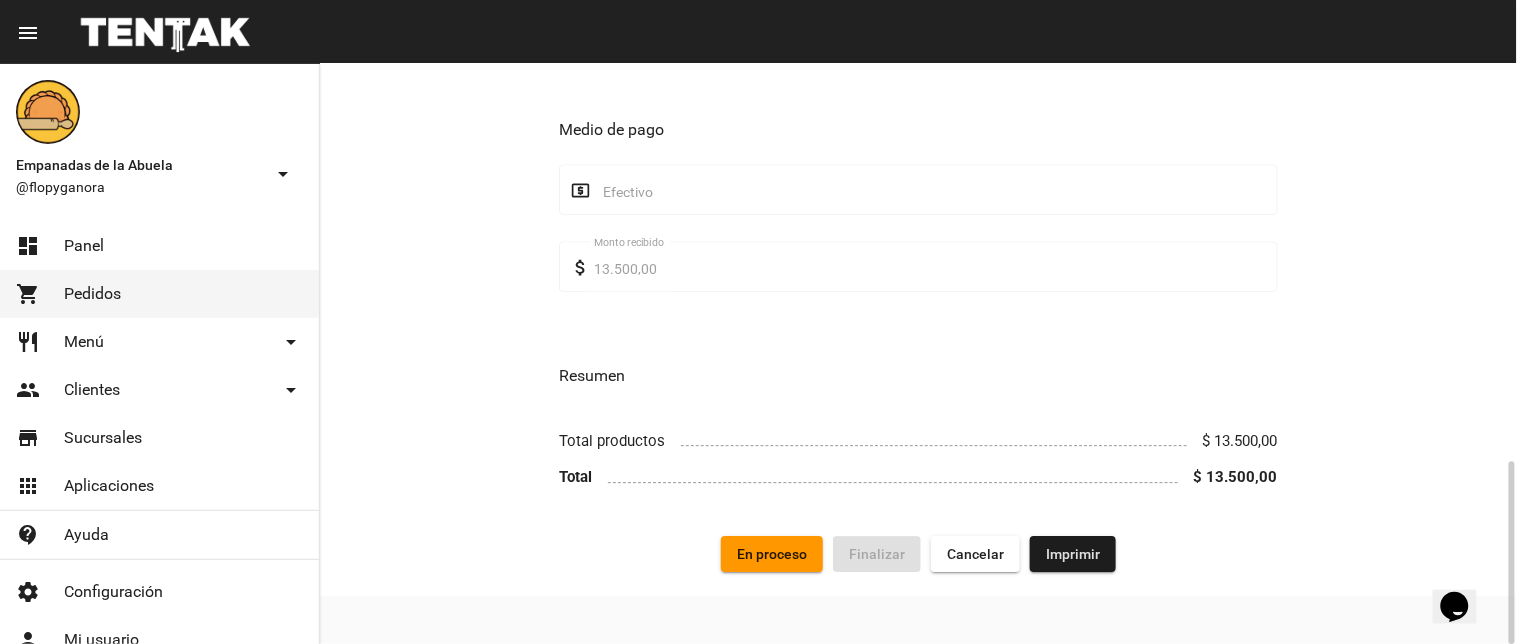 click on "En proceso" 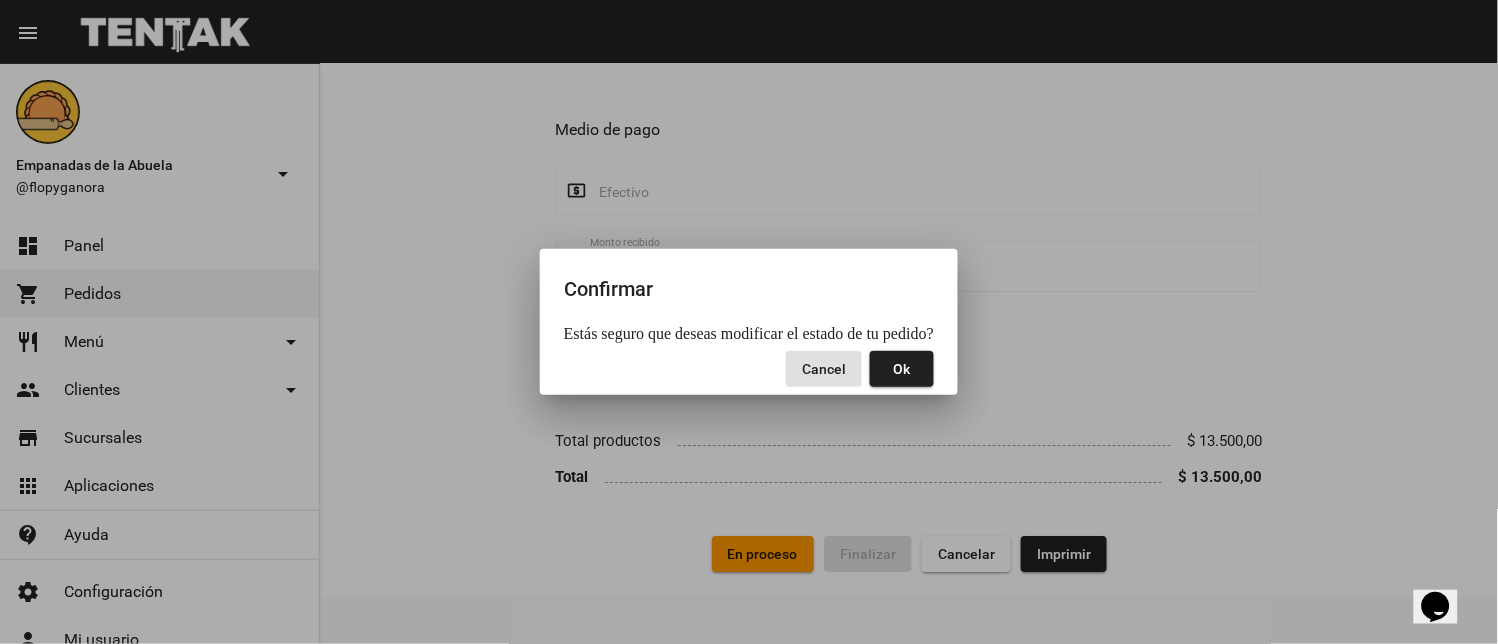 click on "Ok" 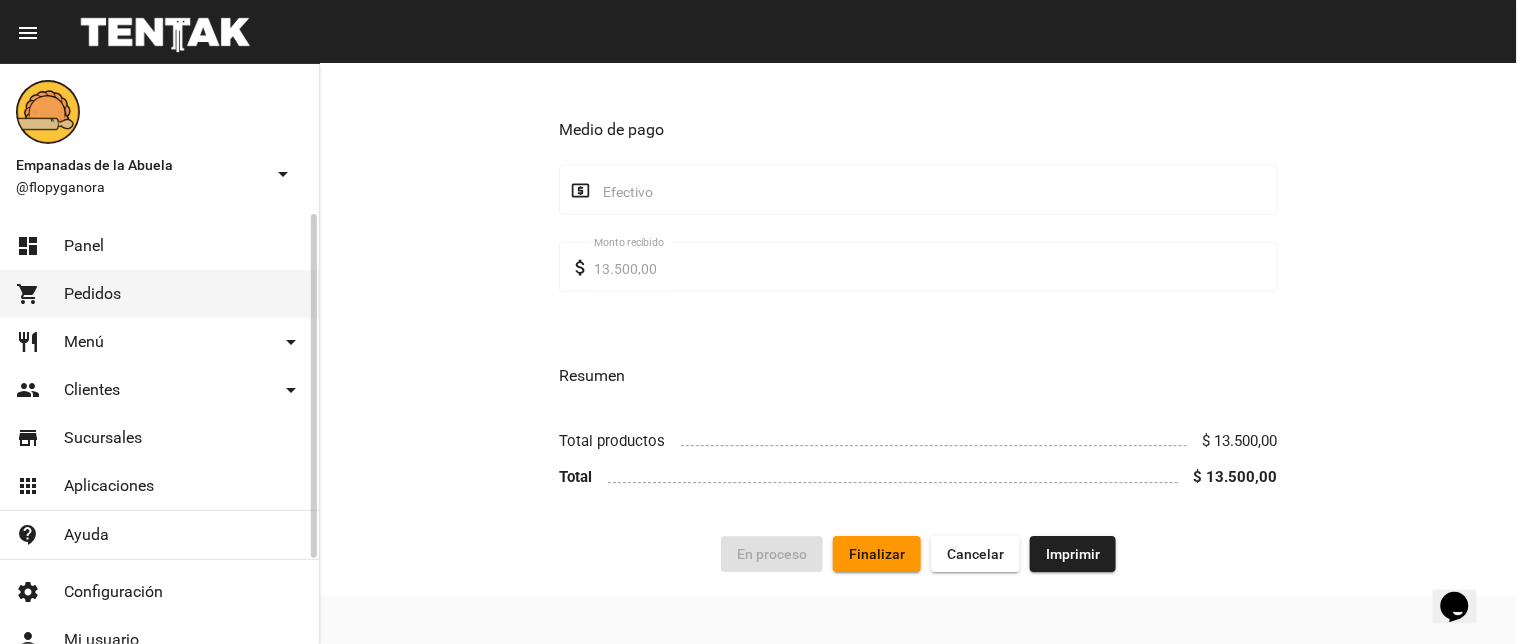 drag, startPoint x: 64, startPoint y: 240, endPoint x: 245, endPoint y: 288, distance: 187.25652 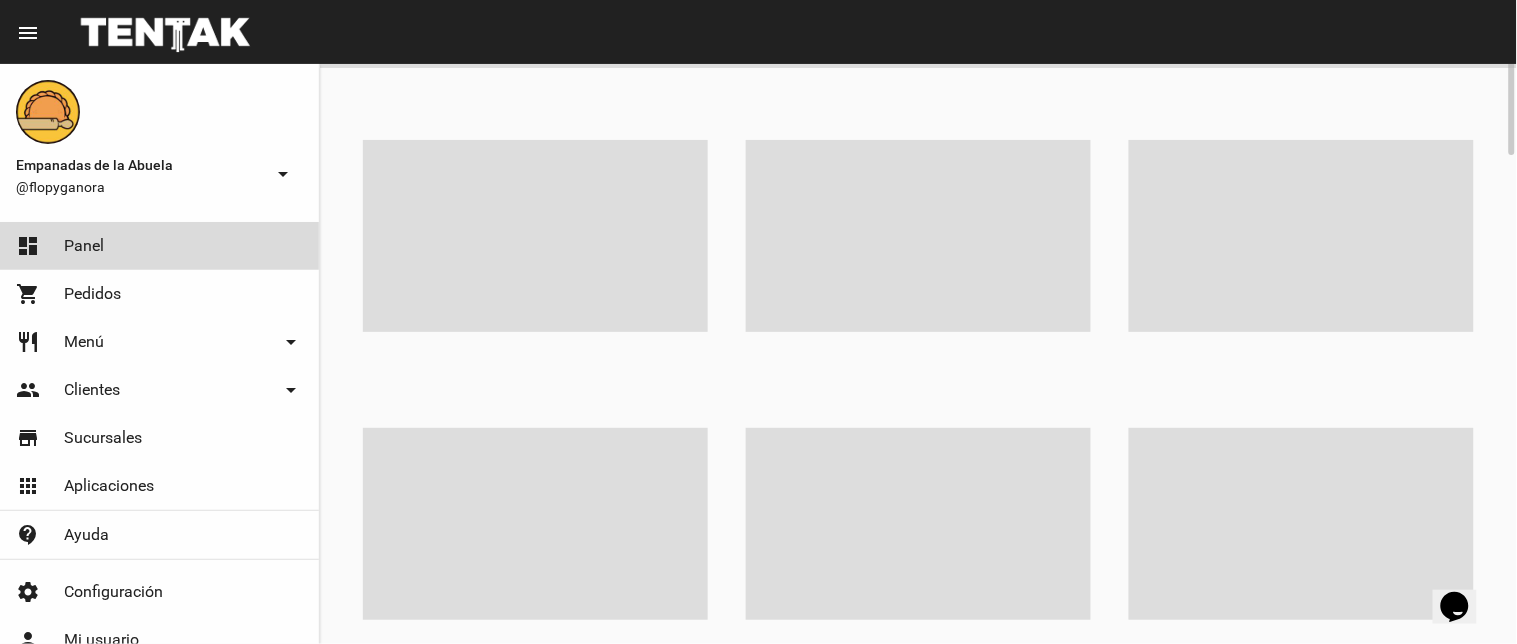 scroll, scrollTop: 0, scrollLeft: 0, axis: both 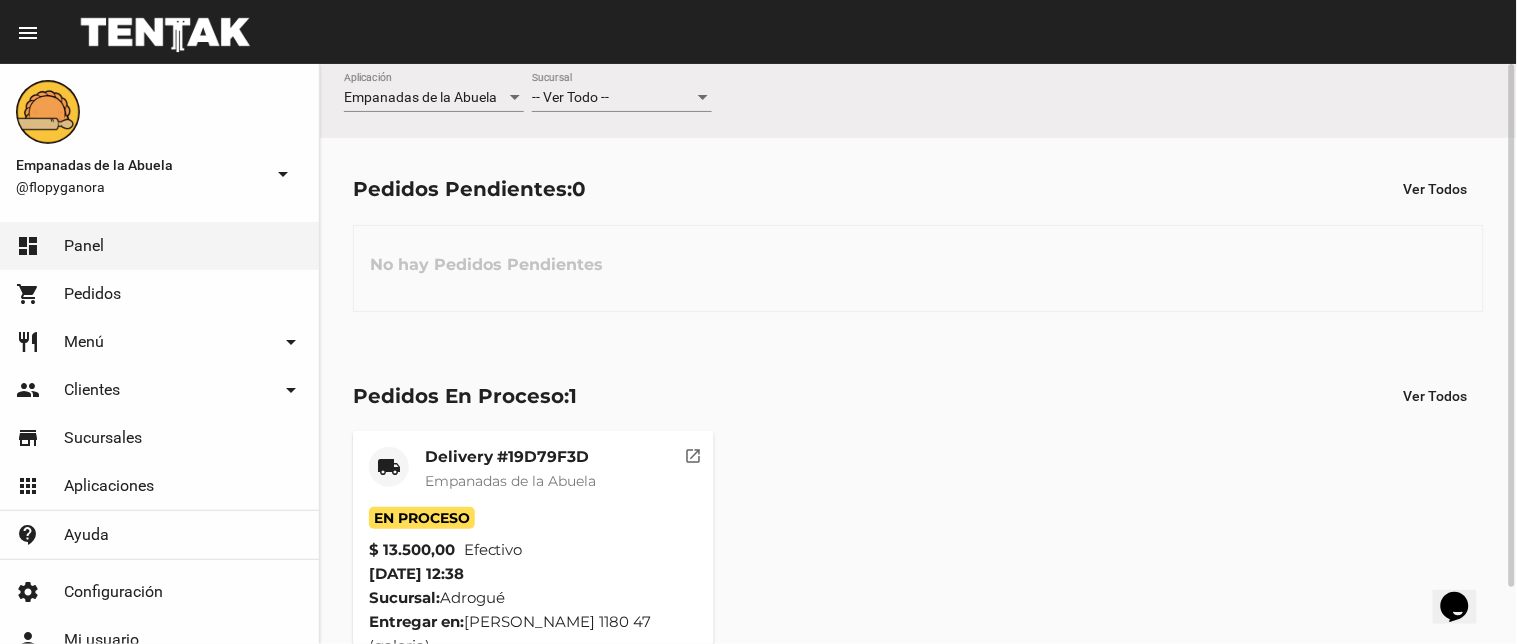 click on "-- Ver Todo --" at bounding box center [613, 98] 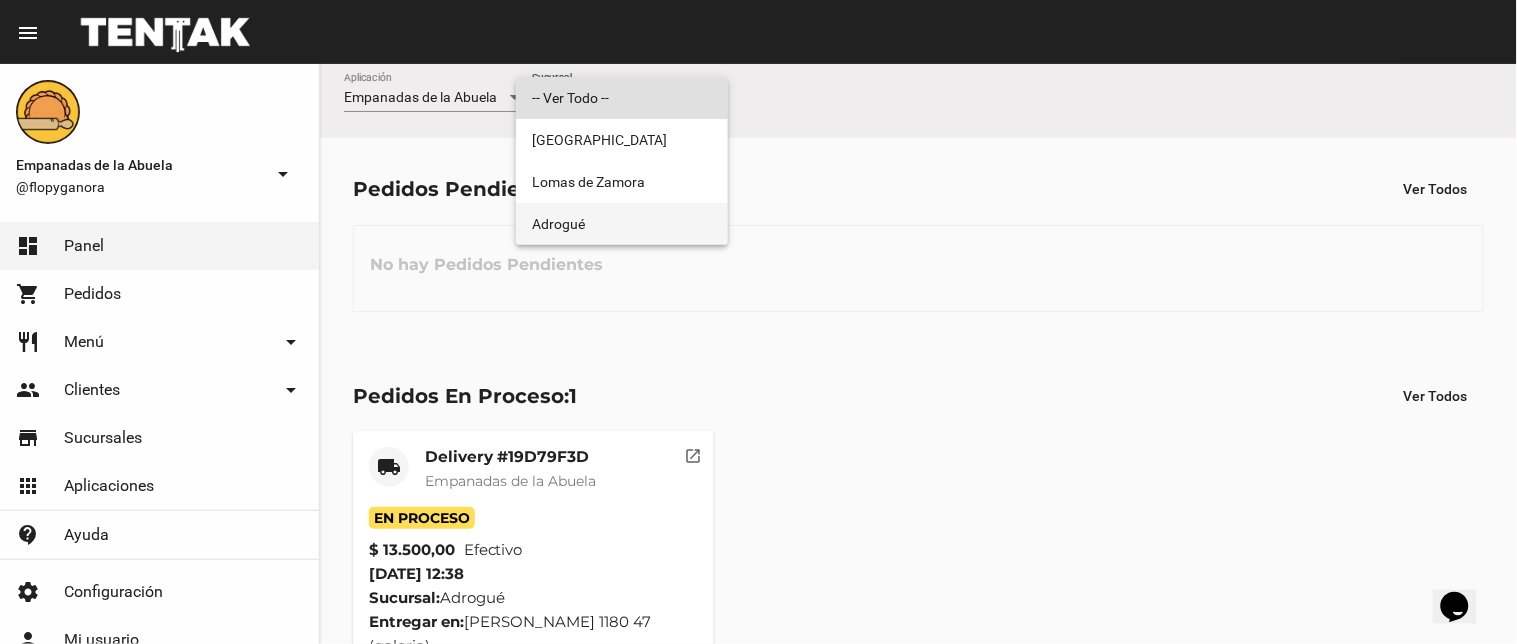 click on "Adrogué" at bounding box center [622, 224] 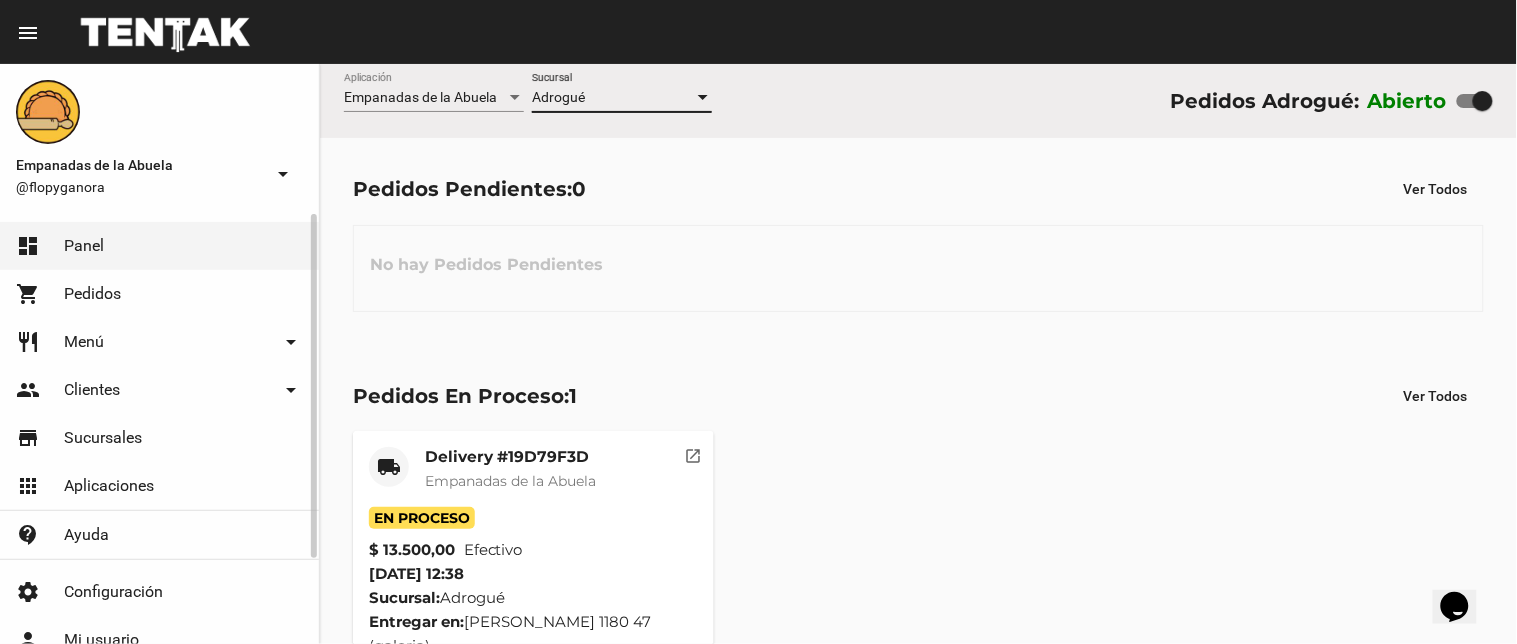click on "restaurant Menú arrow_drop_down" 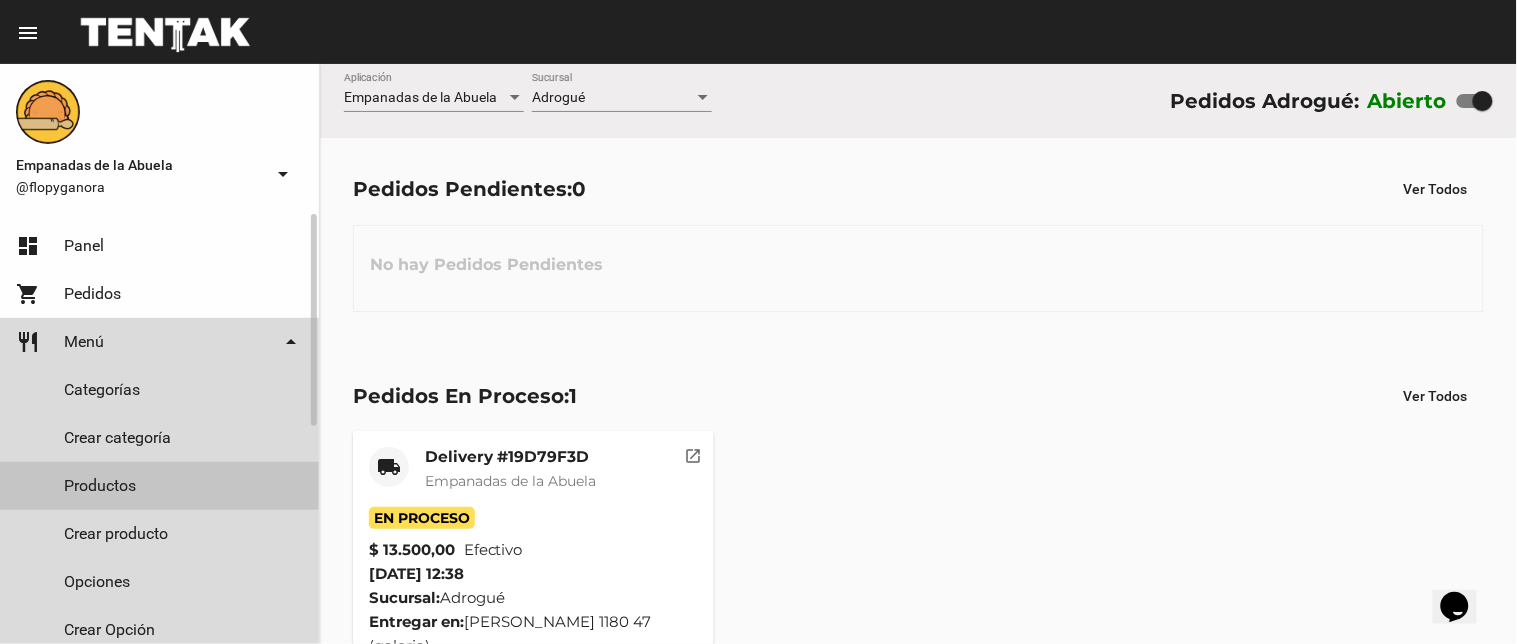 click on "Productos" 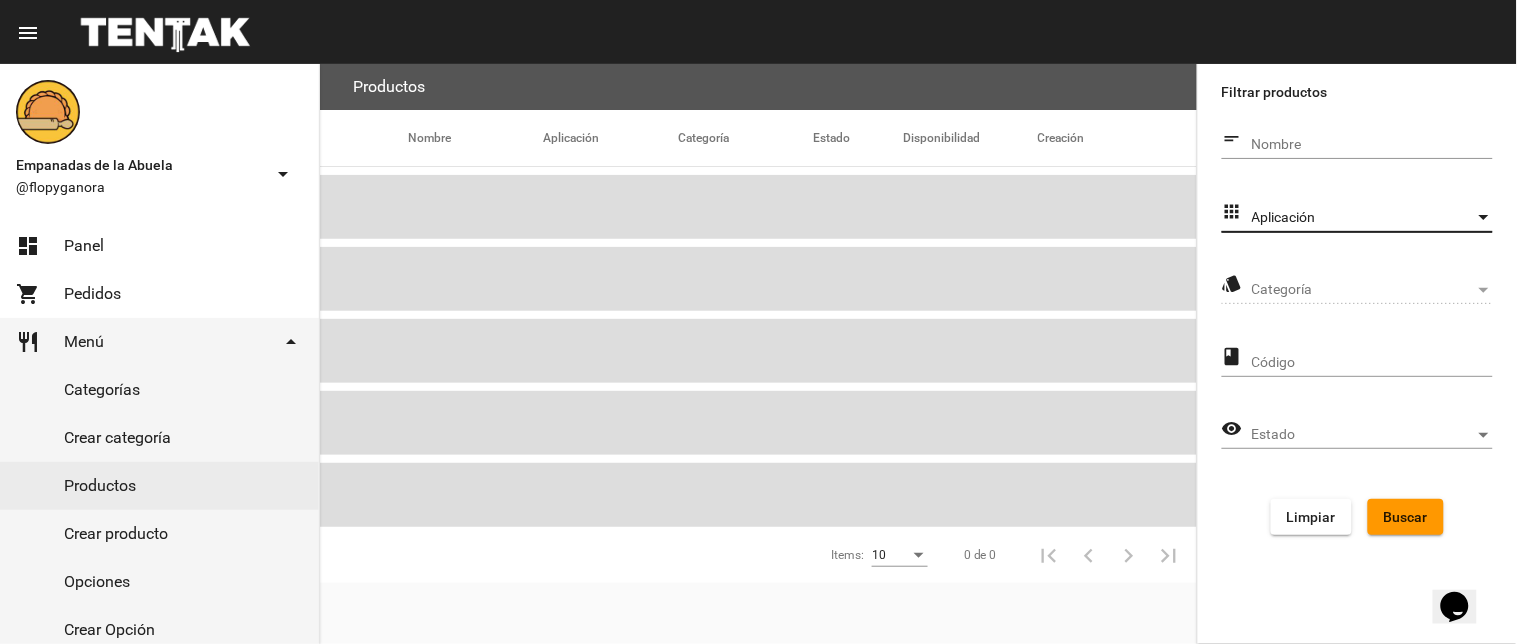 click on "Aplicación" at bounding box center (1363, 218) 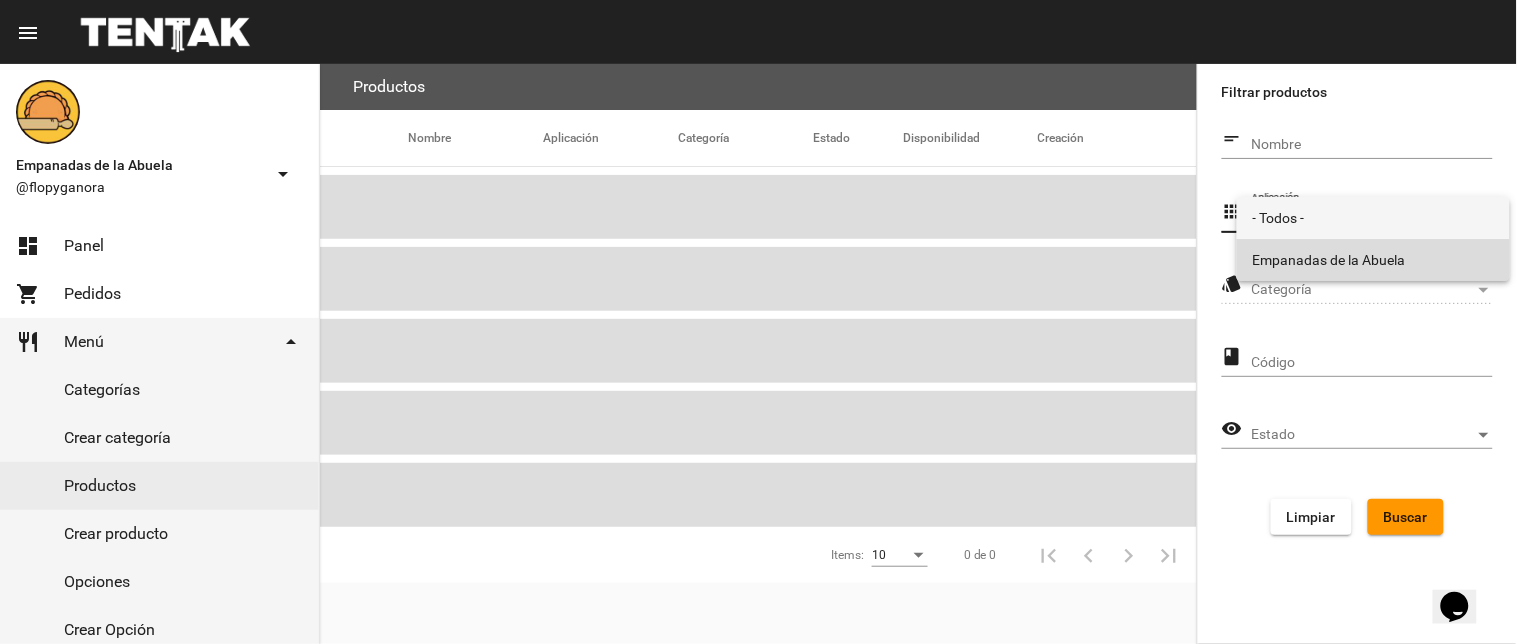 click on "Empanadas de la Abuela" at bounding box center [1373, 260] 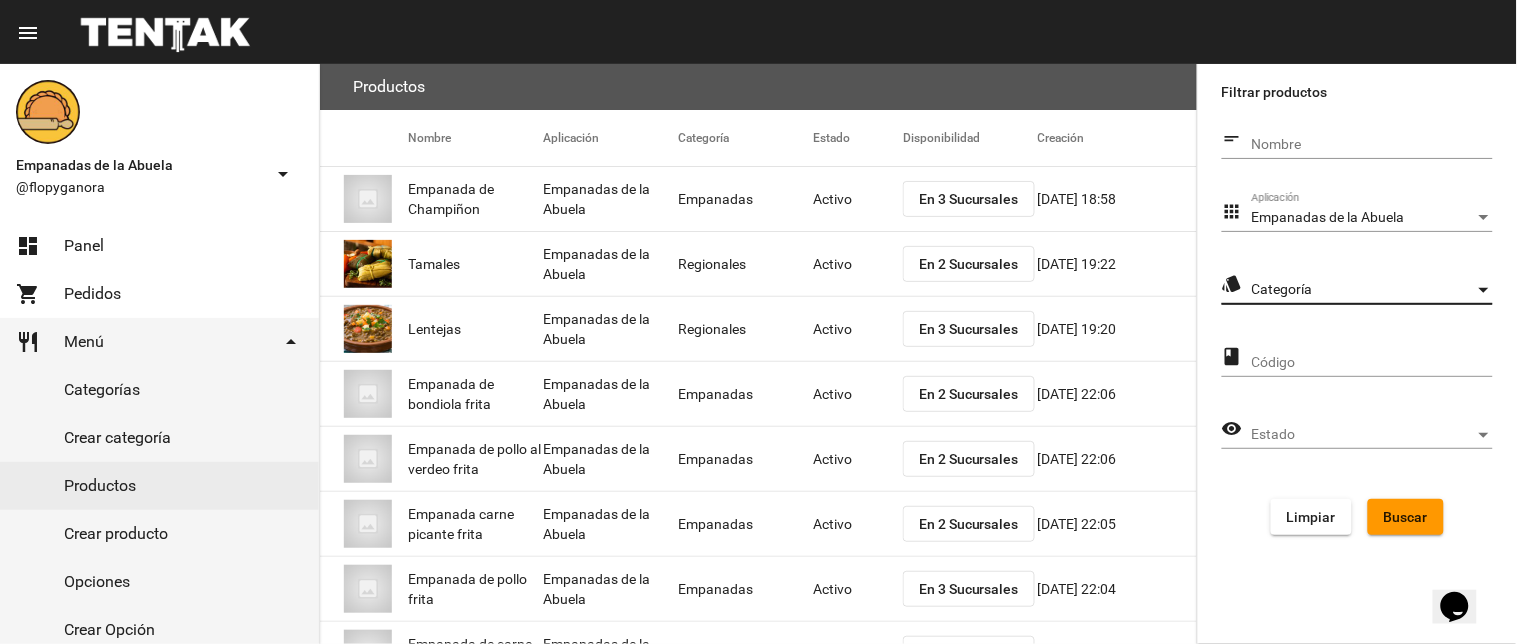 click on "Categoría" at bounding box center [1363, 290] 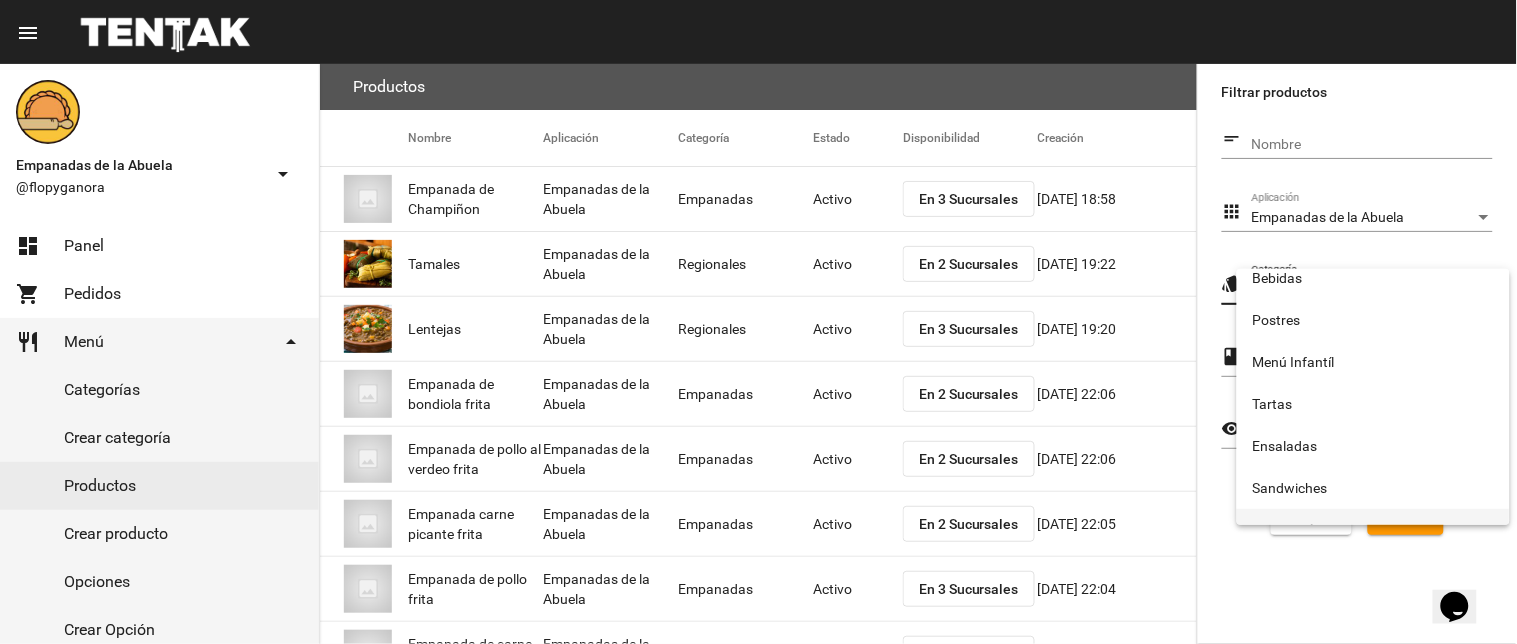 scroll, scrollTop: 332, scrollLeft: 0, axis: vertical 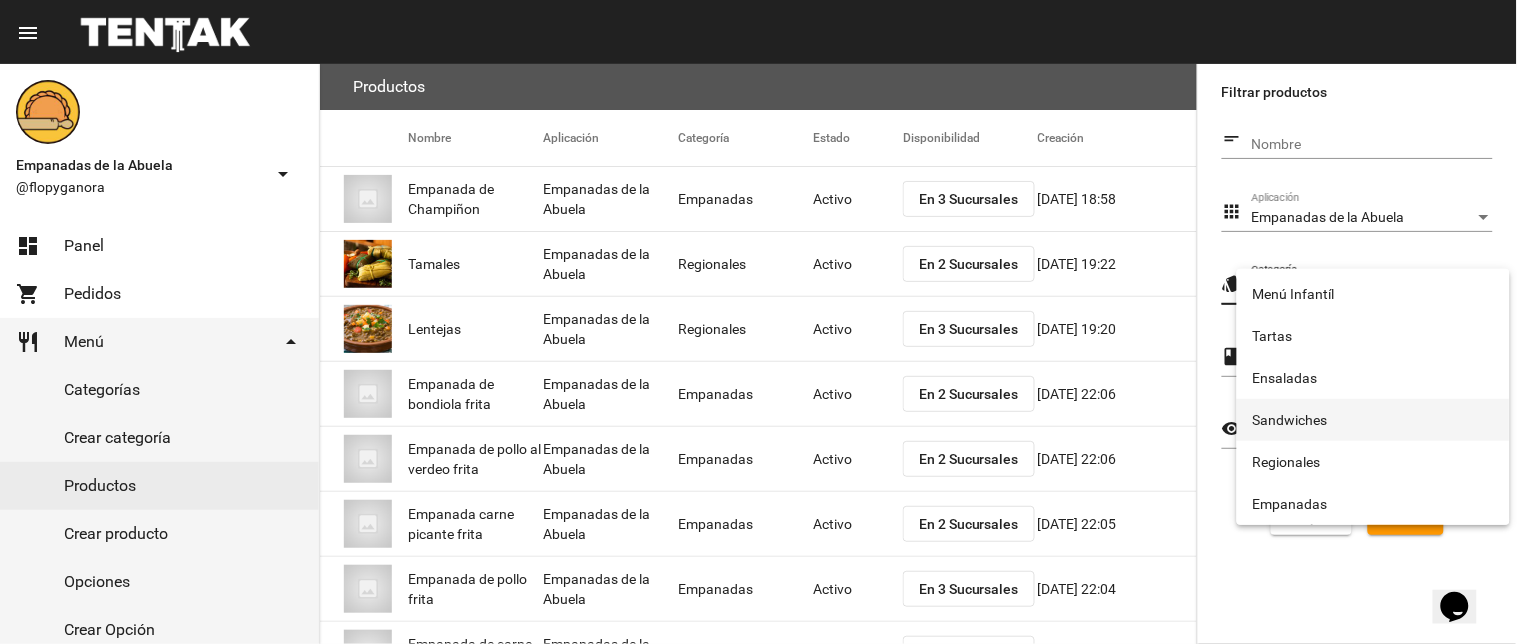 click on "Sandwiches" at bounding box center [1373, 420] 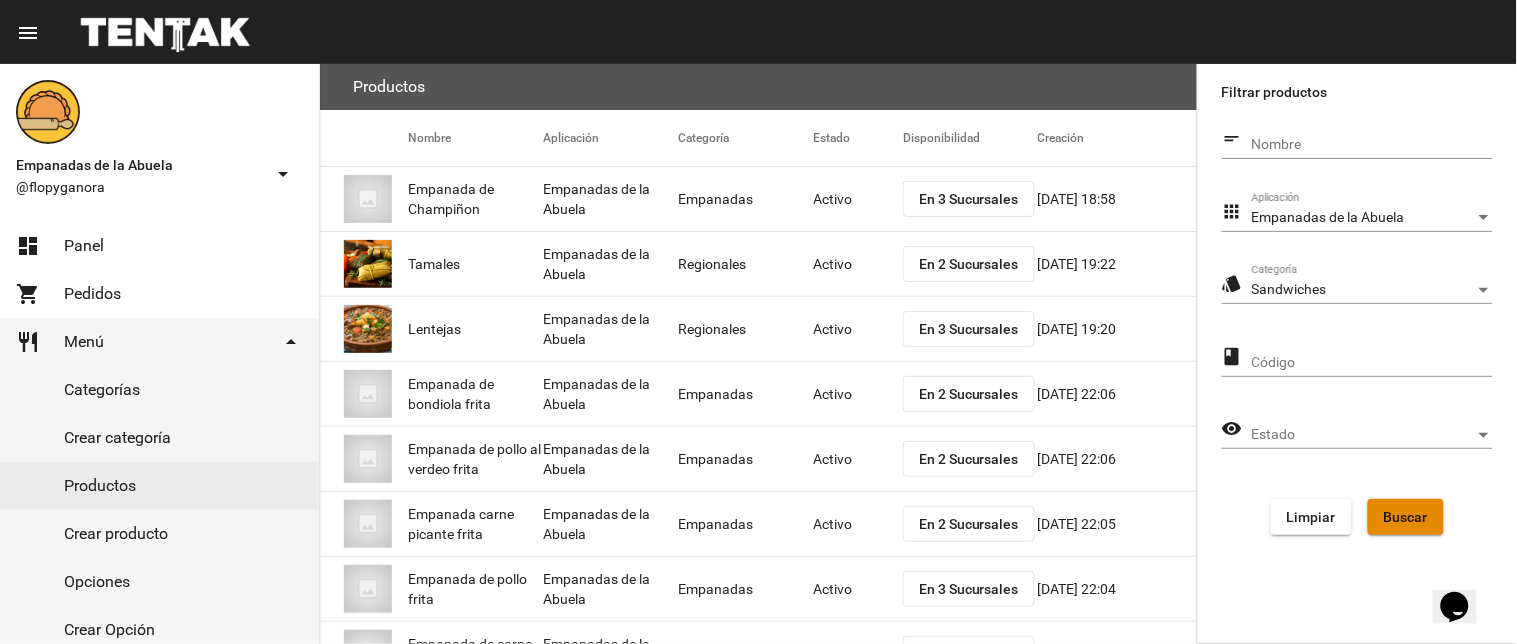 click on "Buscar" 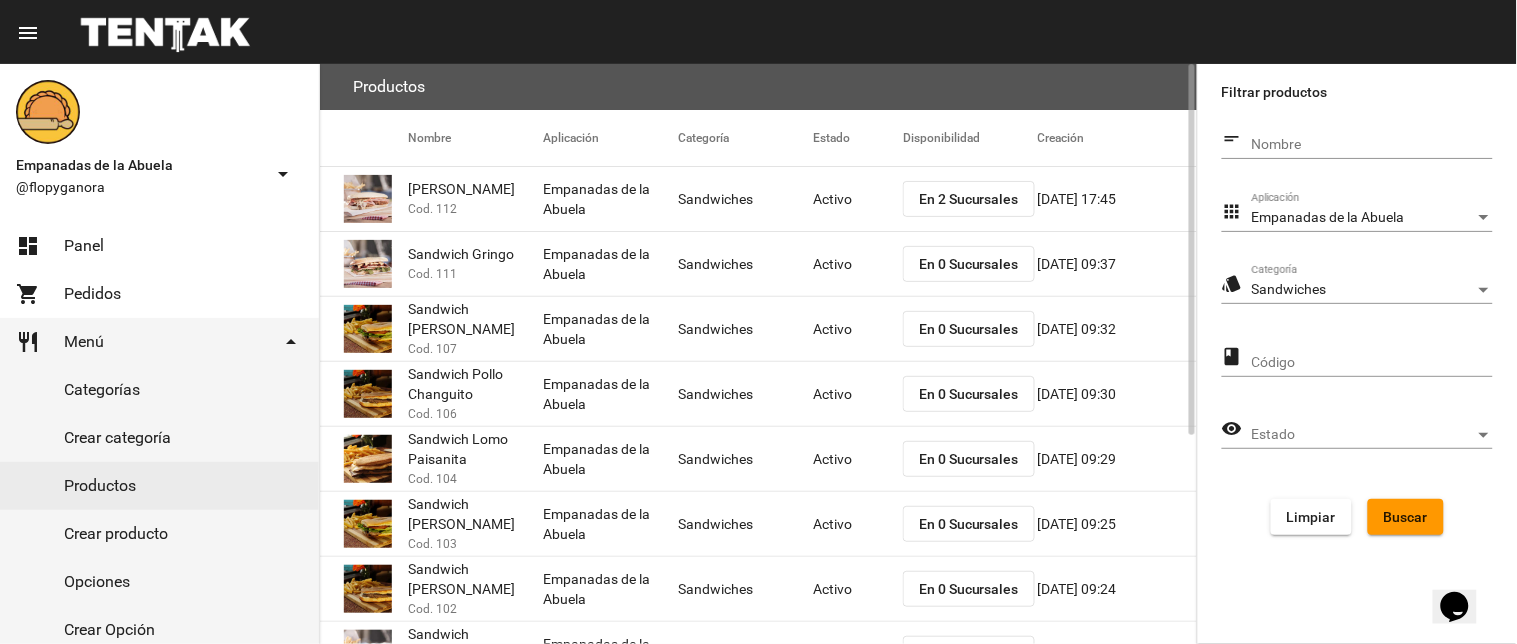 click on "En 0 Sucursales" 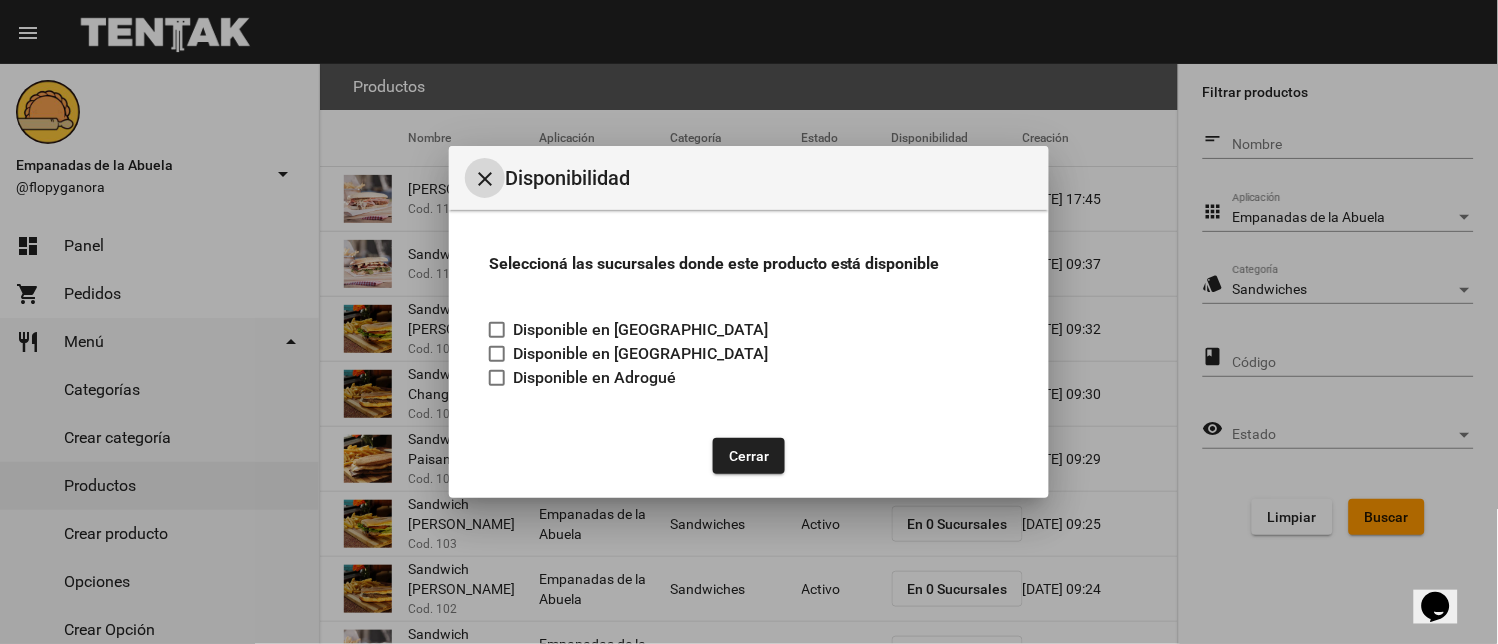 drag, startPoint x: 500, startPoint y: 373, endPoint x: 587, endPoint y: 395, distance: 89.73851 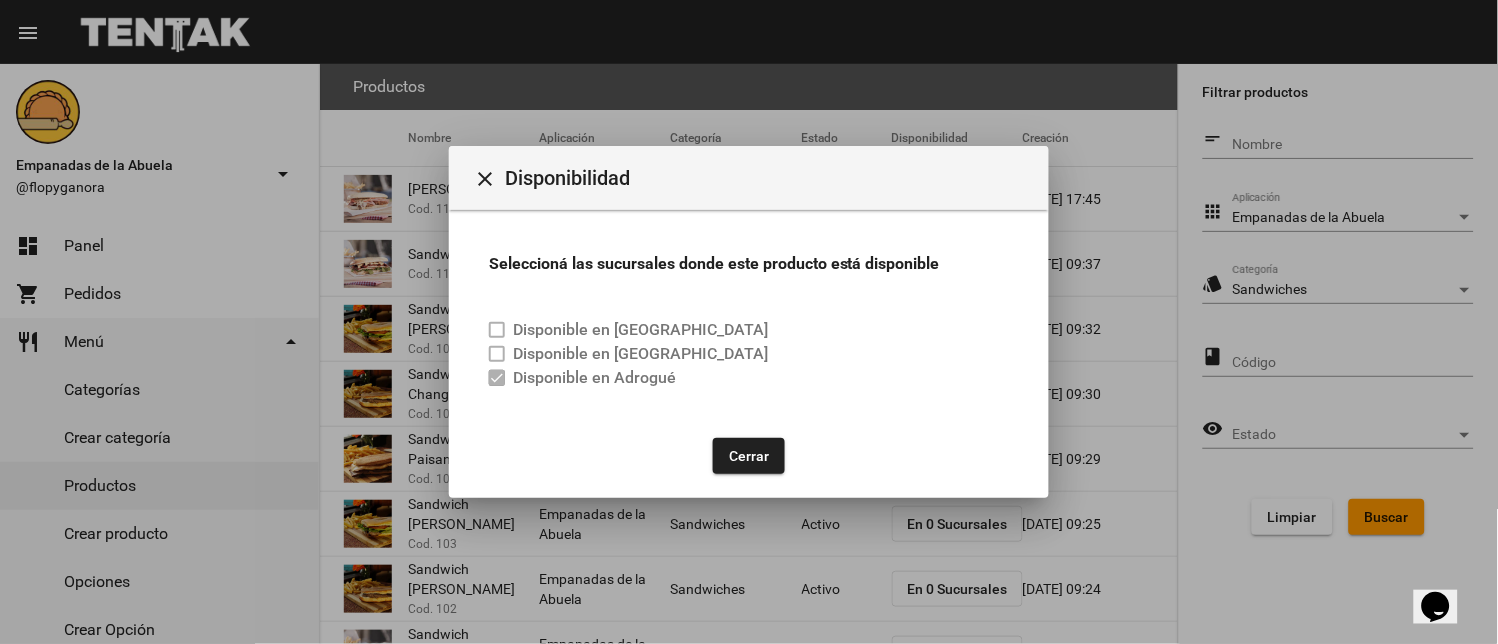click on "Cerrar" 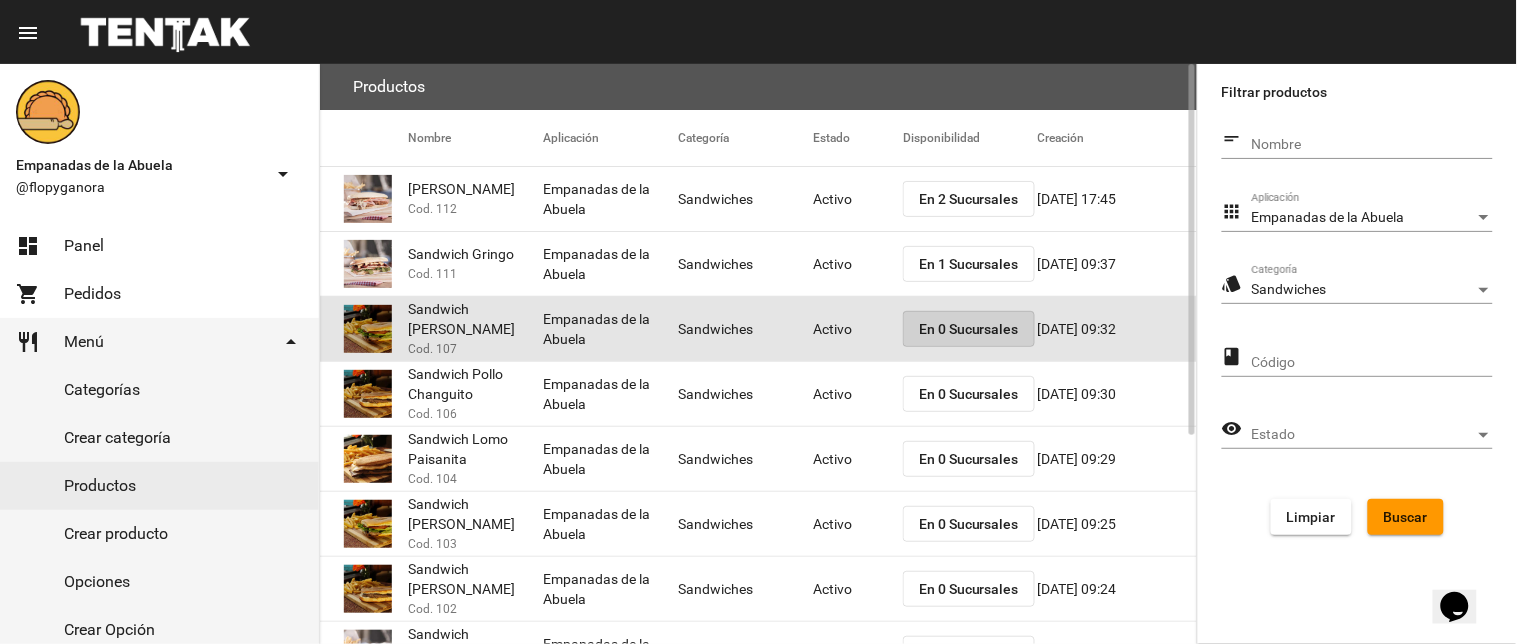 click on "En 0 Sucursales" 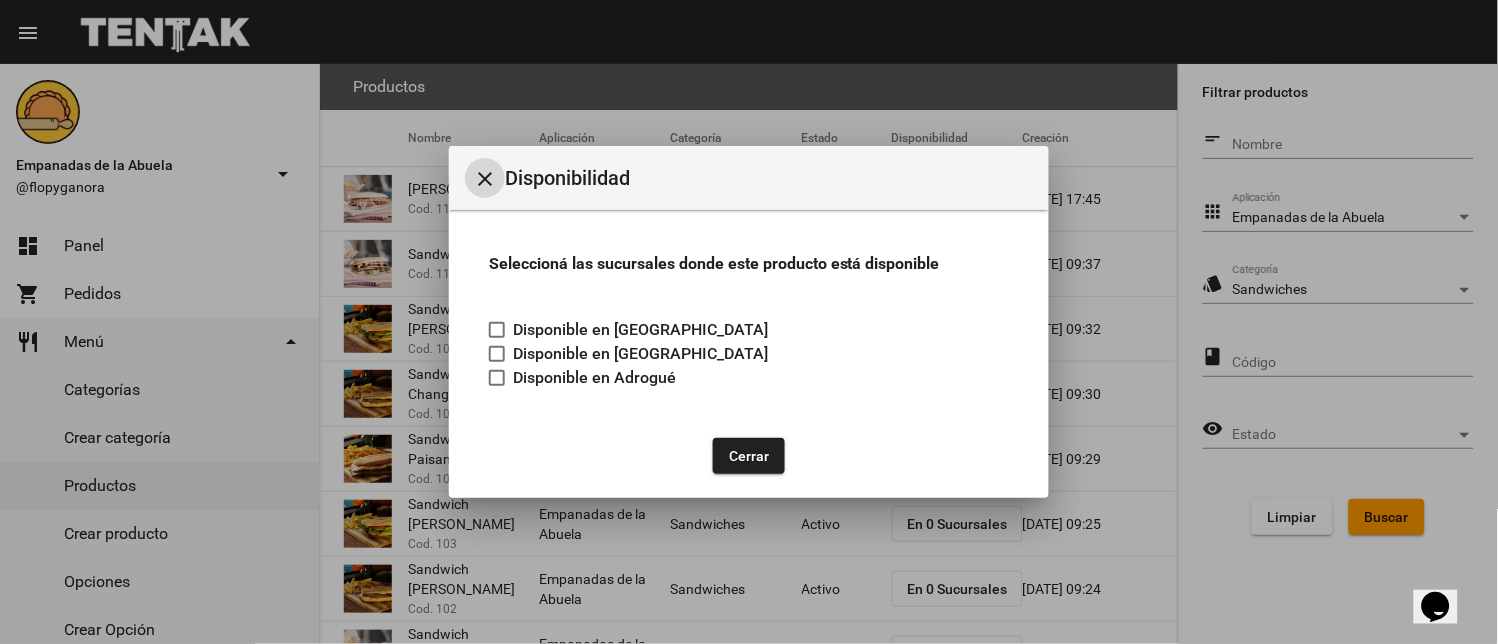 drag, startPoint x: 497, startPoint y: 368, endPoint x: 526, endPoint y: 373, distance: 29.427877 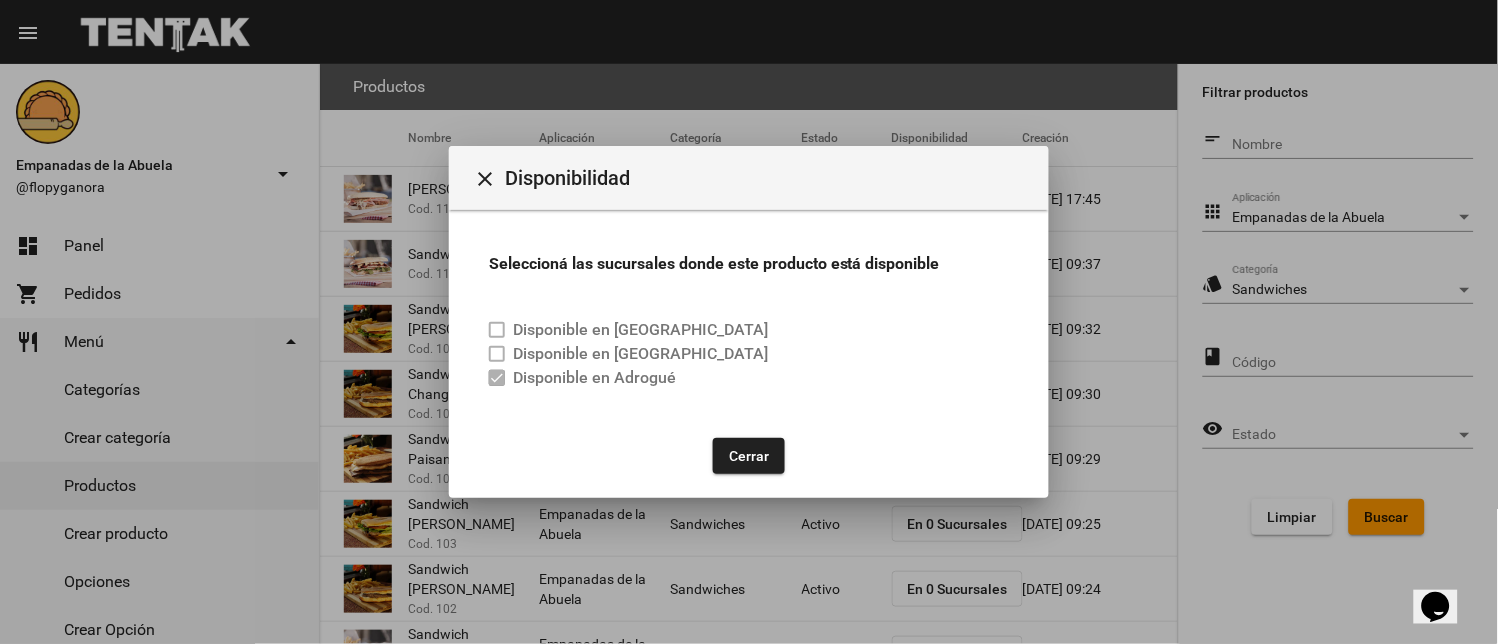 click on "Cerrar" 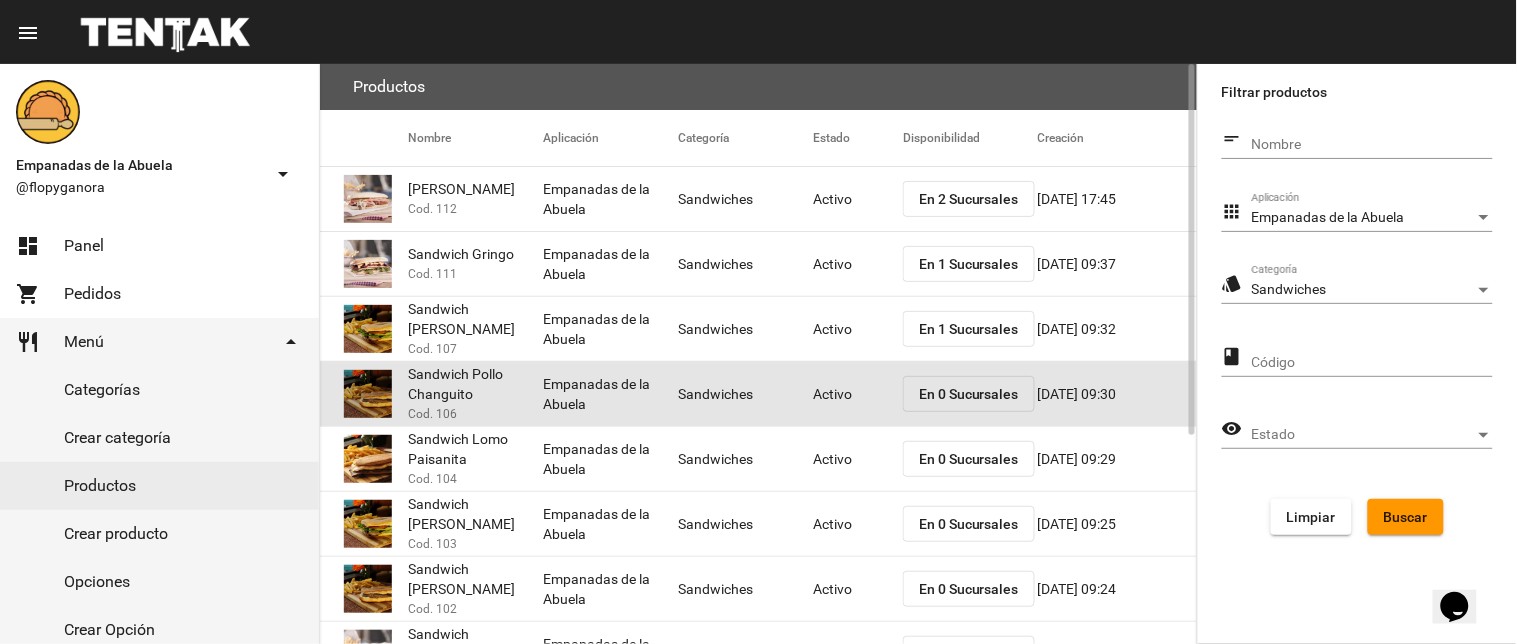 click on "En 0 Sucursales" 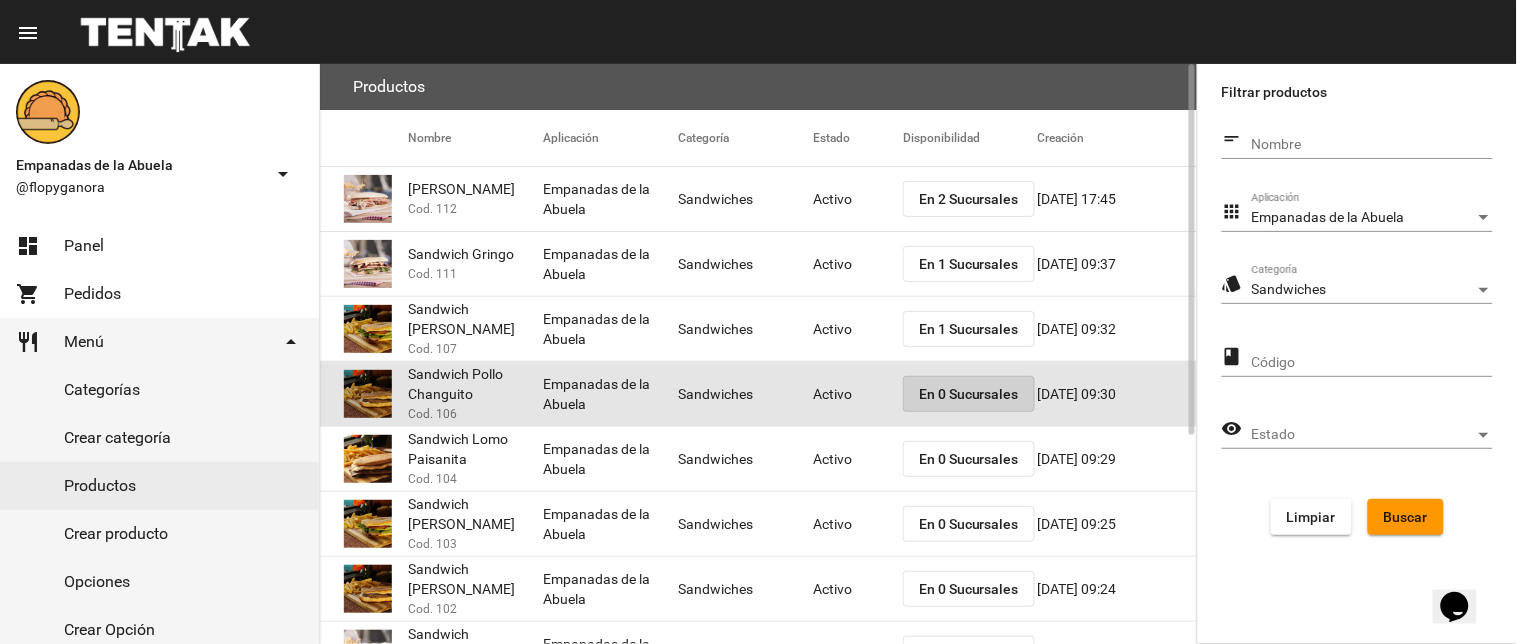click on "En 0 Sucursales" 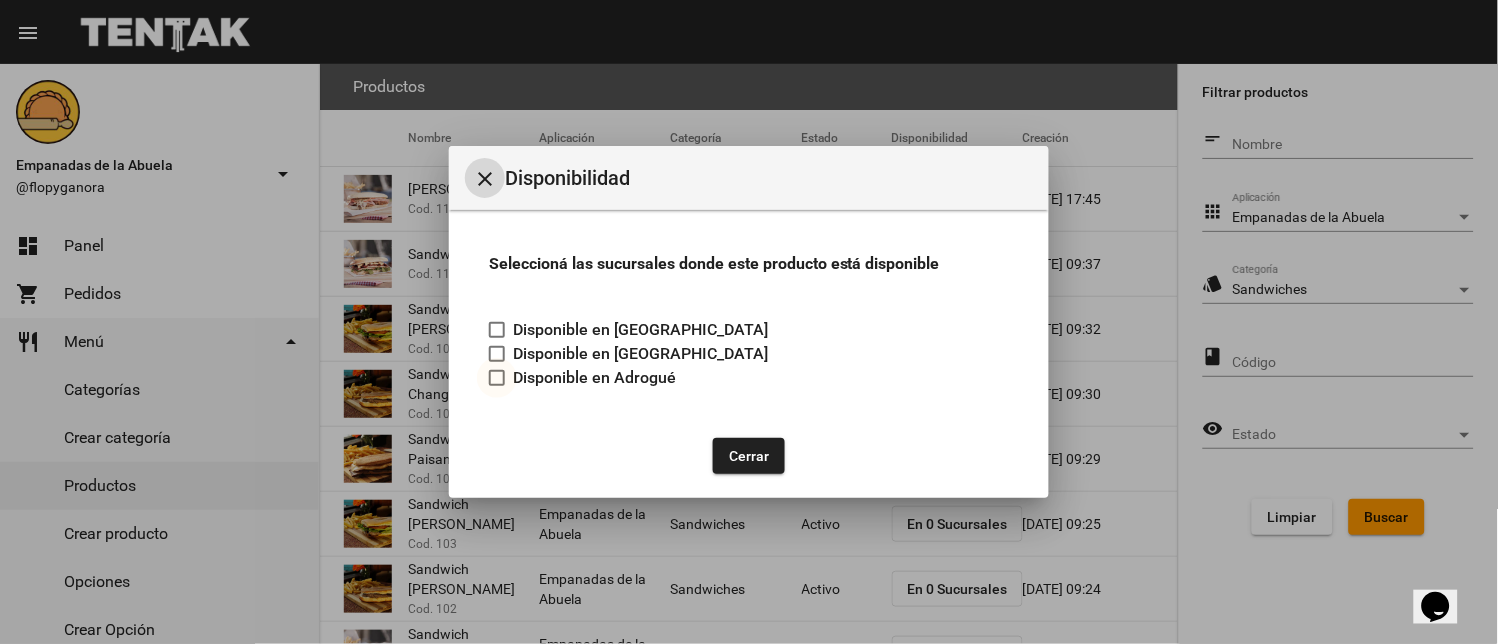 click at bounding box center (497, 378) 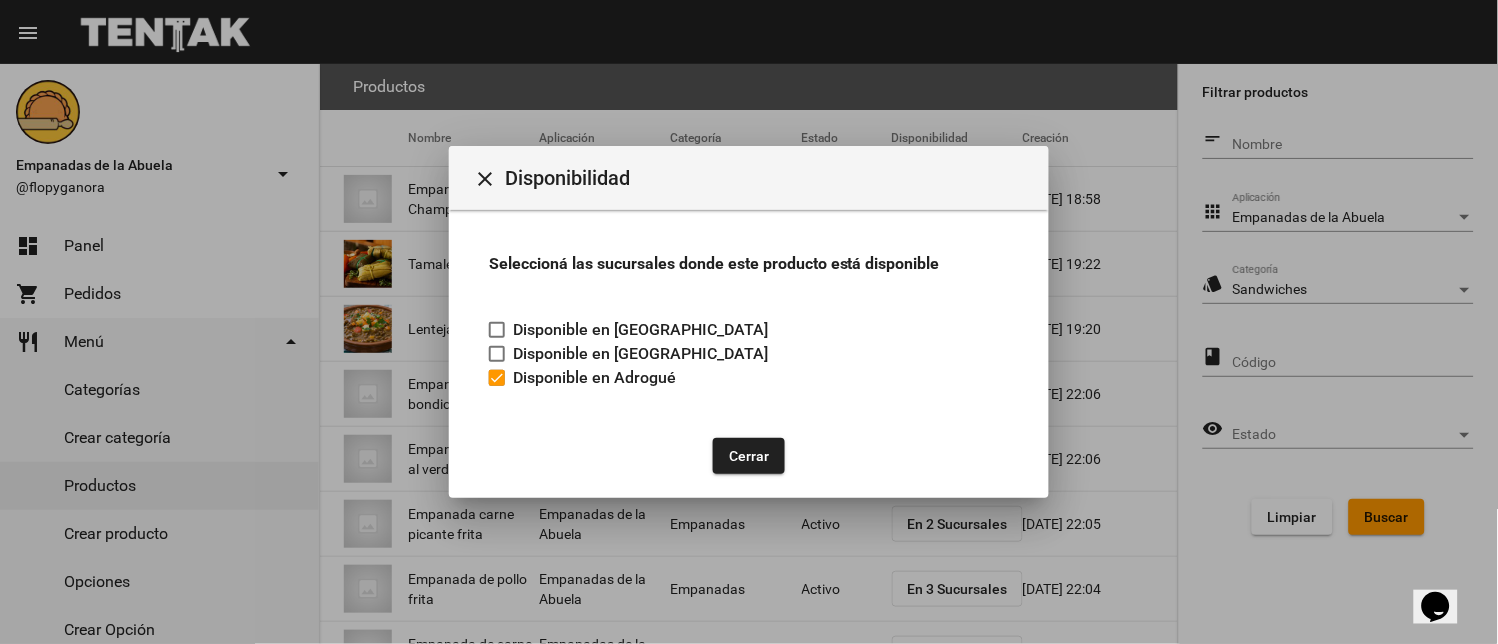click on "Cerrar" 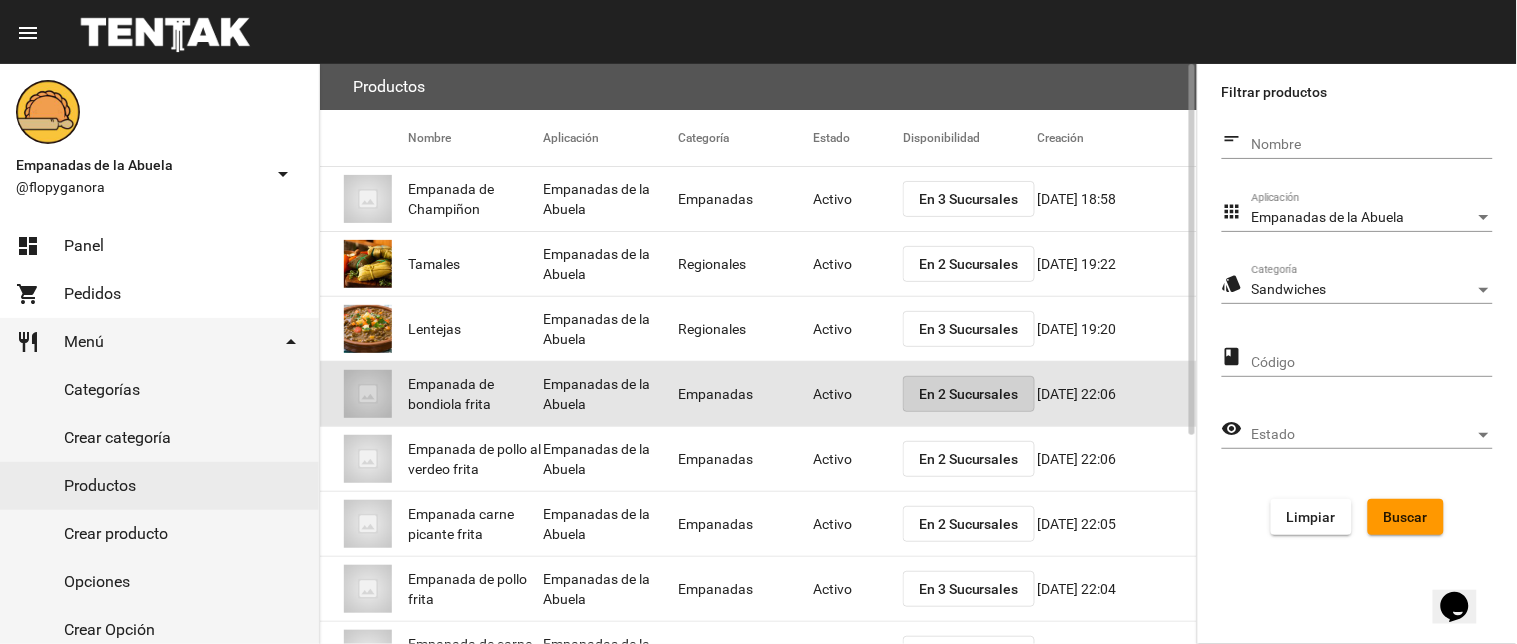 click on "En 2 Sucursales" 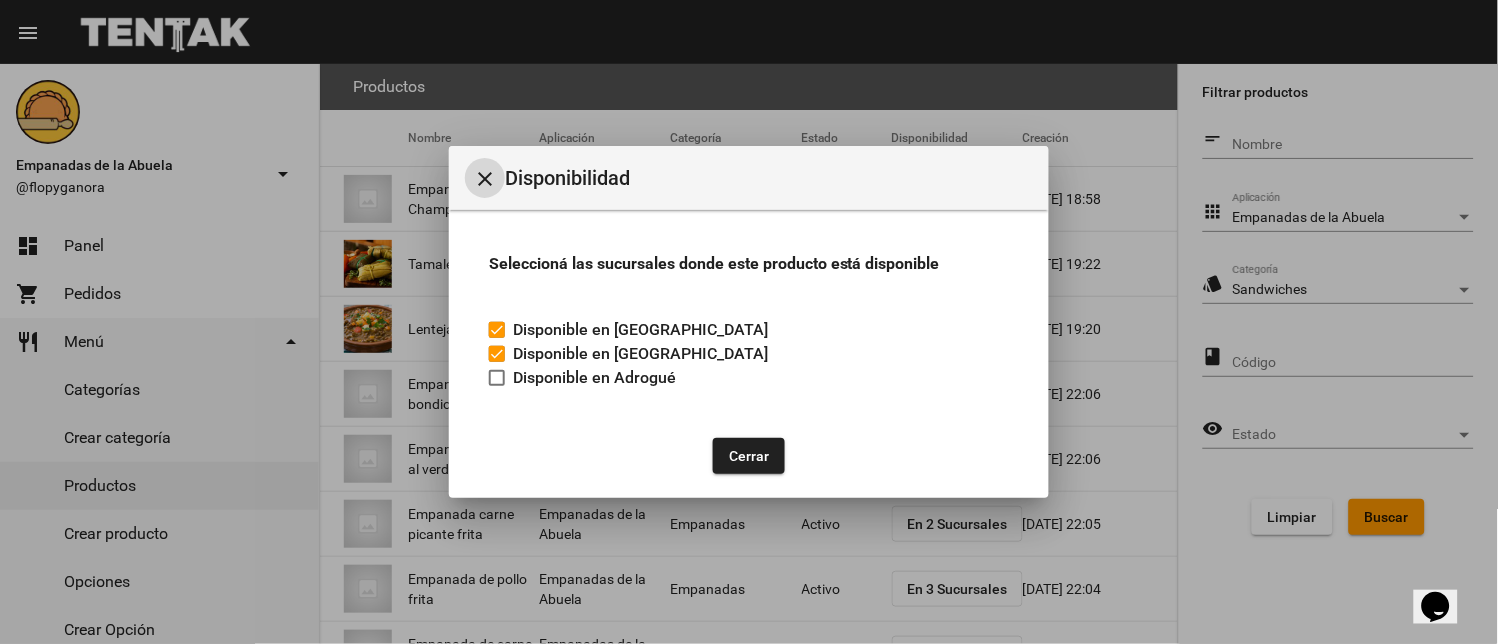 click on "Disponible en Adrogué" at bounding box center [594, 378] 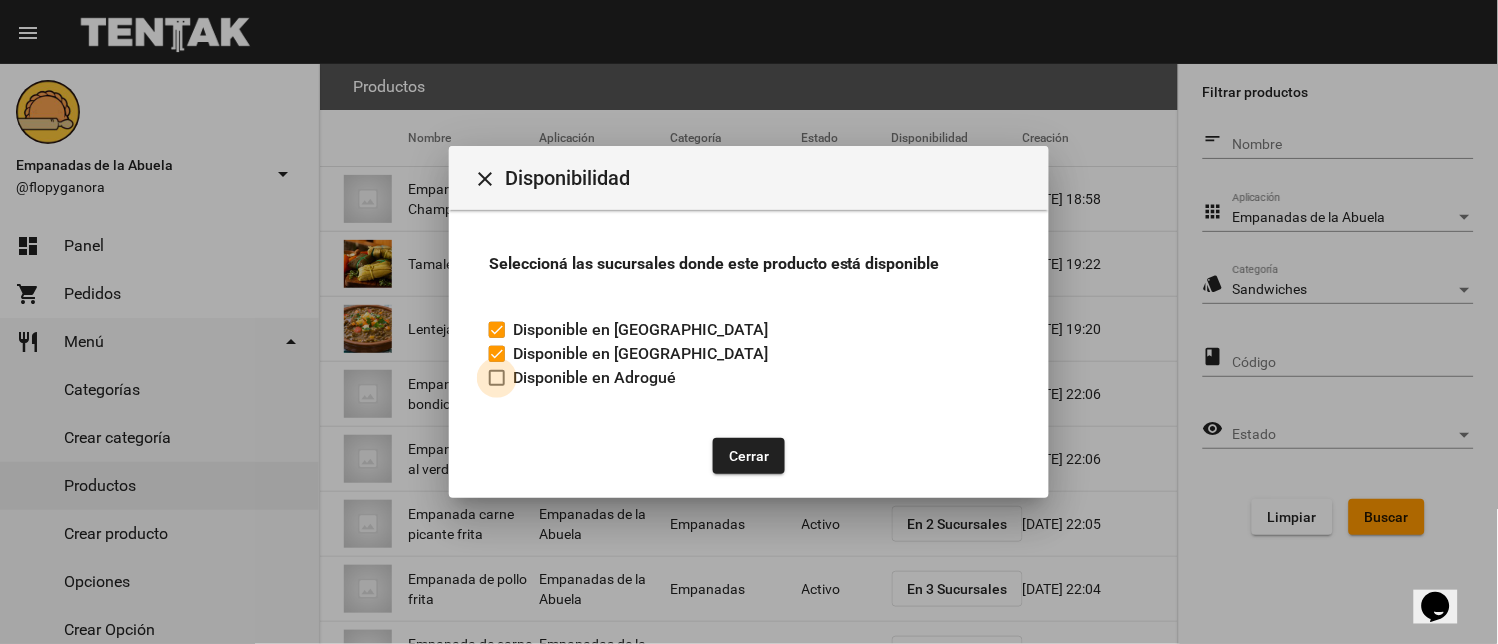 click at bounding box center (497, 378) 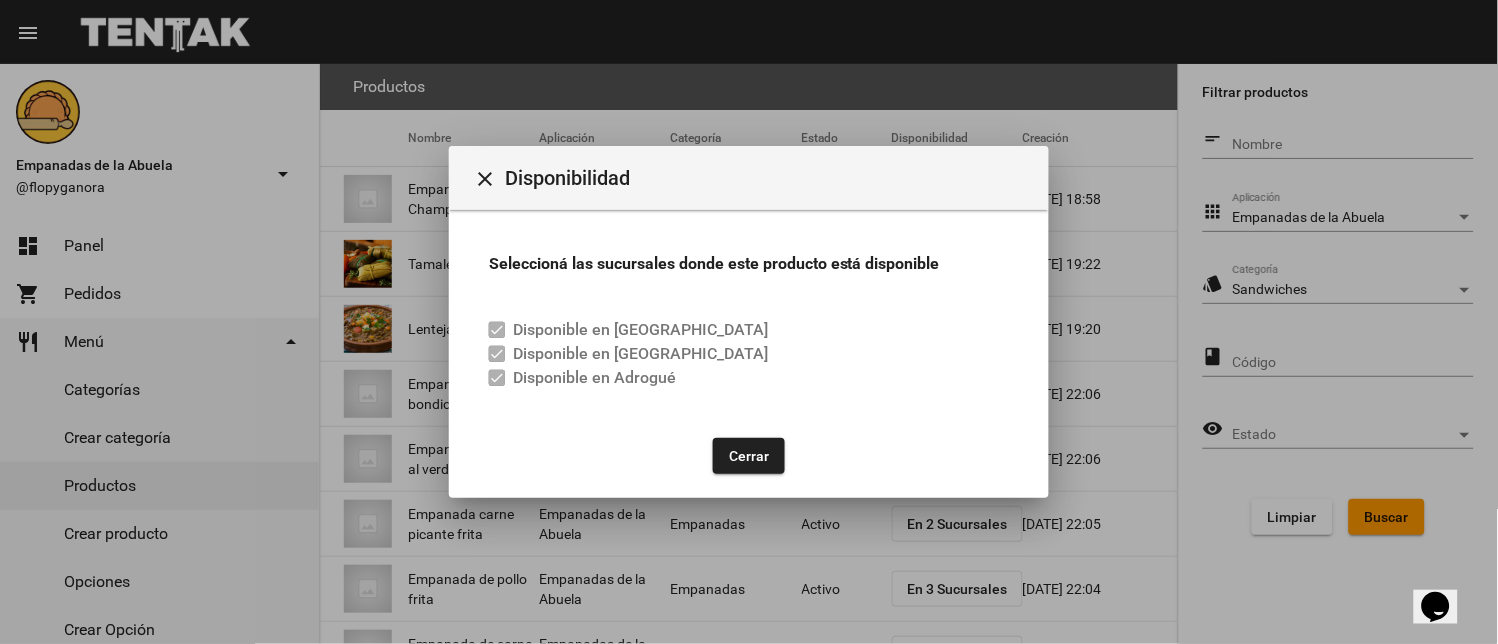drag, startPoint x: 725, startPoint y: 454, endPoint x: 748, endPoint y: 454, distance: 23 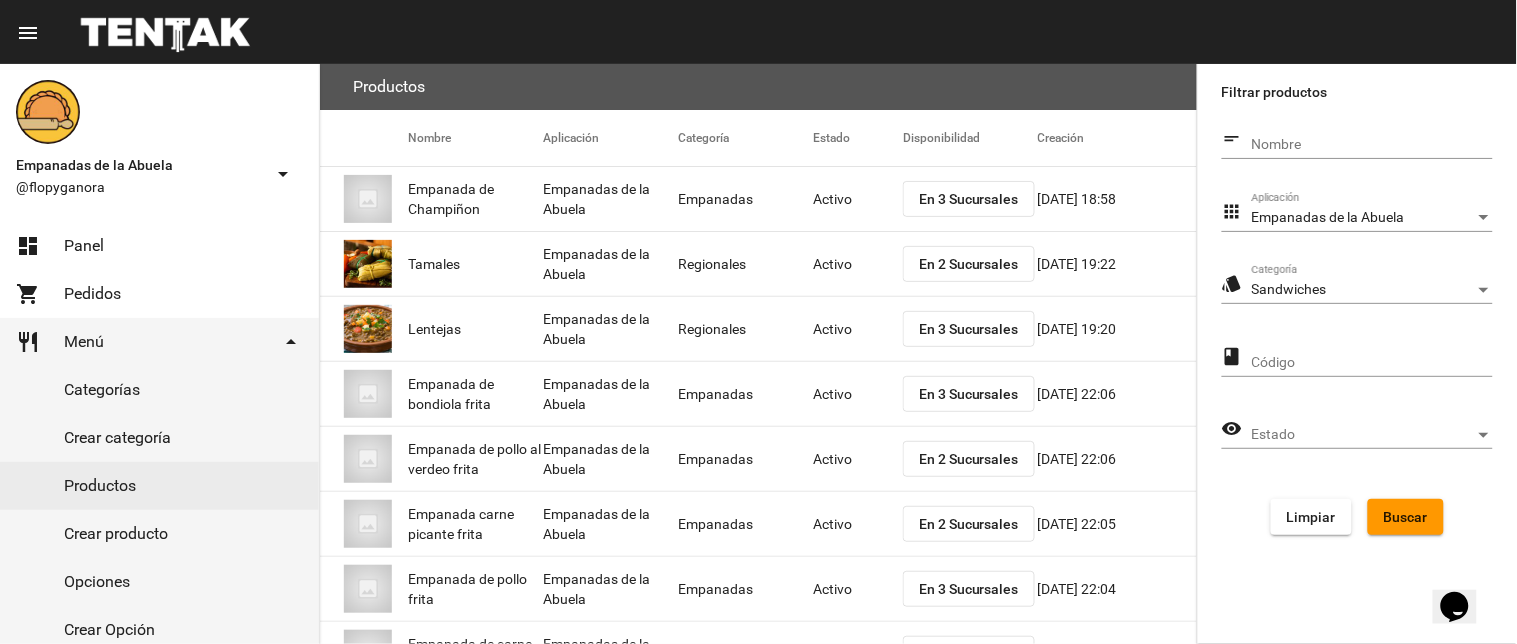 click on "Buscar" 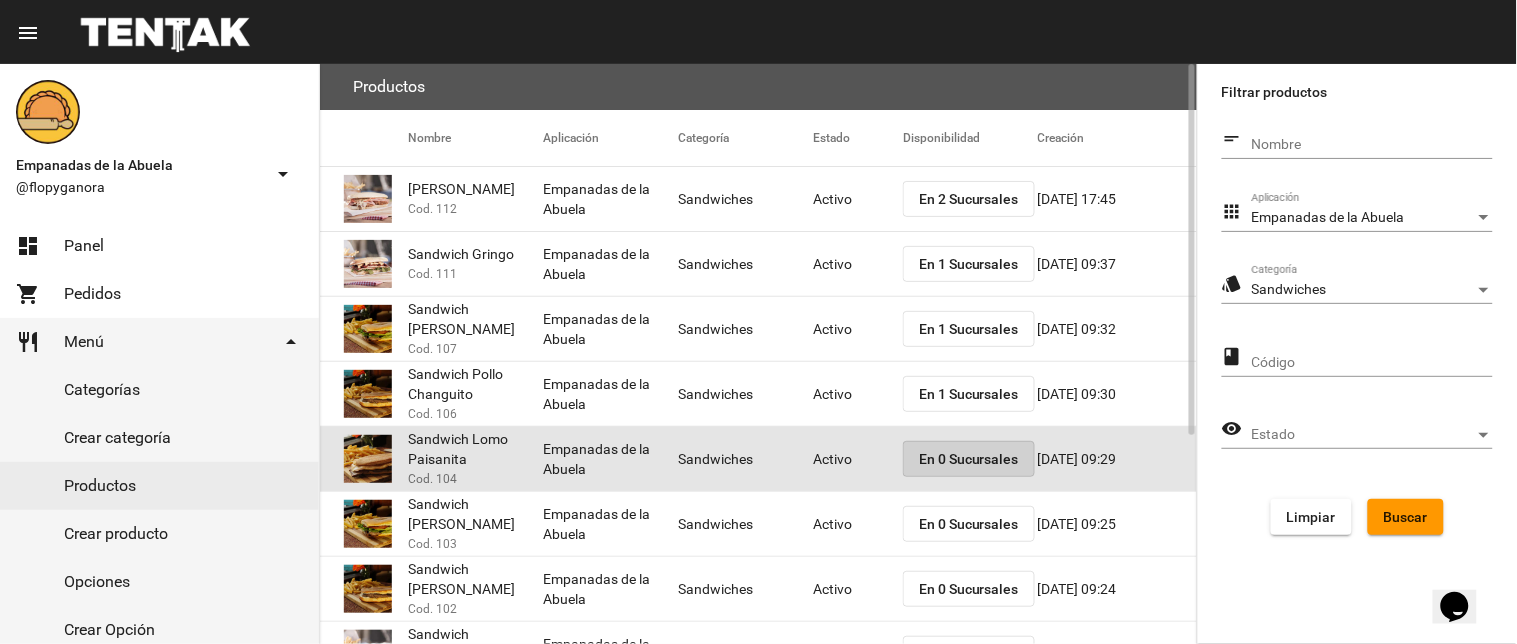 click on "En 0 Sucursales" 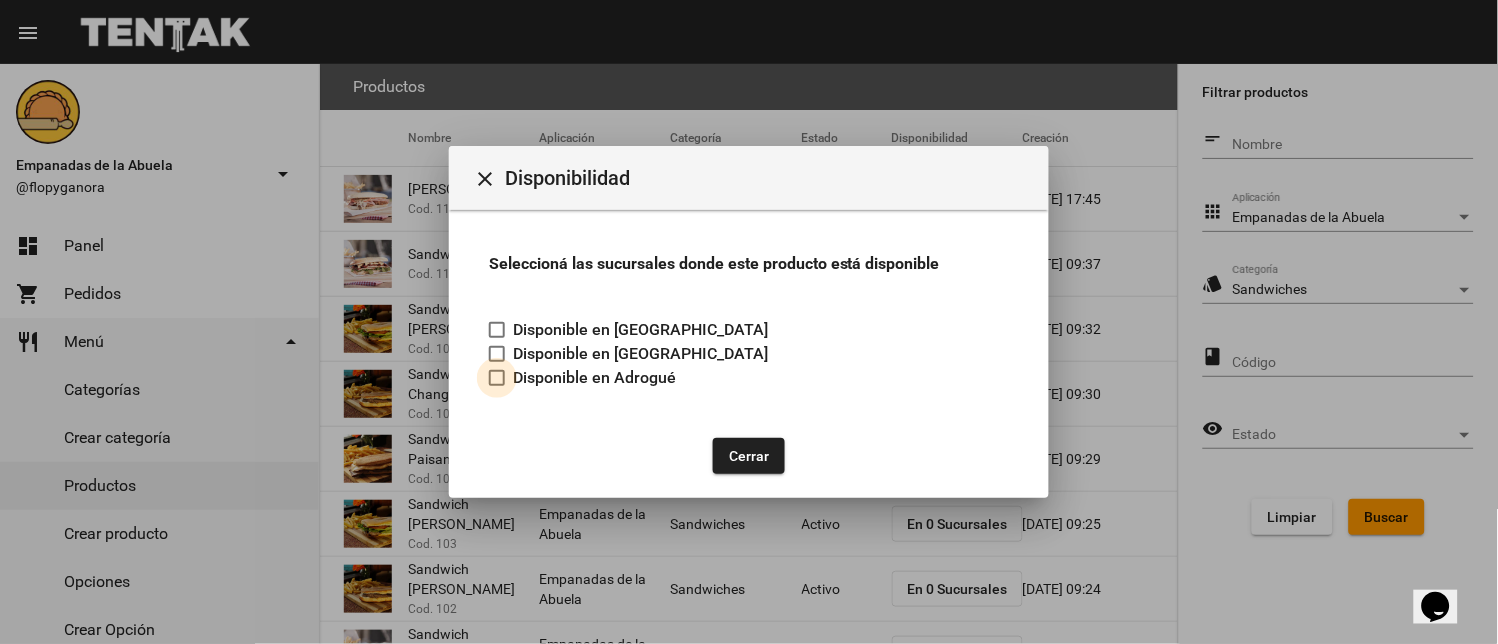 click on "Disponible en Adrogué" at bounding box center [582, 378] 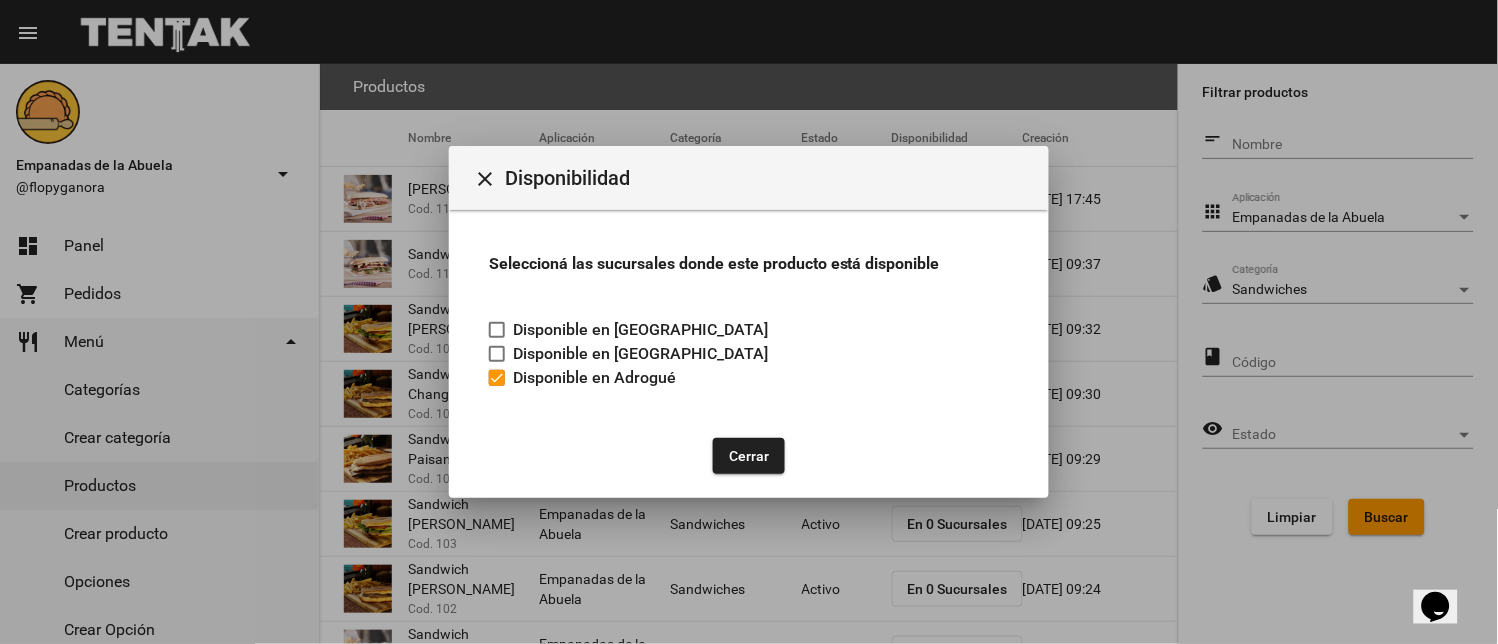 click on "Cerrar" 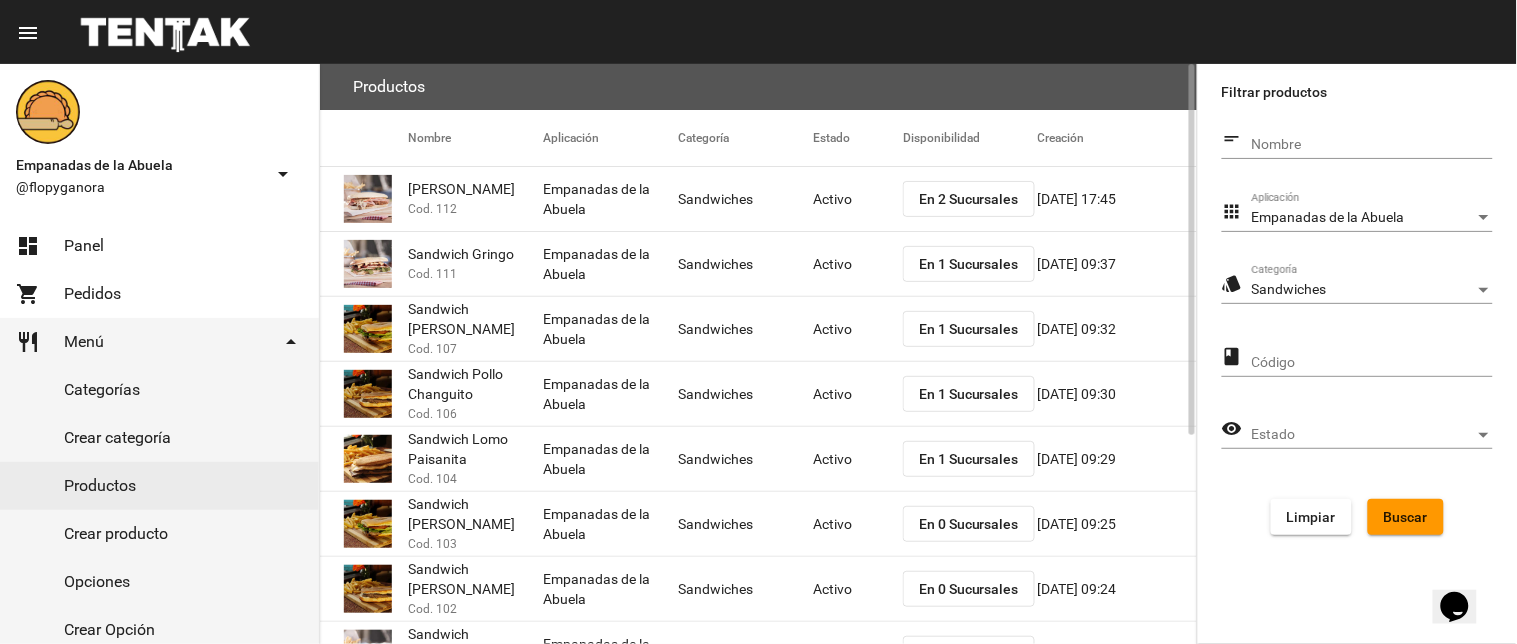 click on "En 0 Sucursales" 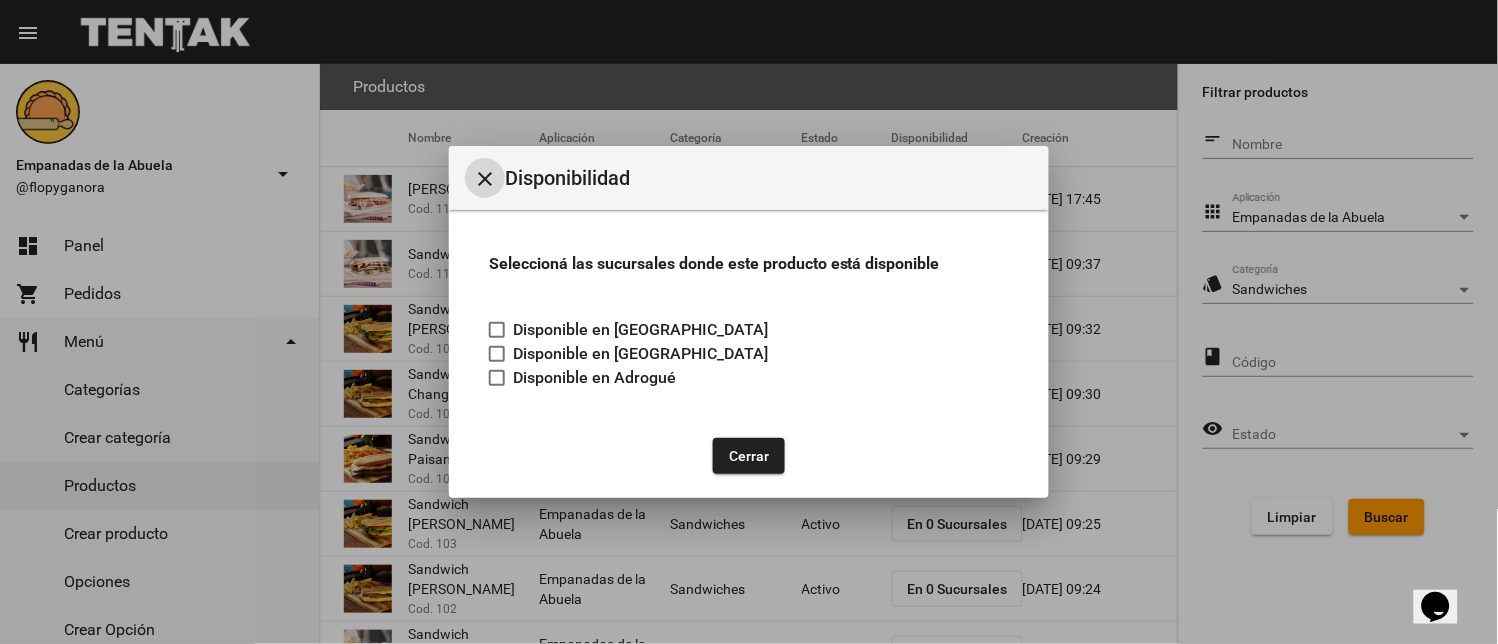 drag, startPoint x: 487, startPoint y: 371, endPoint x: 551, endPoint y: 388, distance: 66.21933 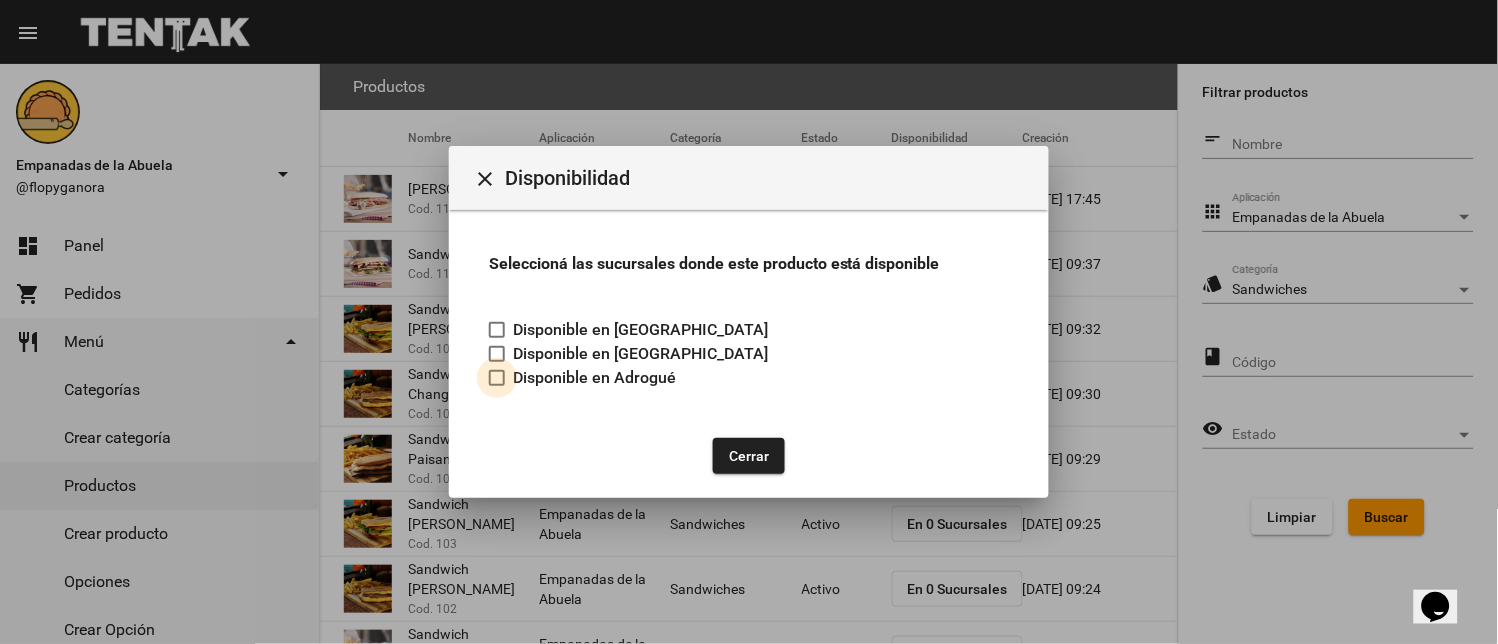 drag, startPoint x: 497, startPoint y: 376, endPoint x: 755, endPoint y: 476, distance: 276.702 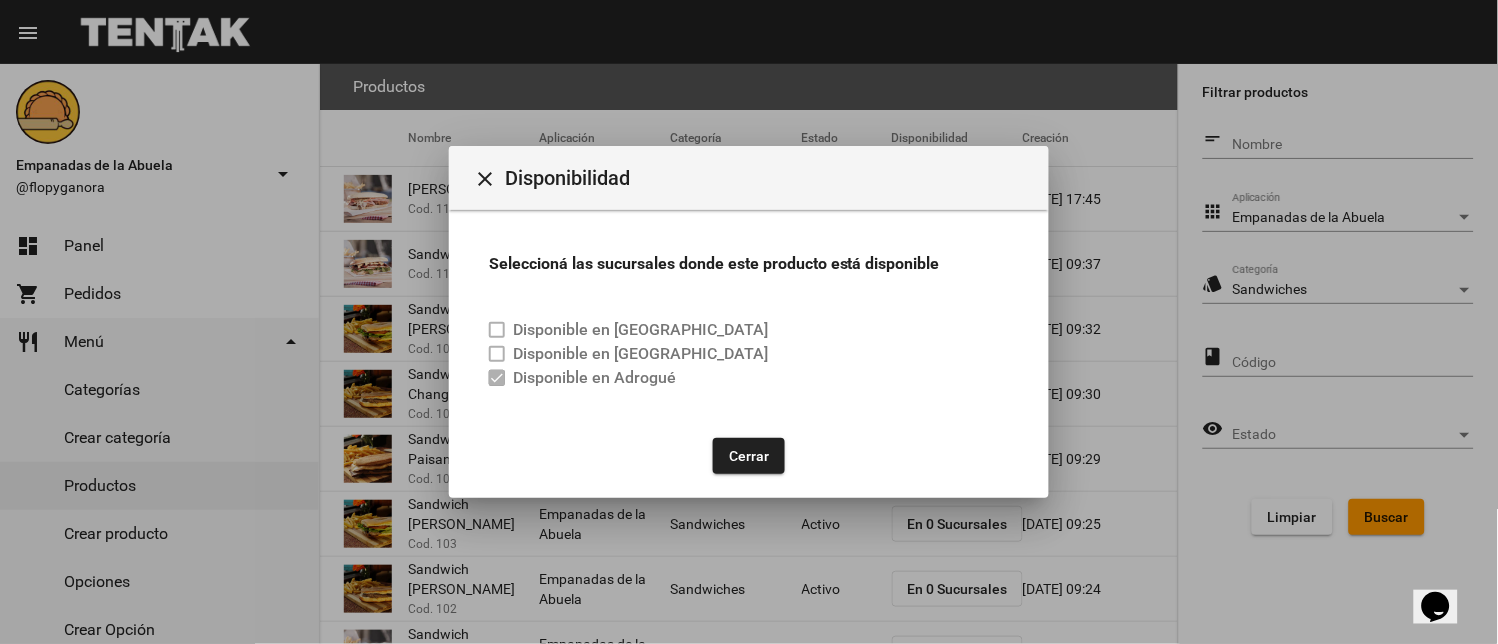 click on "Cerrar" 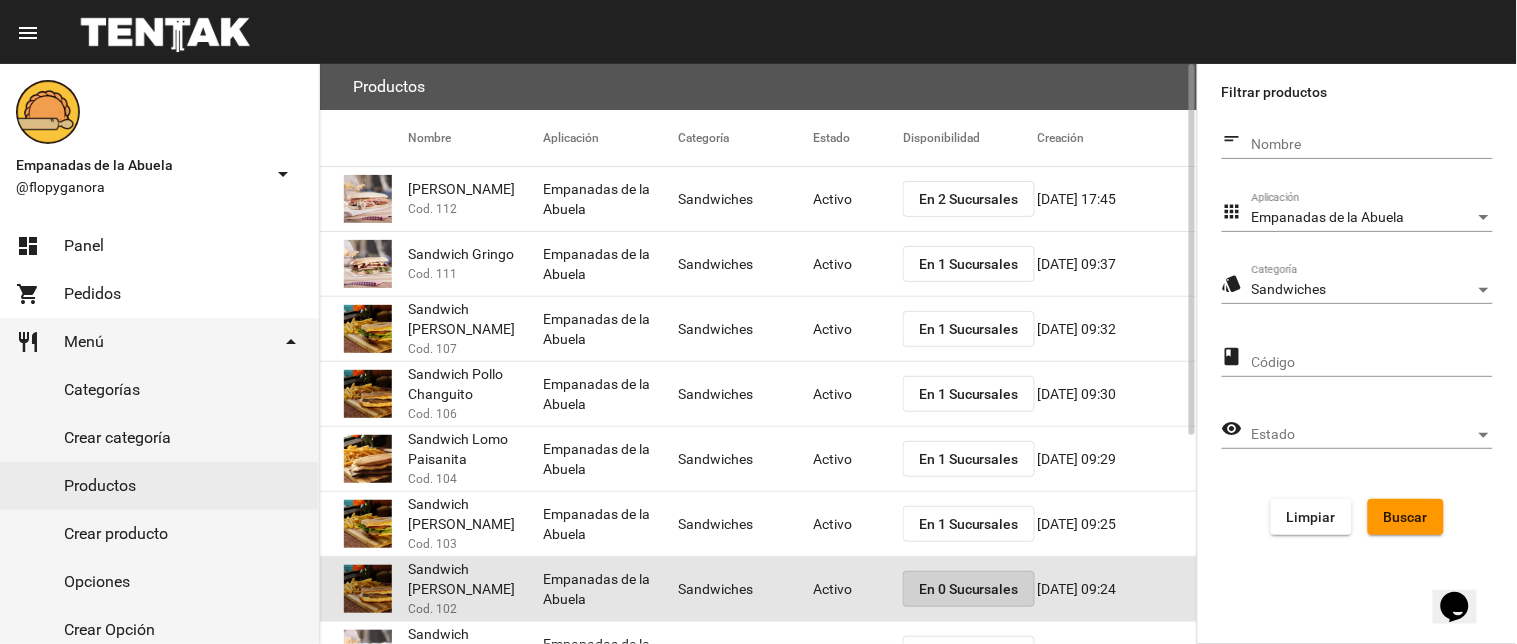 click on "En 0 Sucursales" 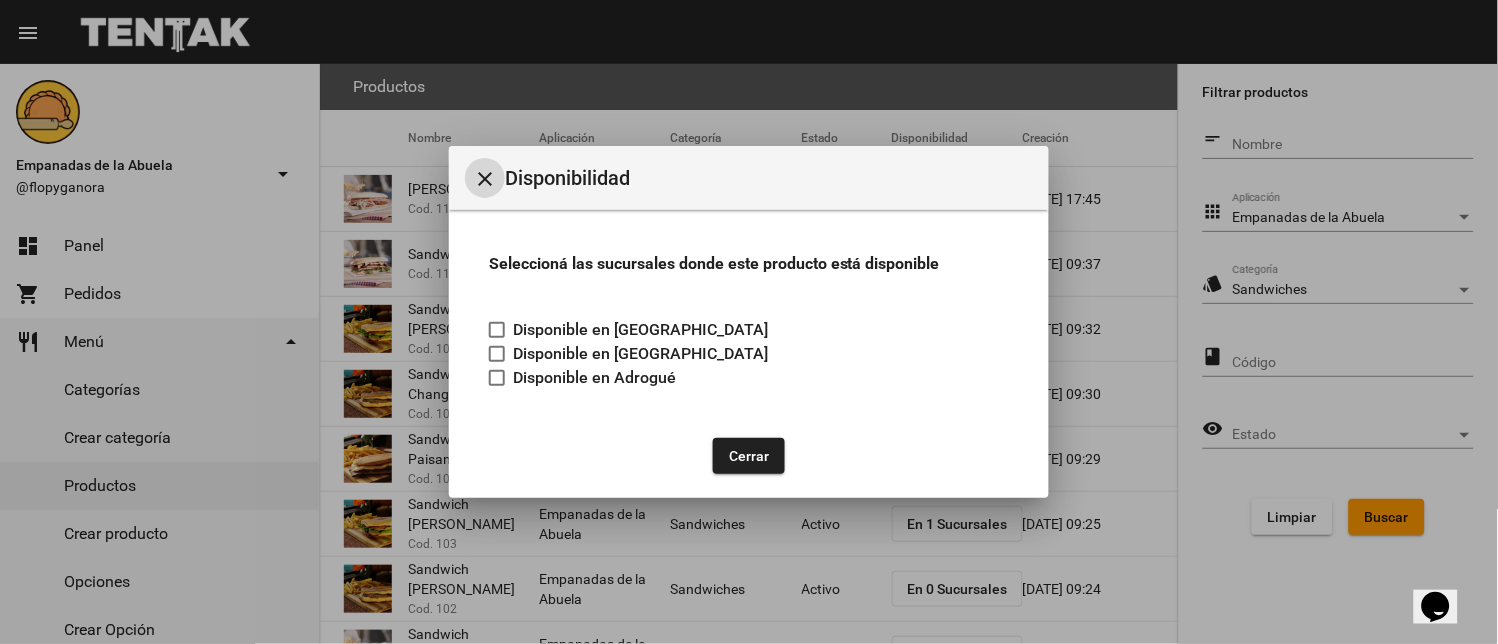 drag, startPoint x: 504, startPoint y: 386, endPoint x: 593, endPoint y: 404, distance: 90.80198 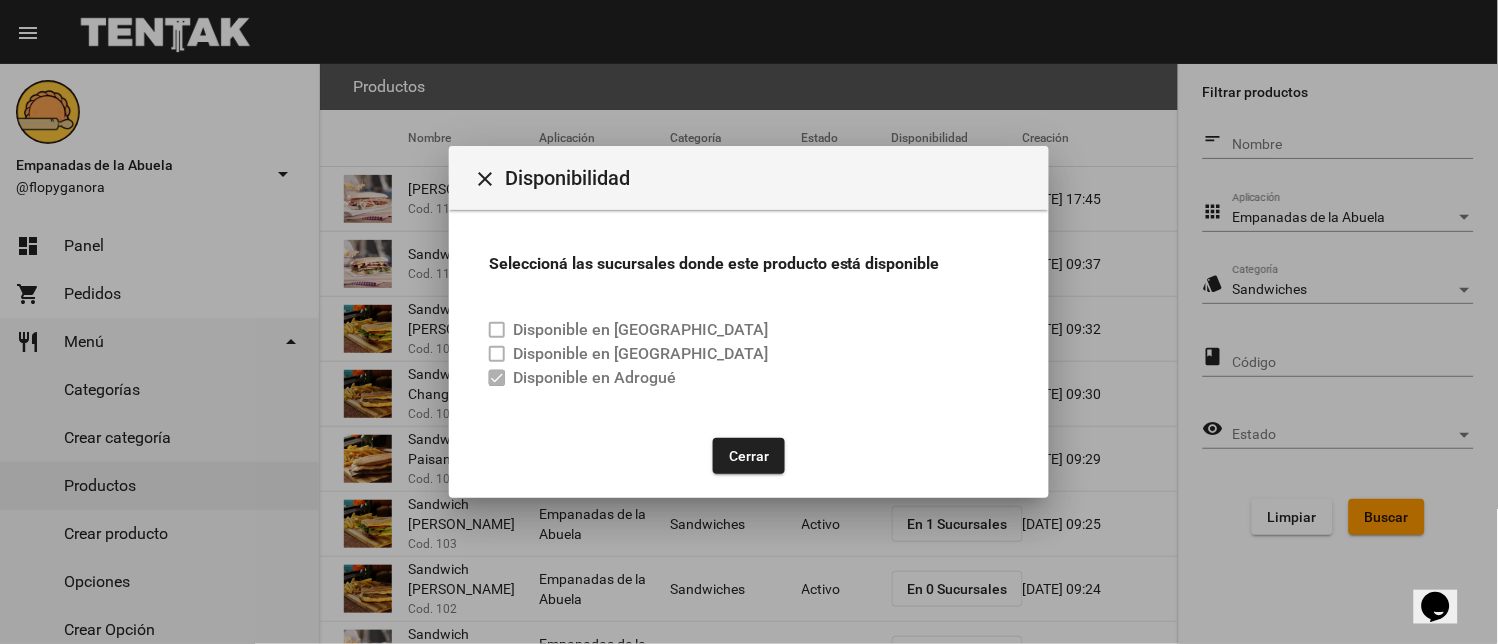 click on "Cerrar" 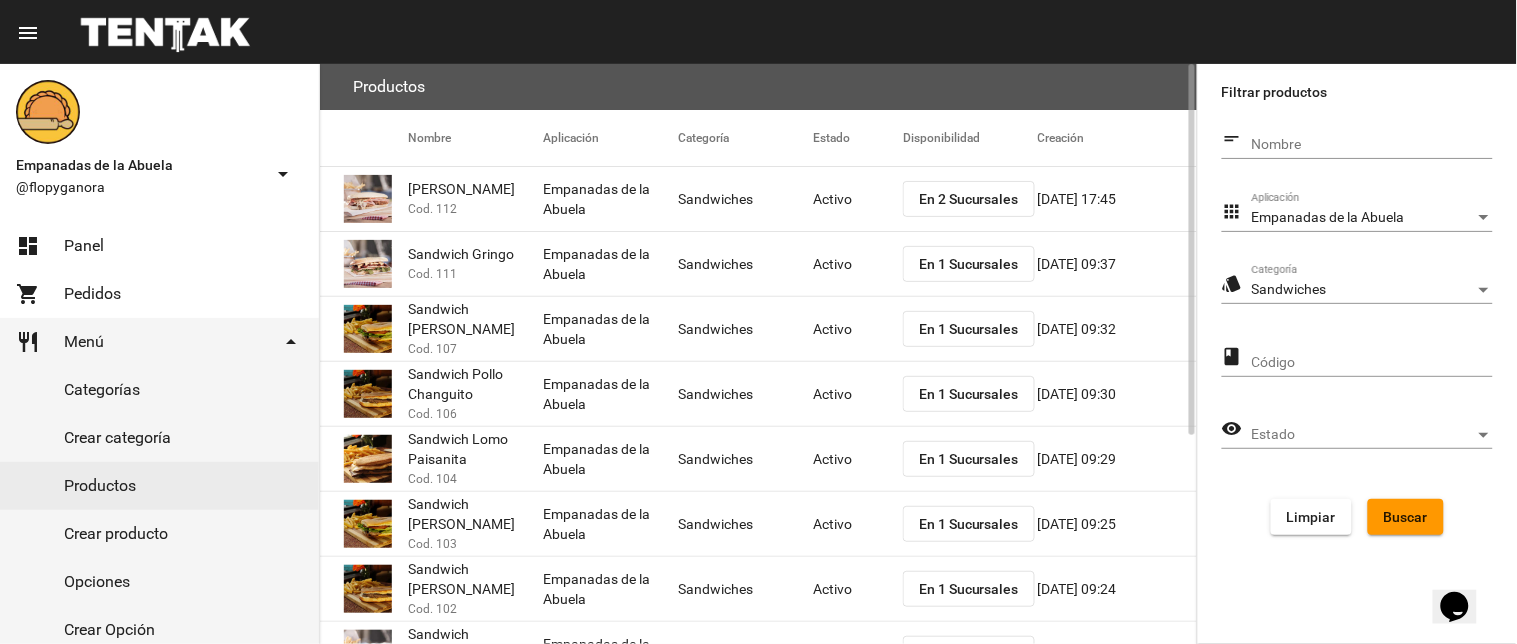 scroll, scrollTop: 325, scrollLeft: 0, axis: vertical 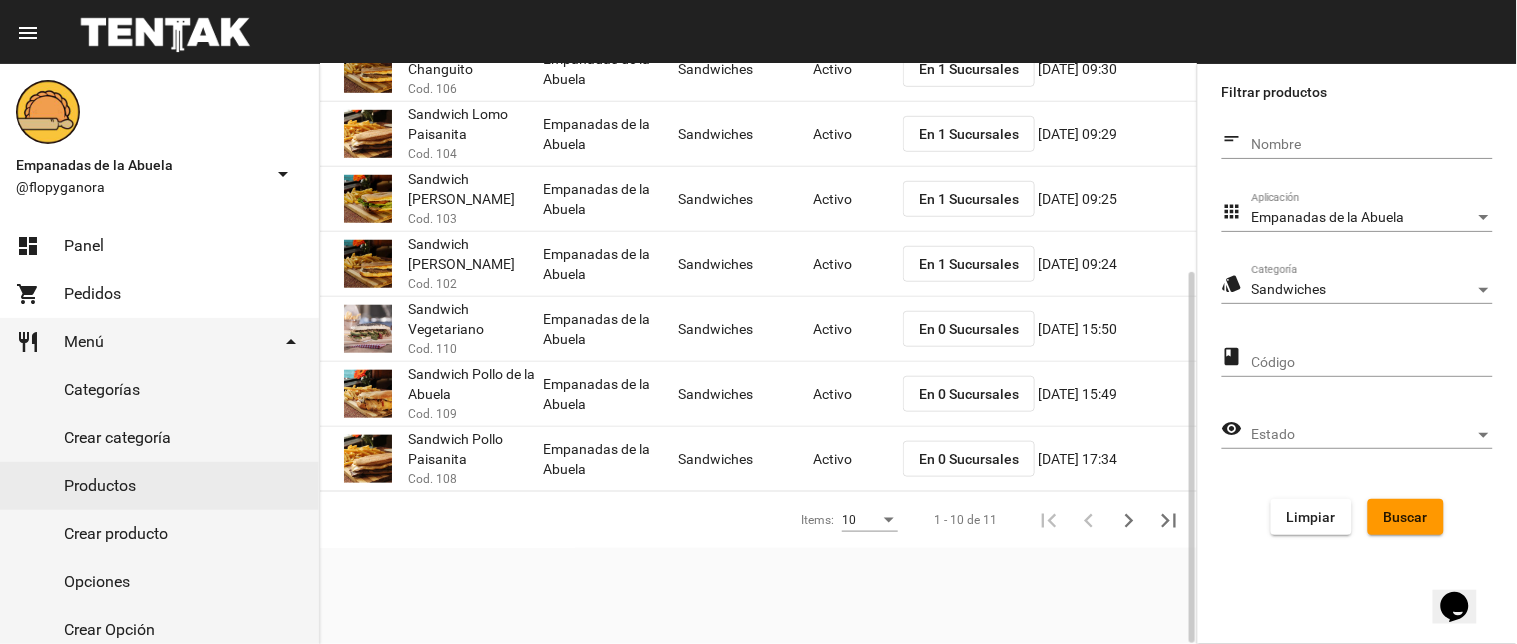 click on "En 0 Sucursales" 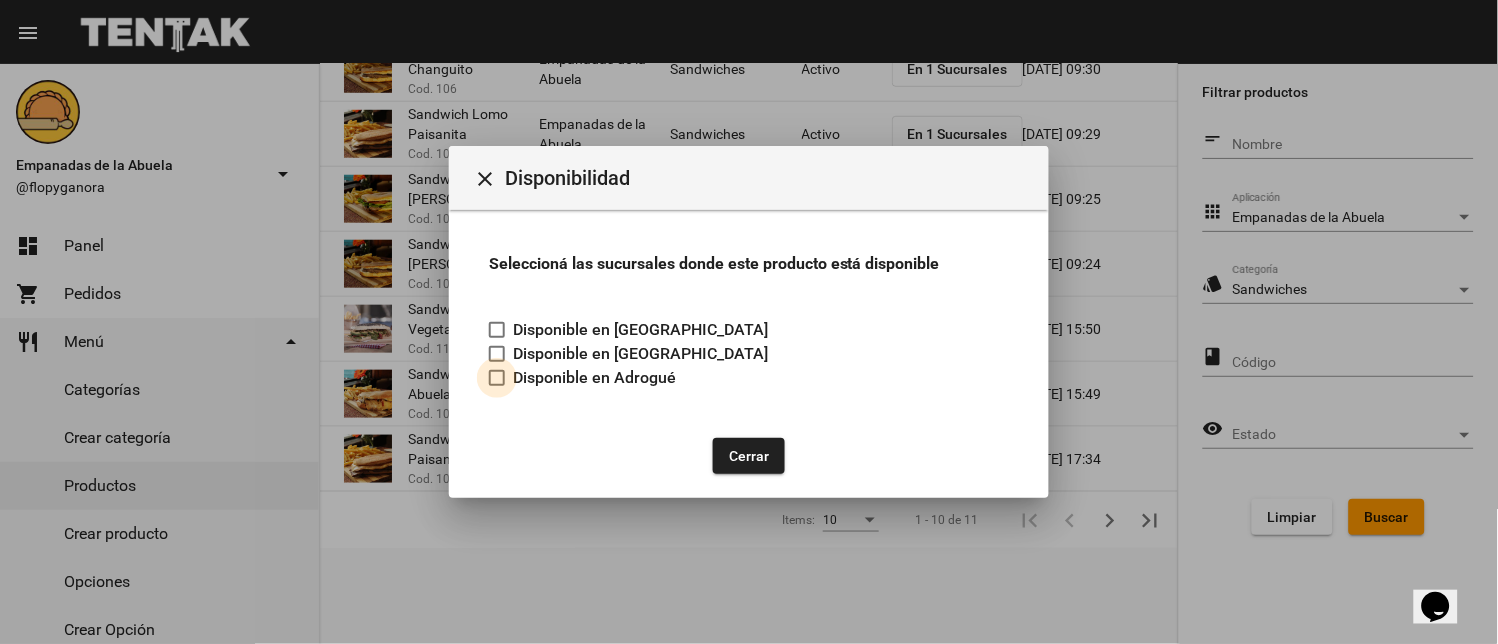 click on "Disponible en Adrogué" at bounding box center (582, 378) 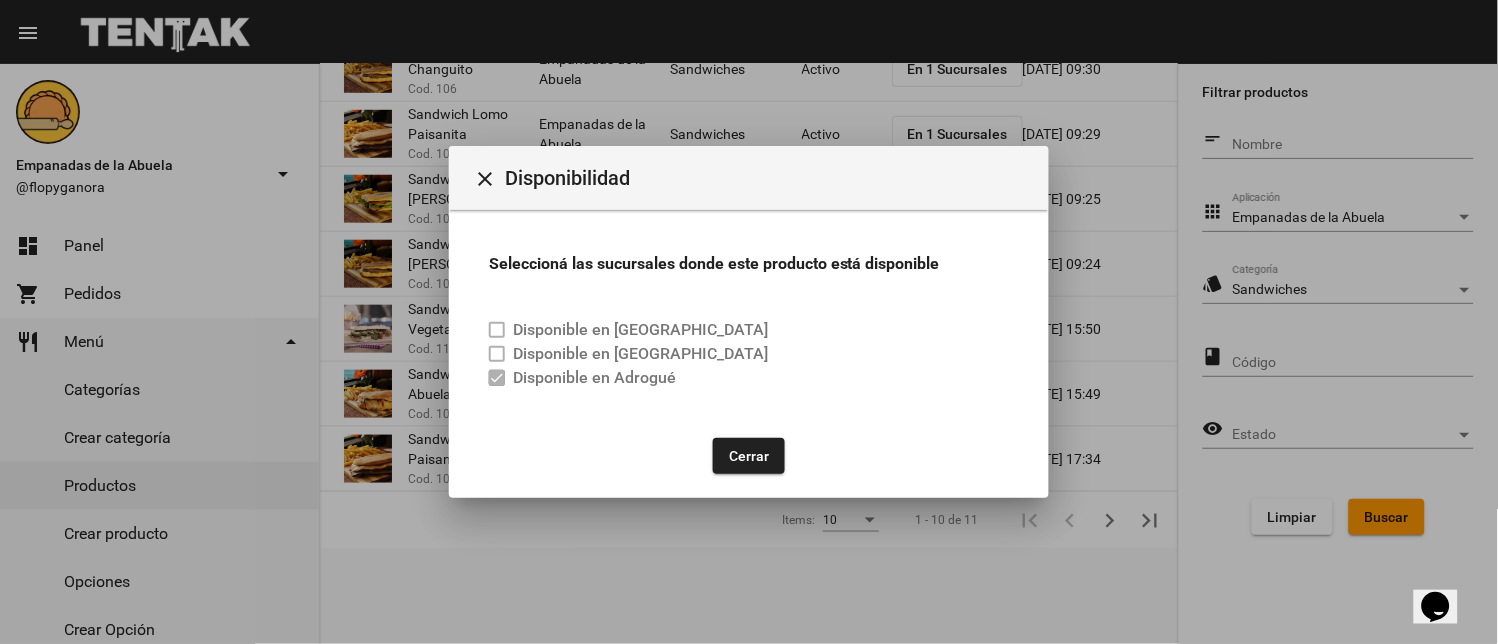 drag, startPoint x: 751, startPoint y: 448, endPoint x: 837, endPoint y: 432, distance: 87.47571 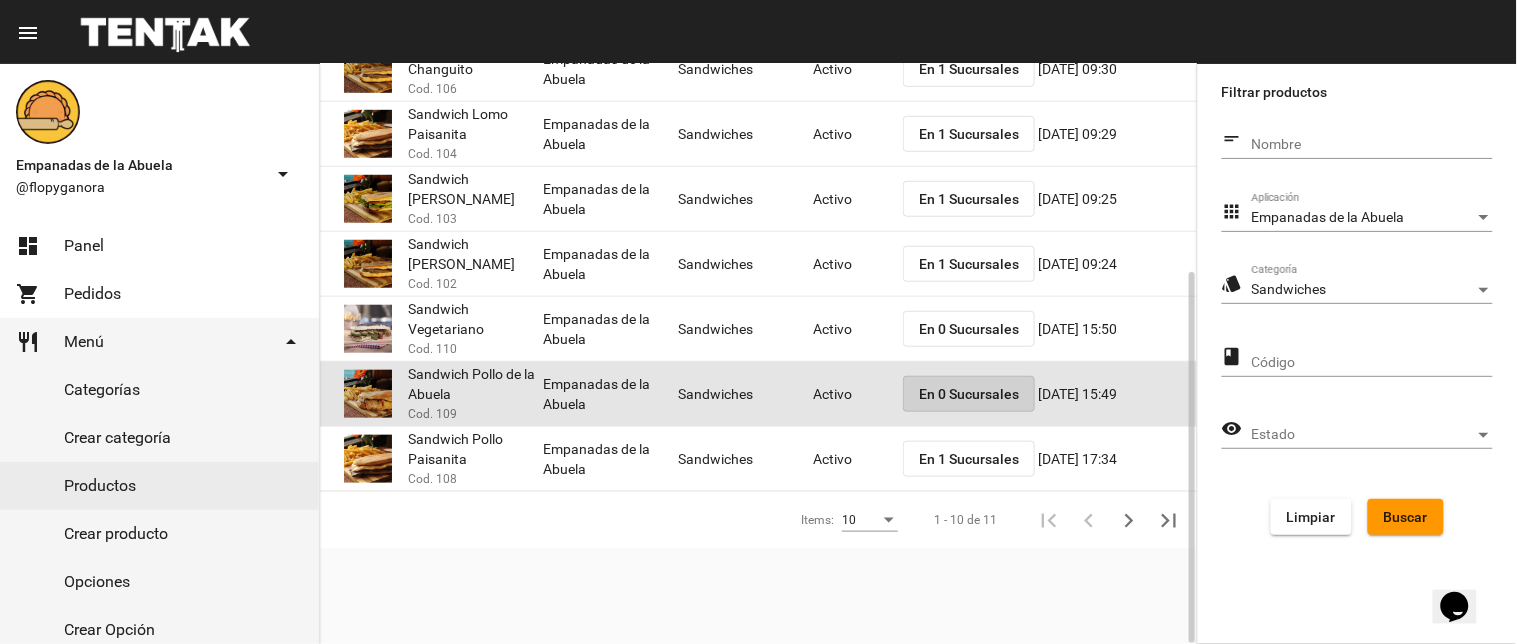 click on "En 0 Sucursales" 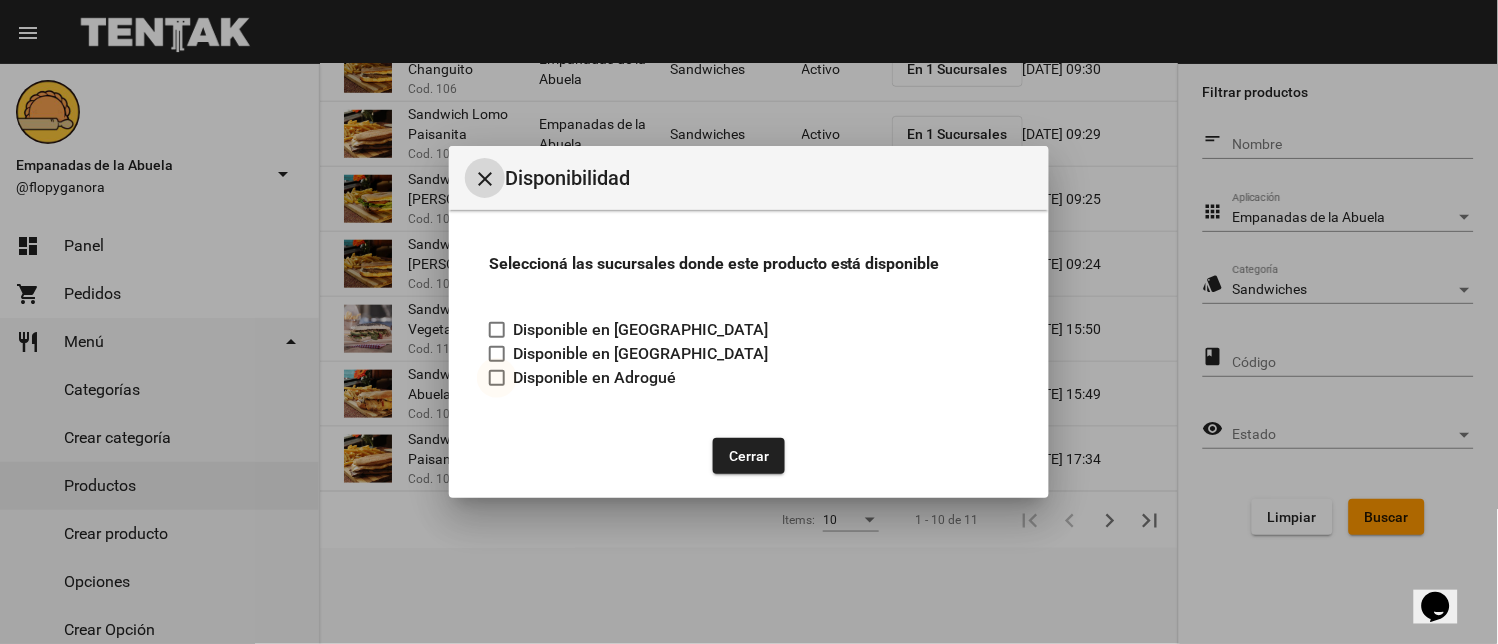 click at bounding box center [497, 378] 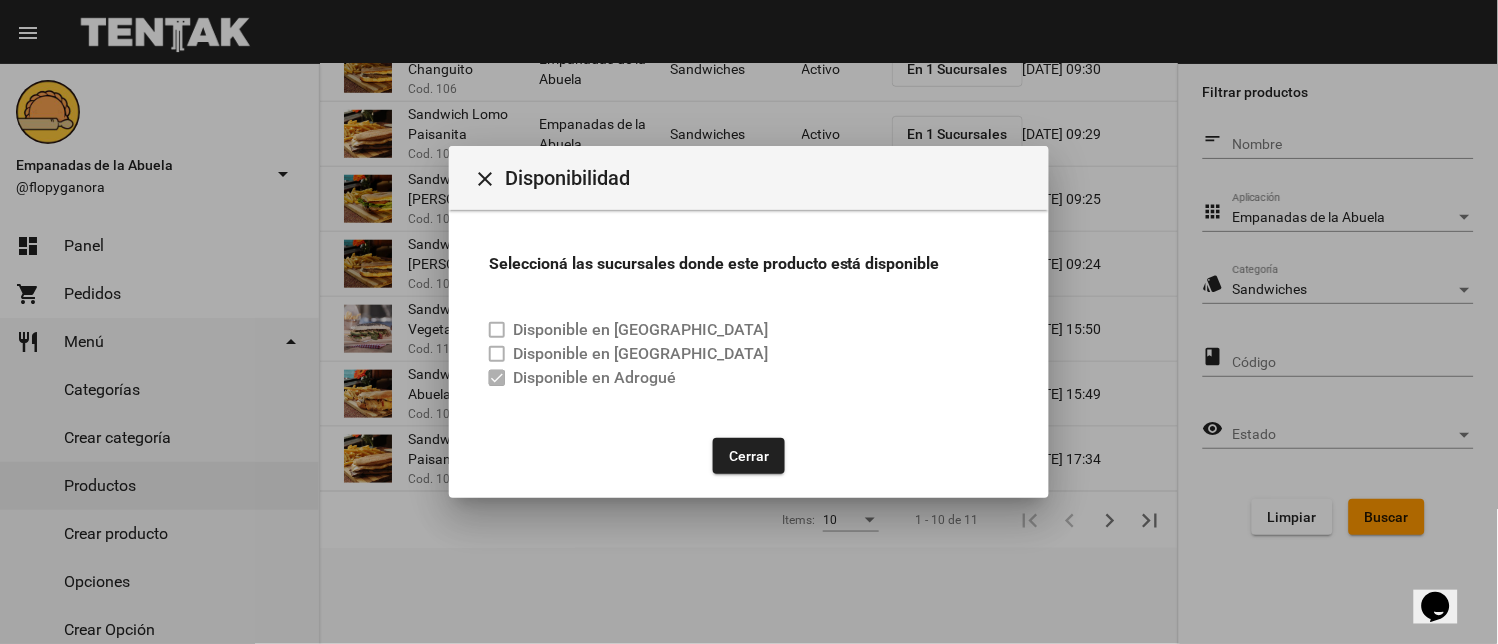 drag, startPoint x: 751, startPoint y: 456, endPoint x: 855, endPoint y: 477, distance: 106.09901 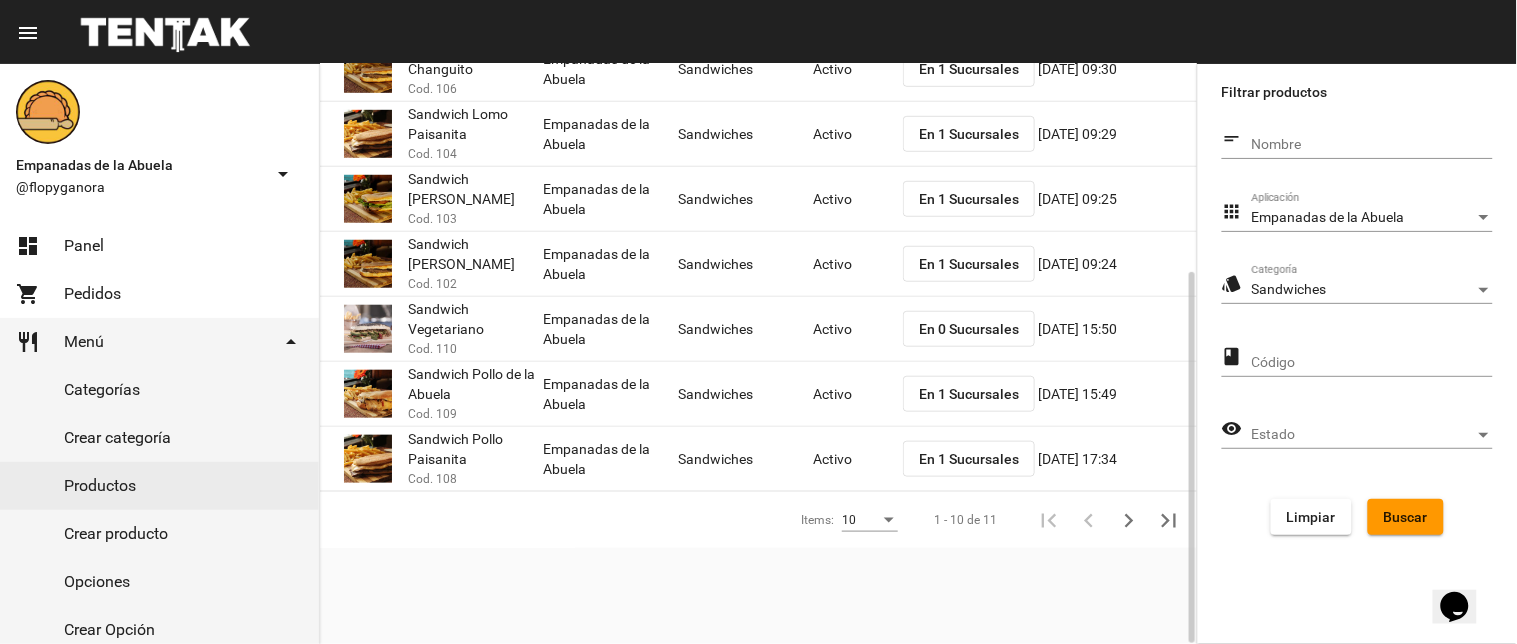 click 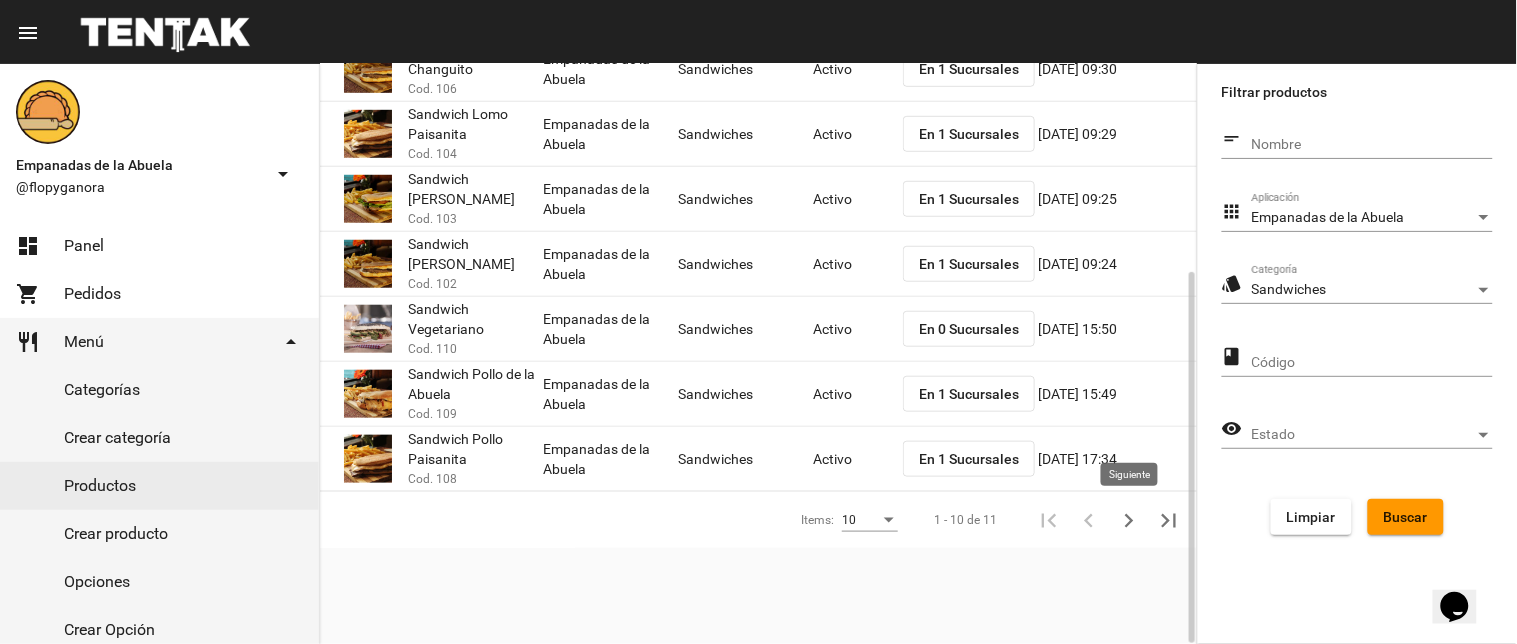 click 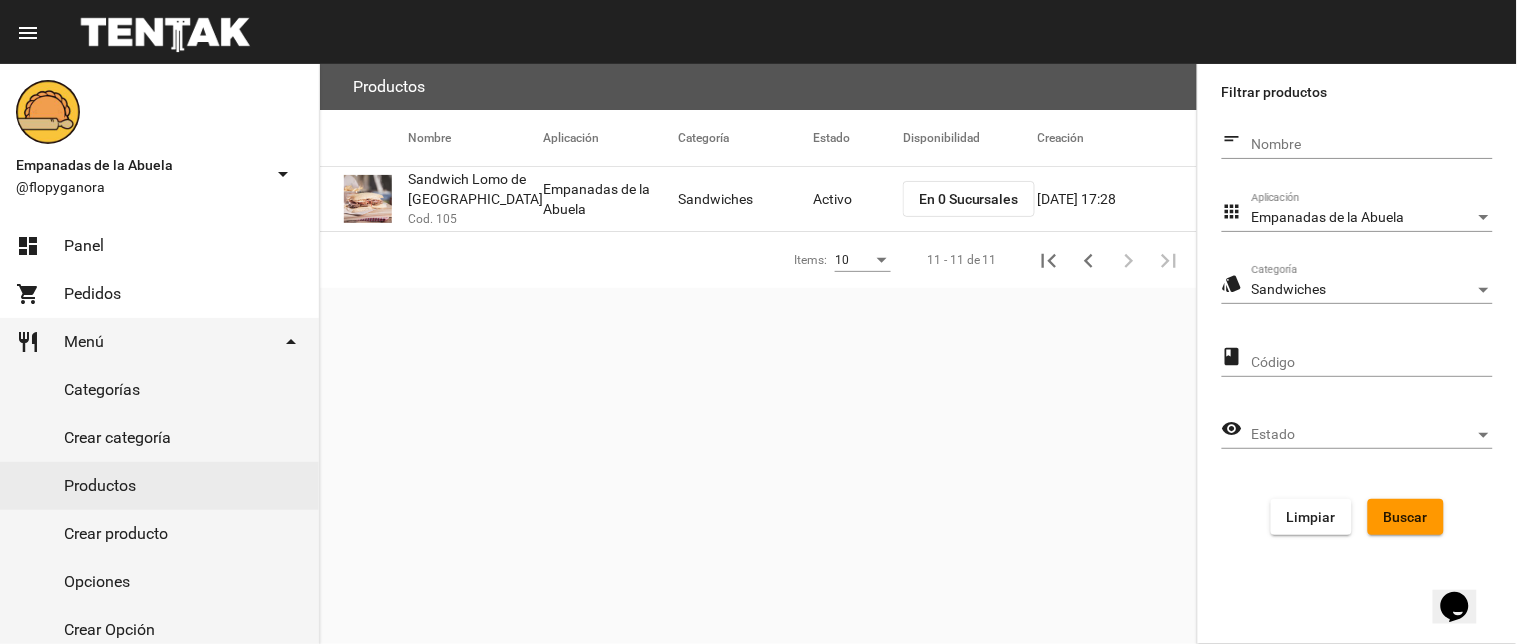 scroll, scrollTop: 0, scrollLeft: 0, axis: both 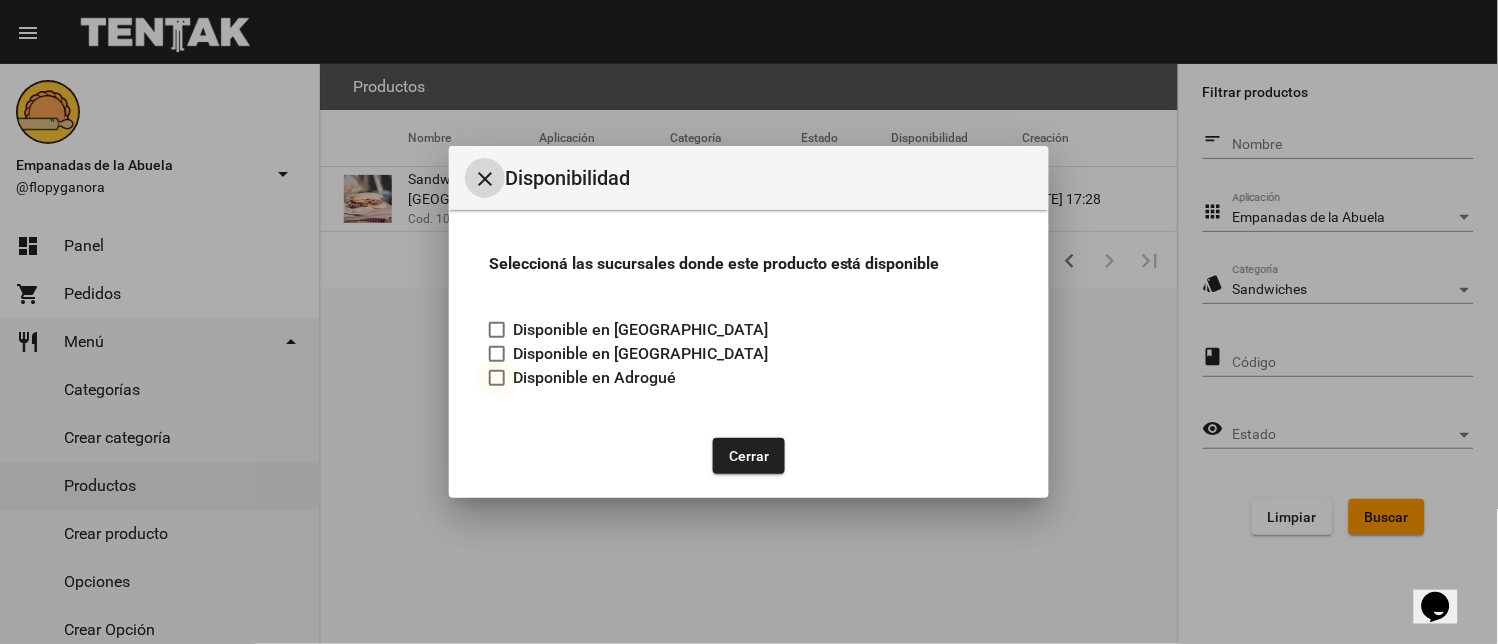 click at bounding box center [497, 378] 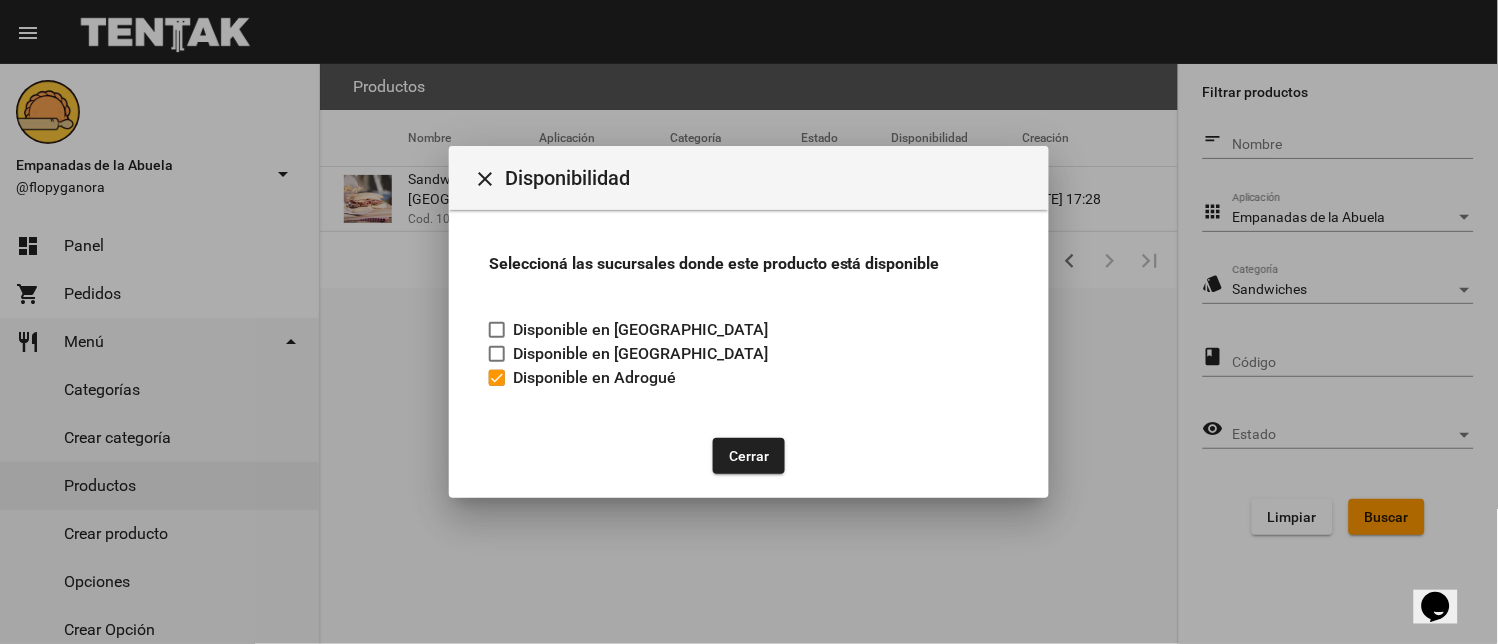 click on "Cerrar" 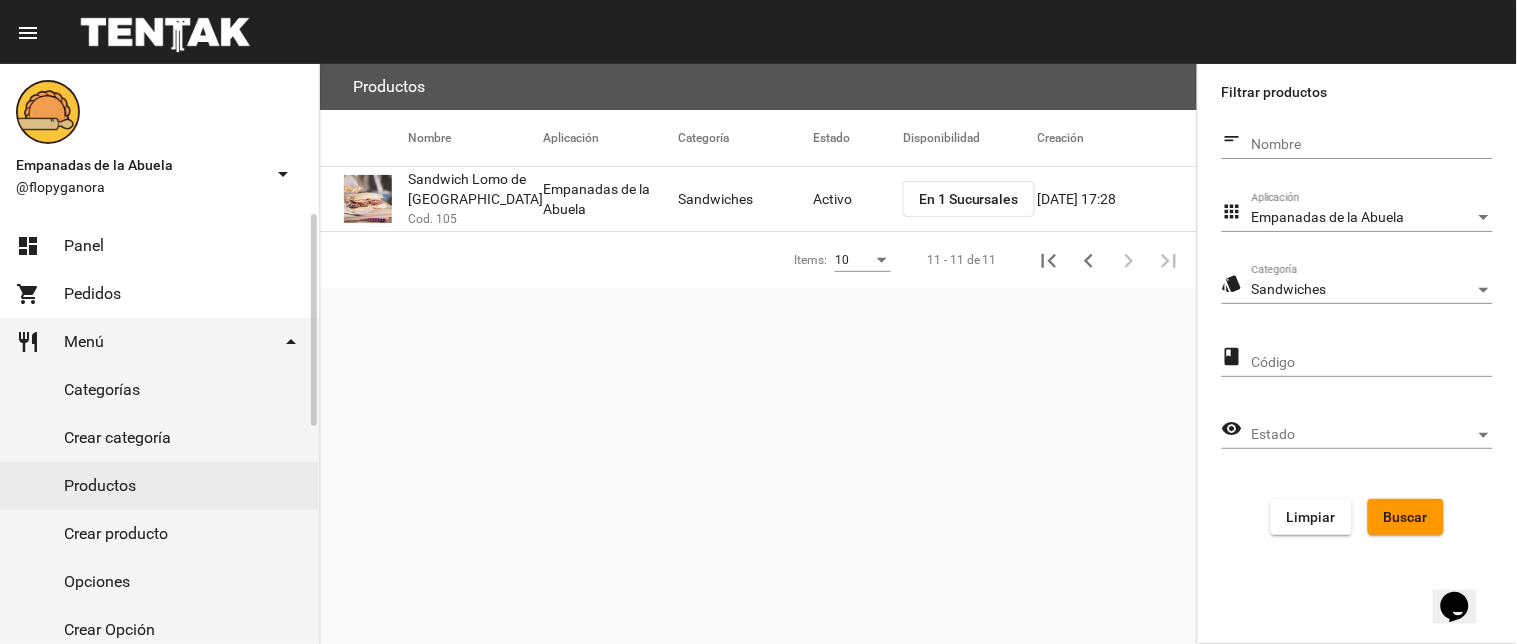 click on "dashboard Panel" 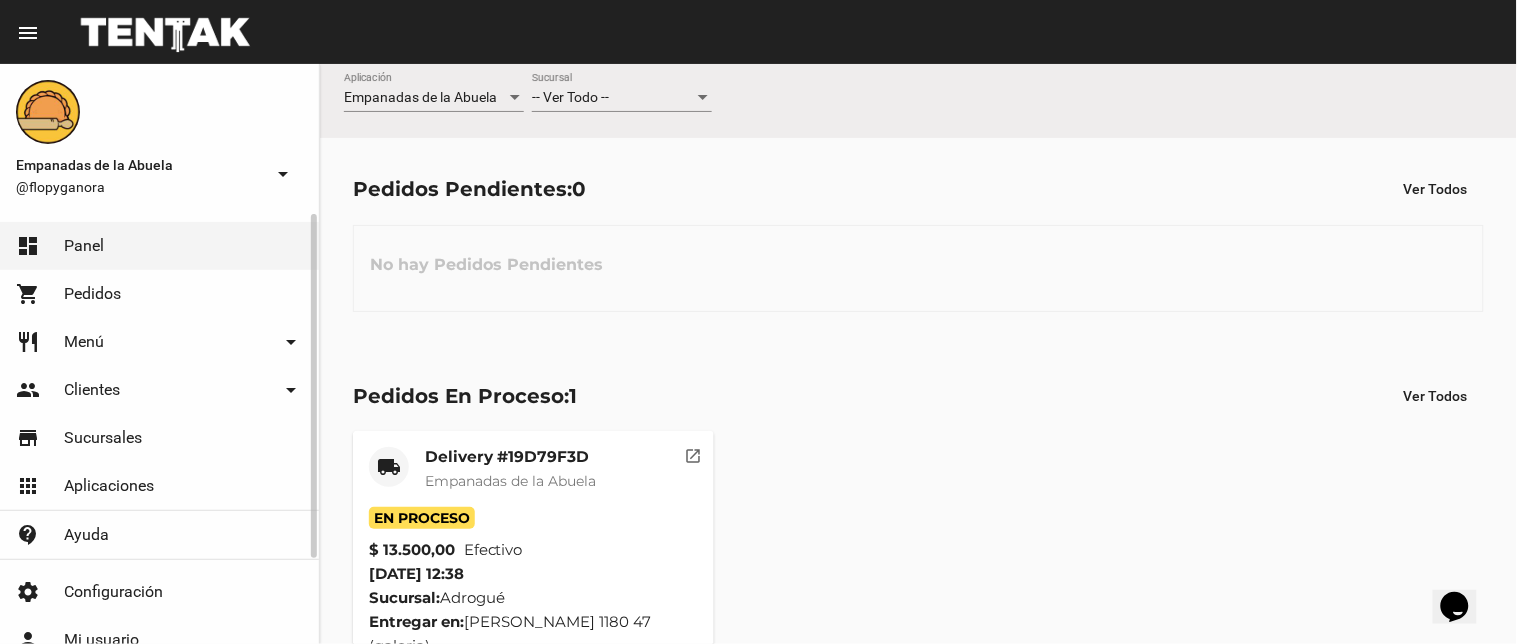 click on "restaurant Menú arrow_drop_down" 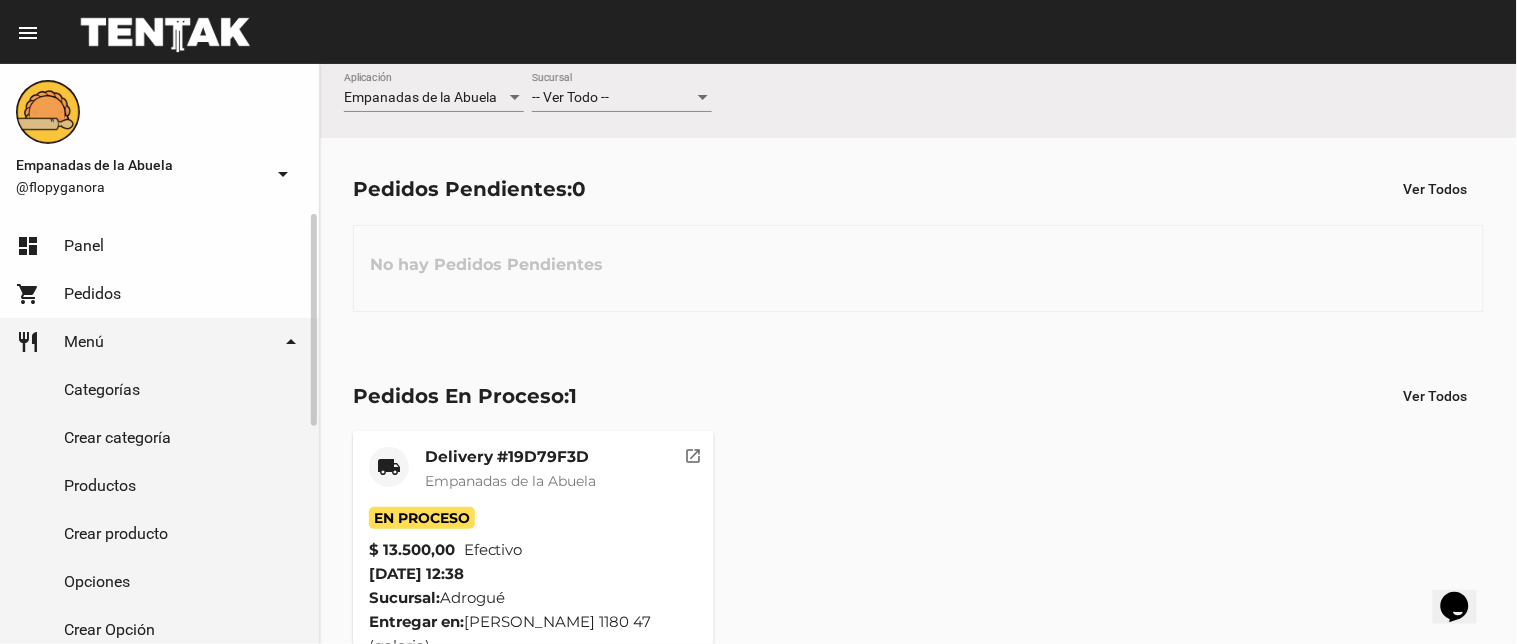 click on "Productos" 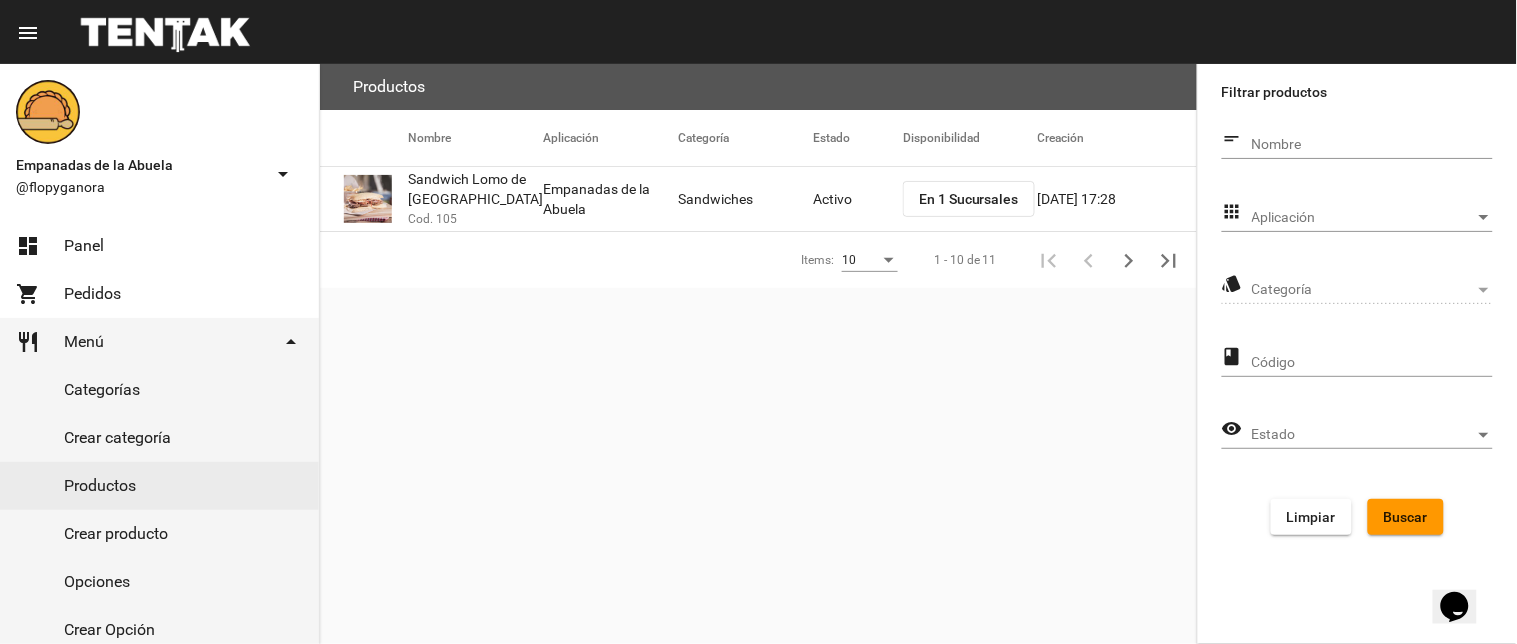 click on "Aplicación Aplicación" 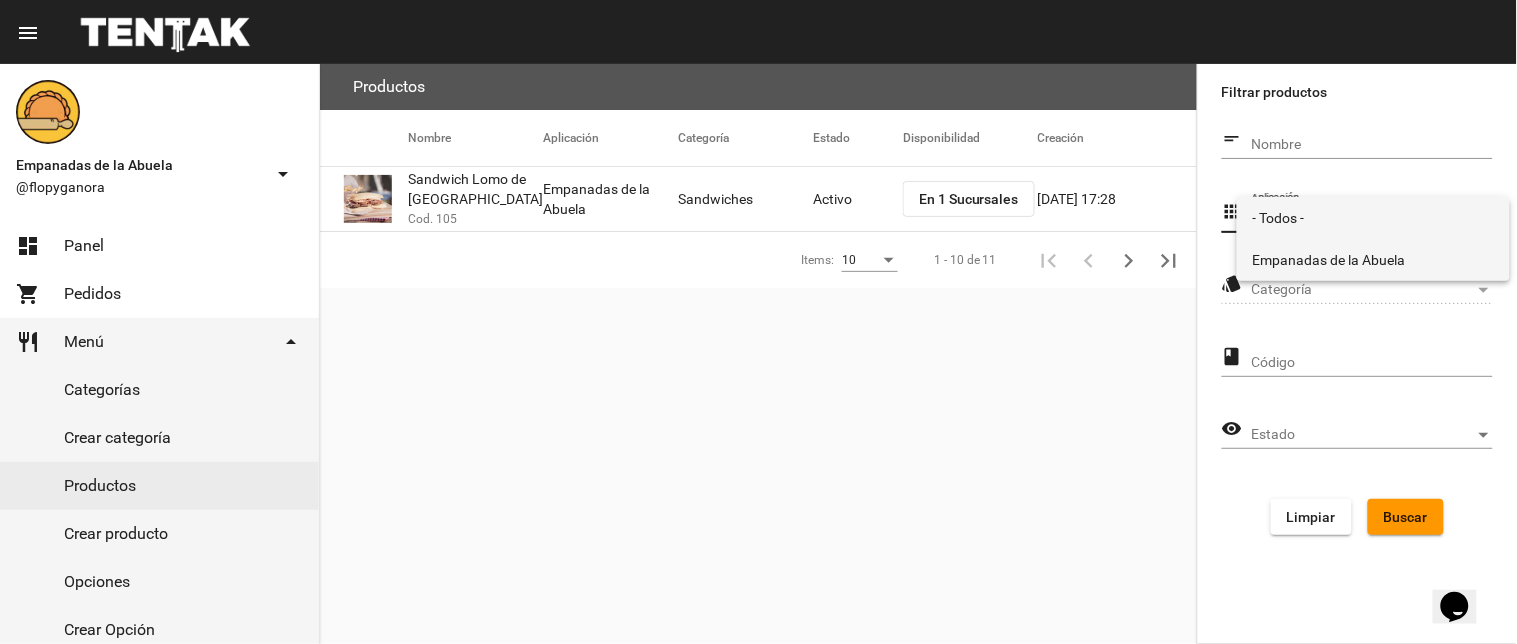 click on "Empanadas de la Abuela" at bounding box center [1373, 260] 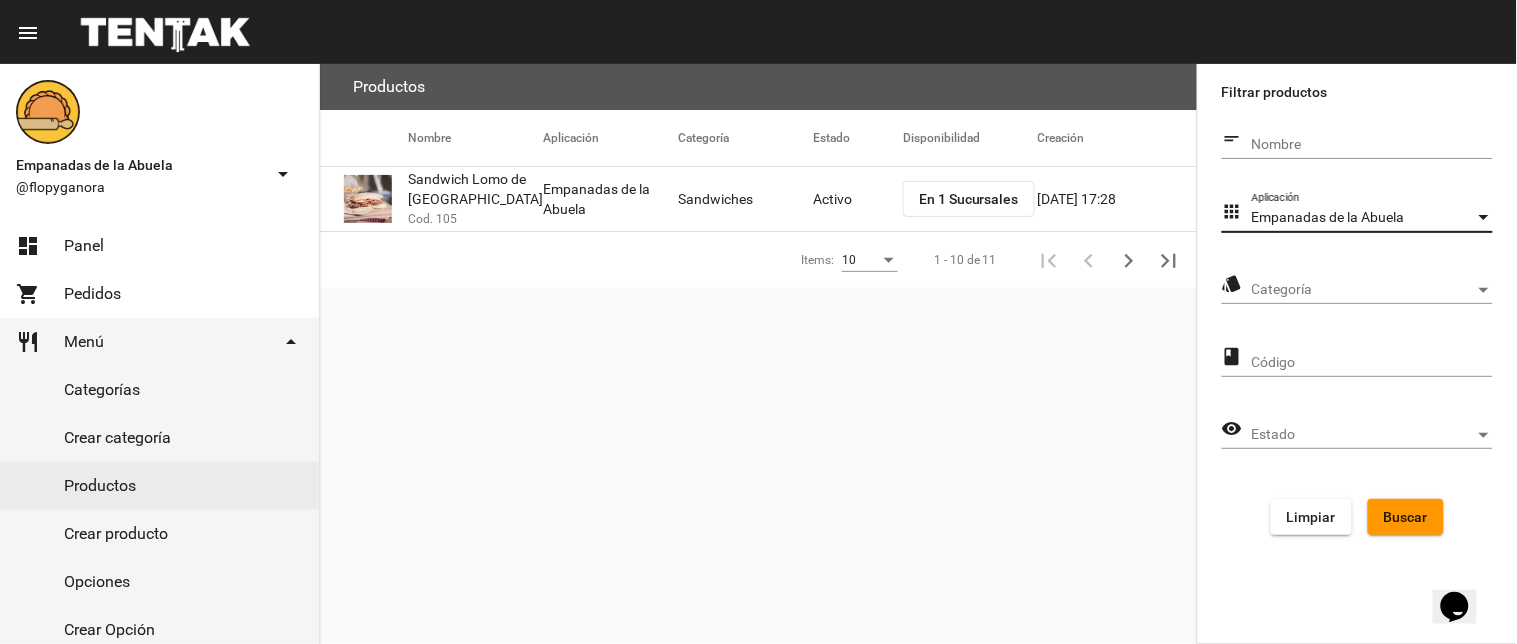 click on "Categoría" at bounding box center [1363, 290] 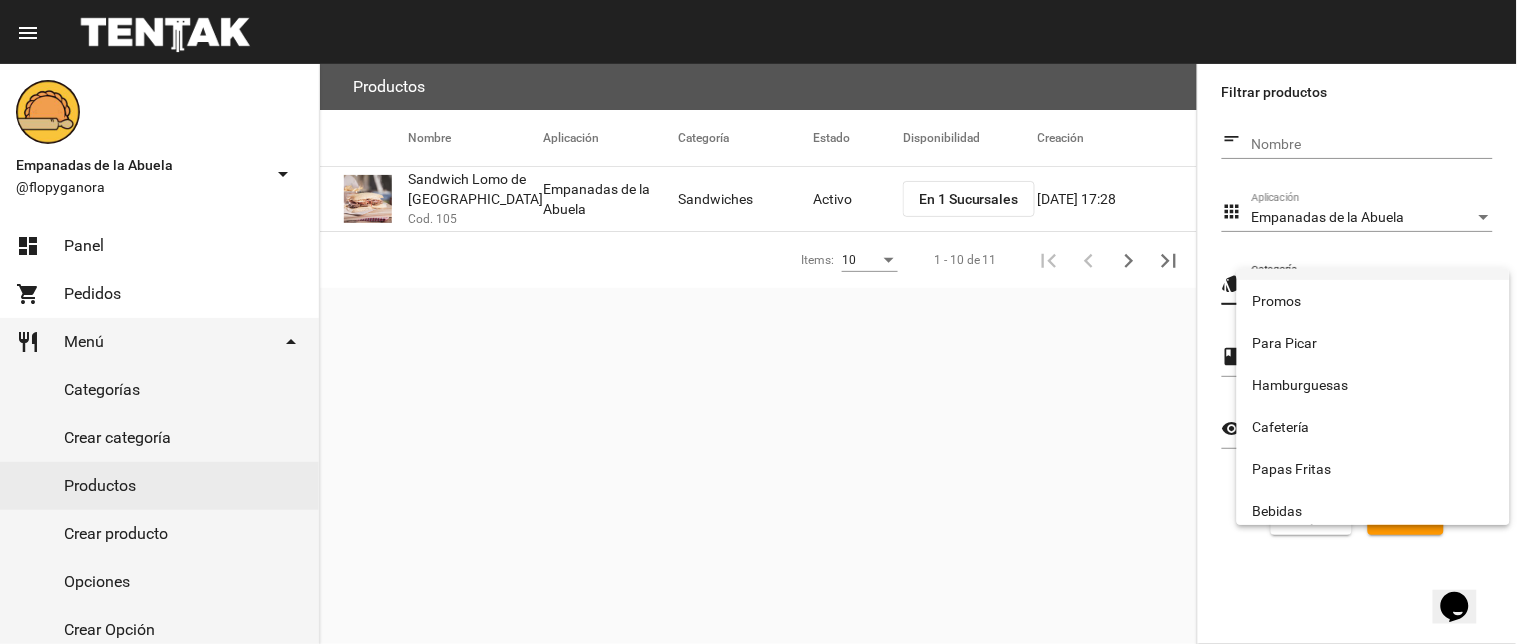 scroll, scrollTop: 0, scrollLeft: 0, axis: both 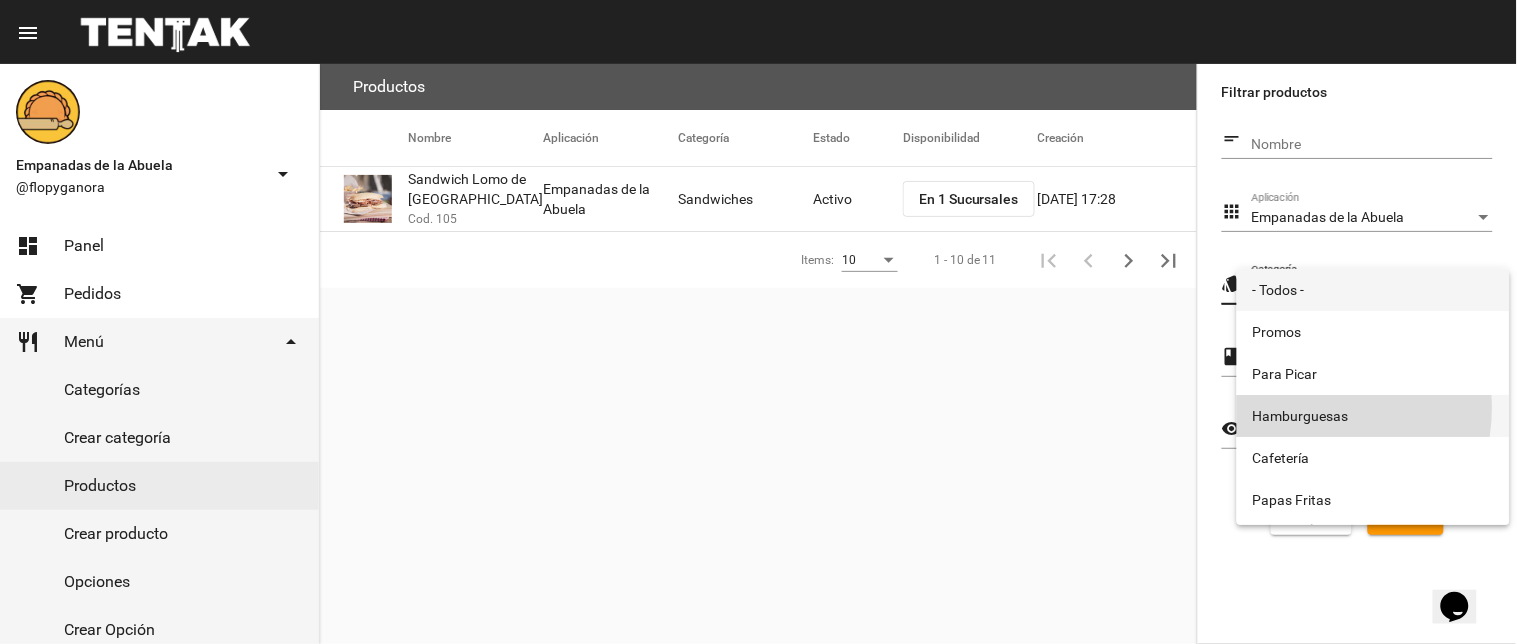 click on "Hamburguesas" at bounding box center [1373, 416] 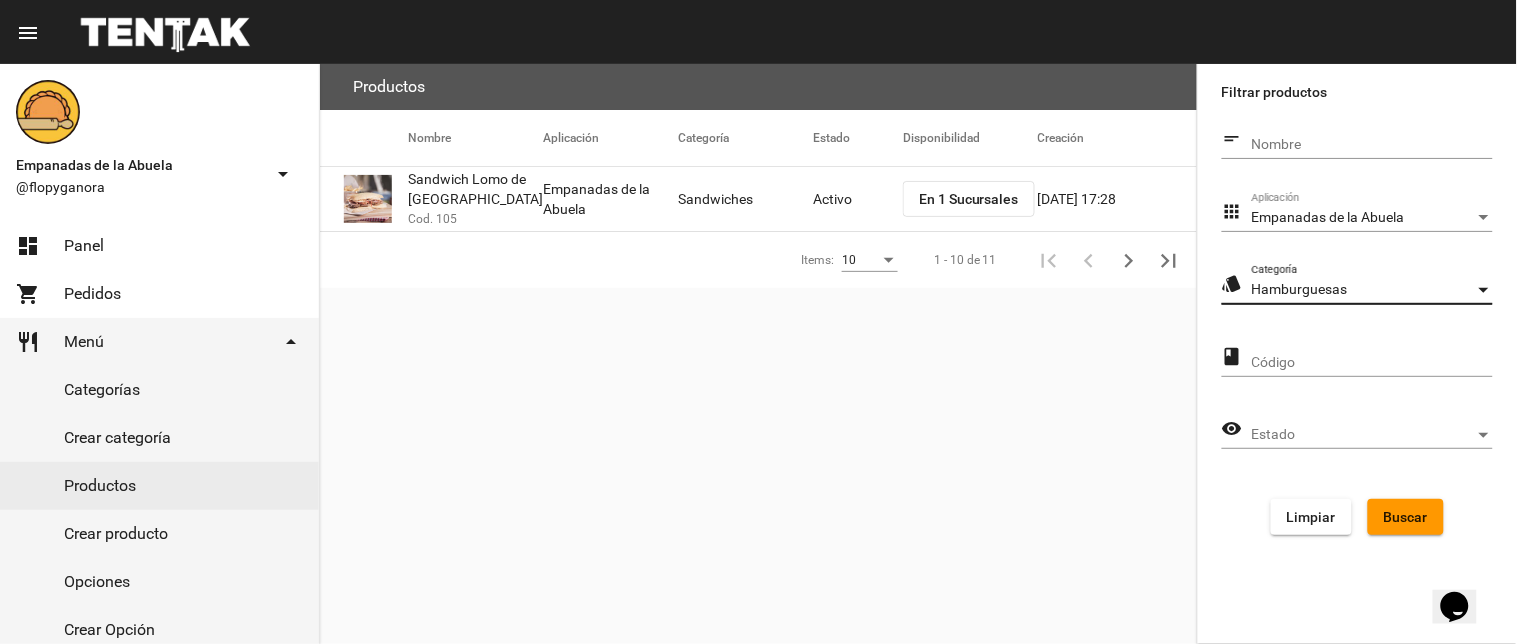 click on "Buscar" 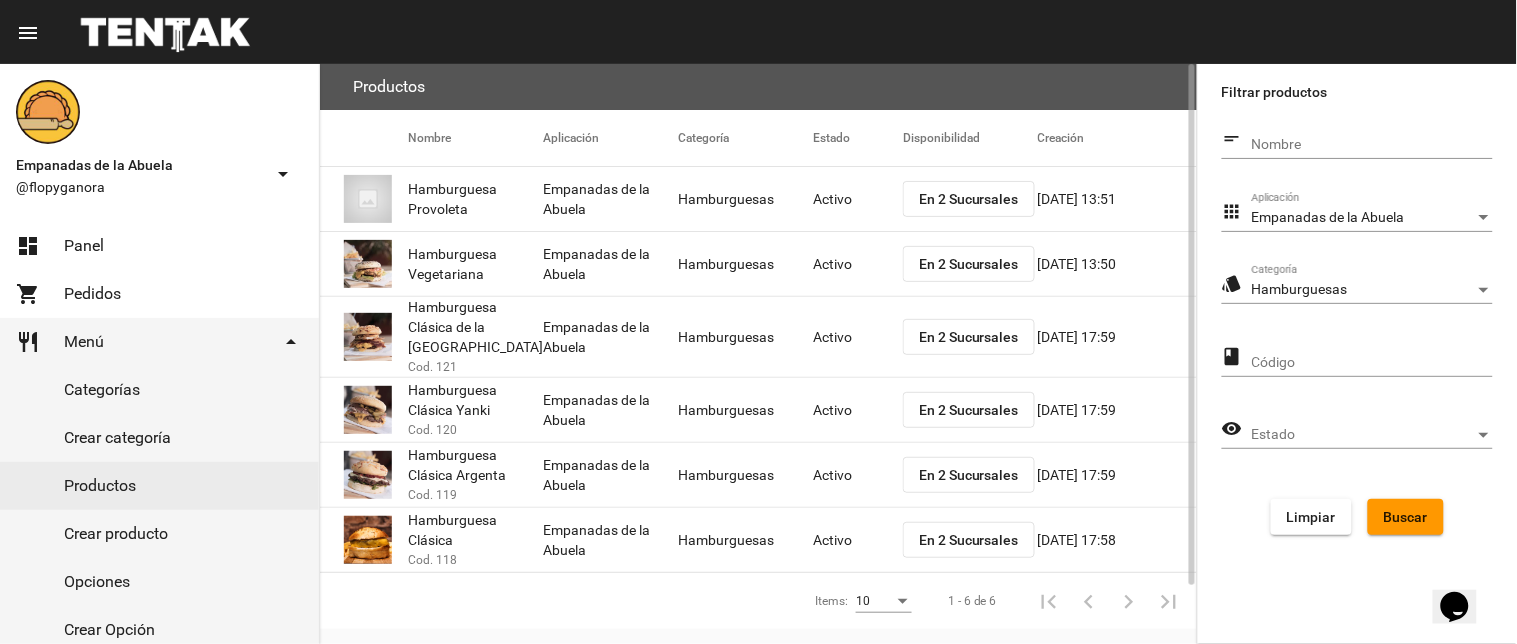 click on "En 2 Sucursales" 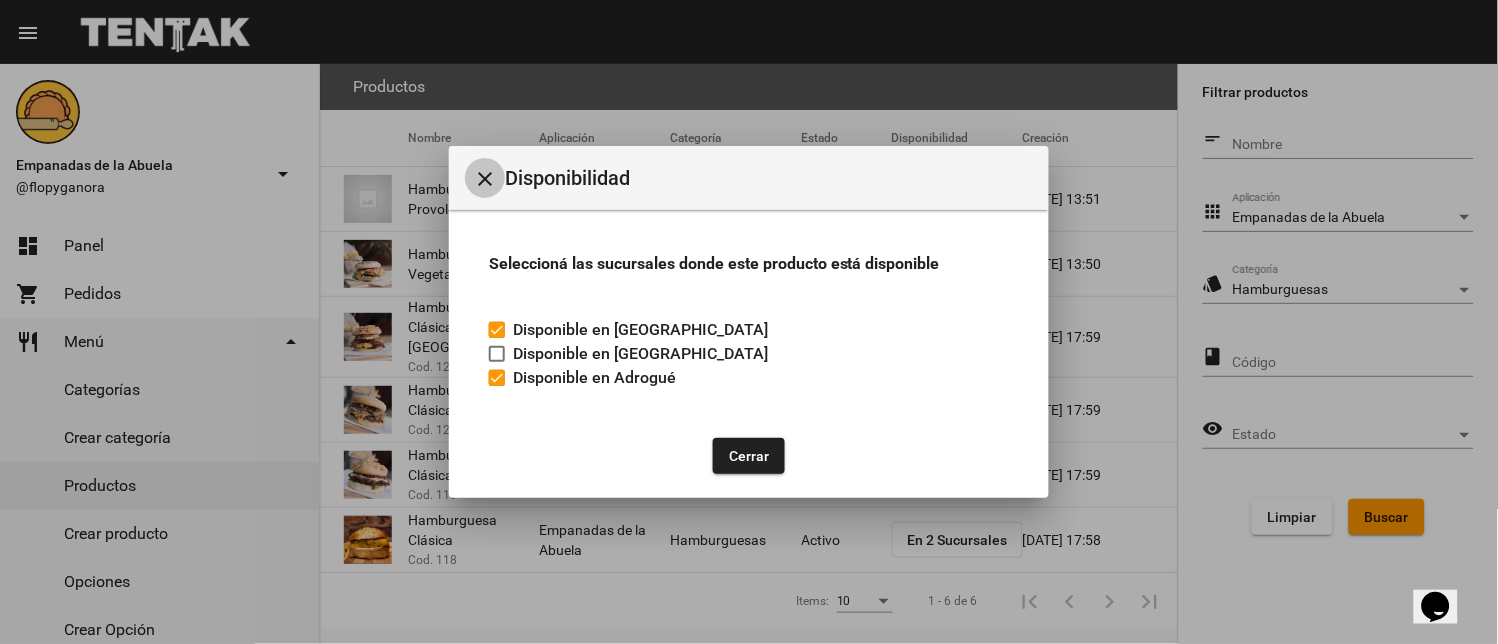 click on "close" at bounding box center [485, 179] 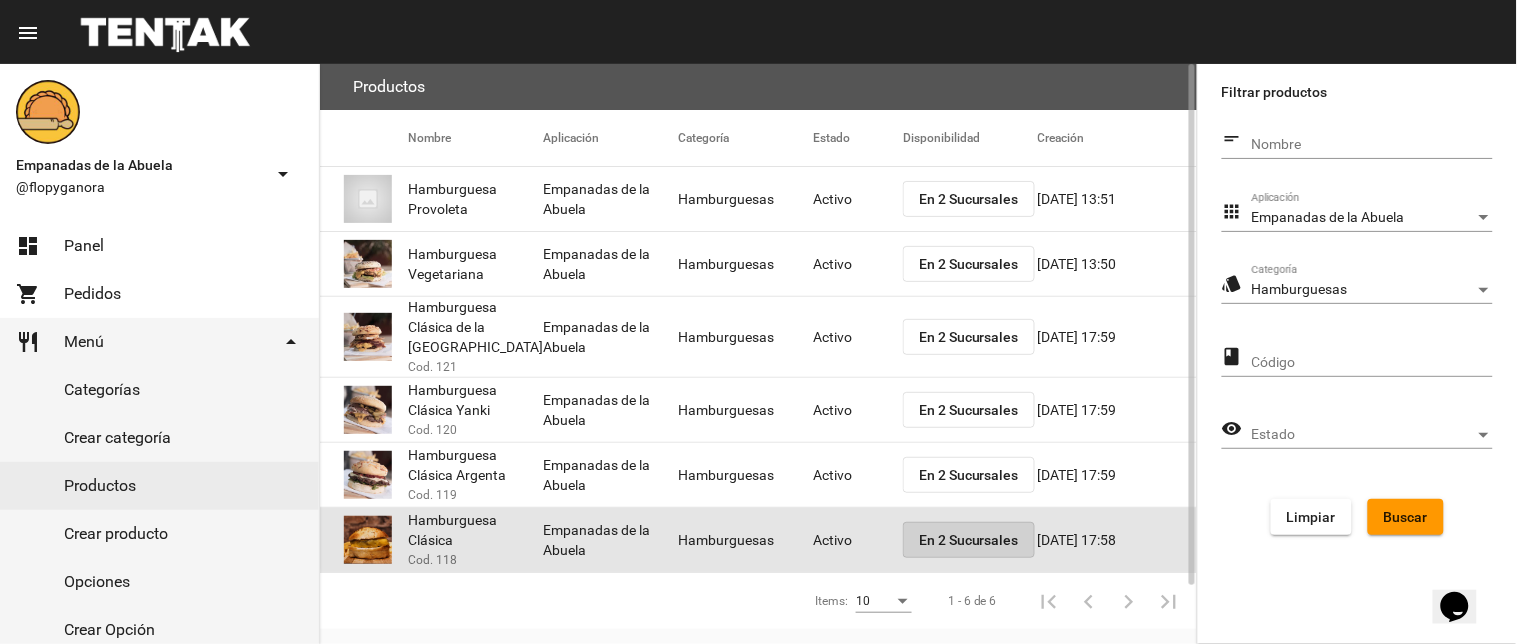 click on "En 2 Sucursales" 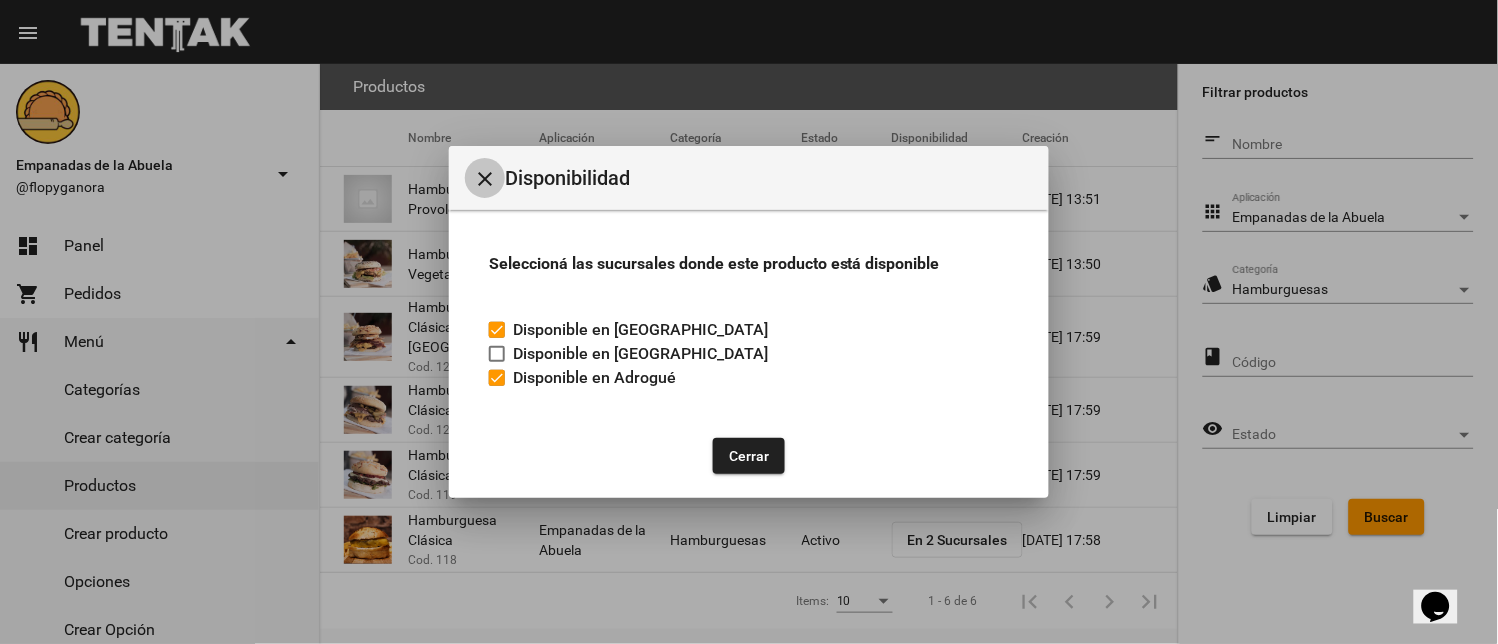 drag, startPoint x: 500, startPoint y: 166, endPoint x: 490, endPoint y: 195, distance: 30.675724 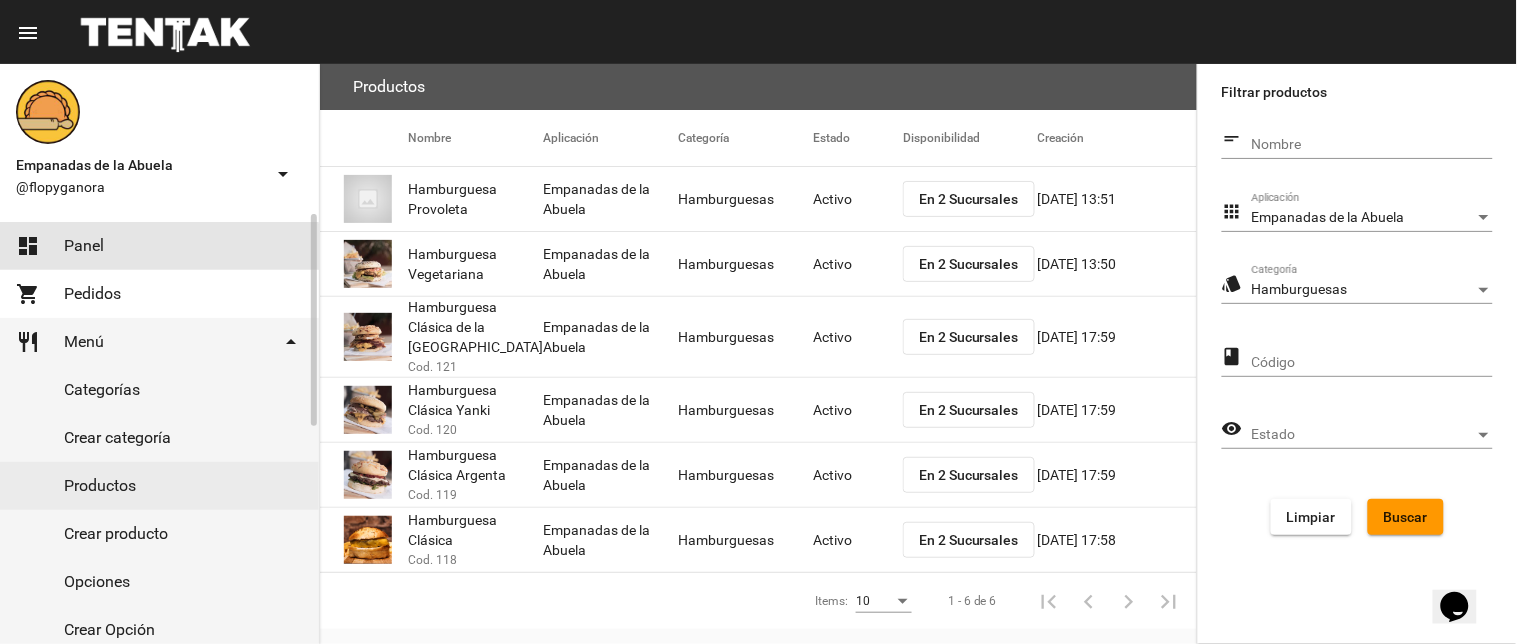 click on "dashboard Panel" 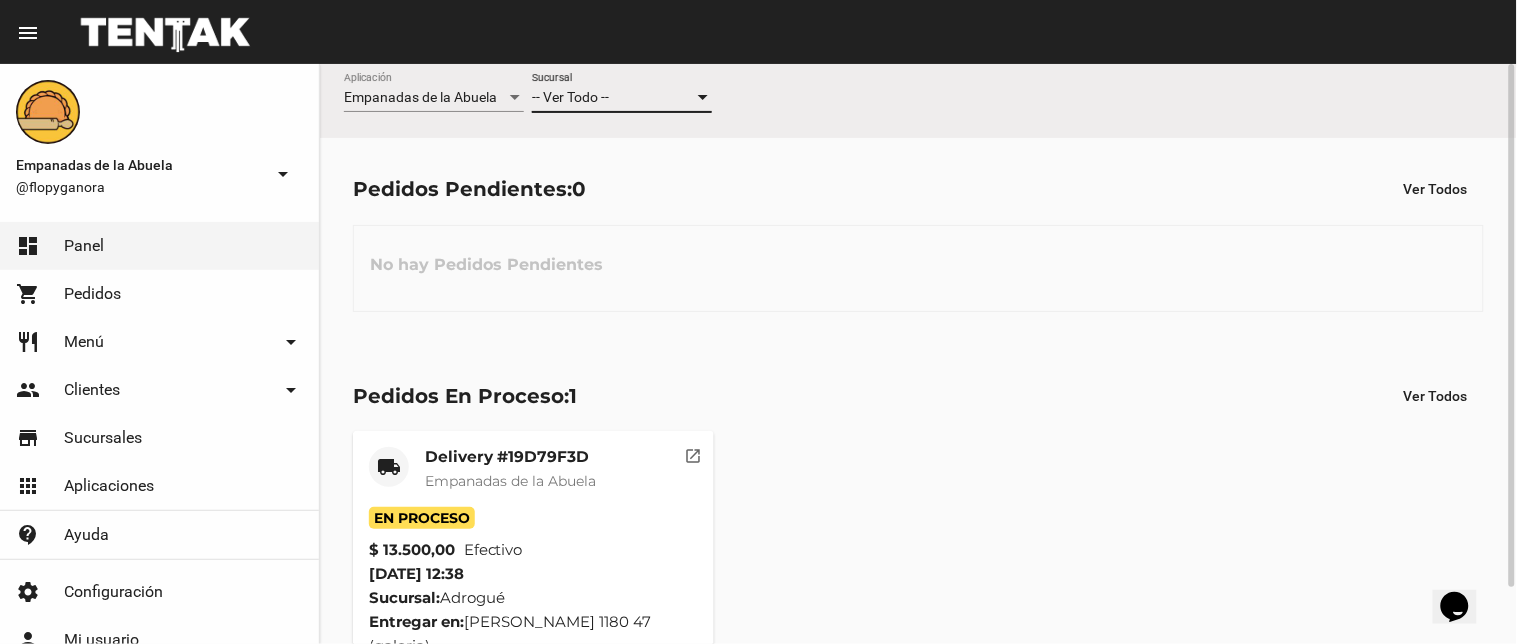 click on "-- Ver Todo --" at bounding box center [613, 98] 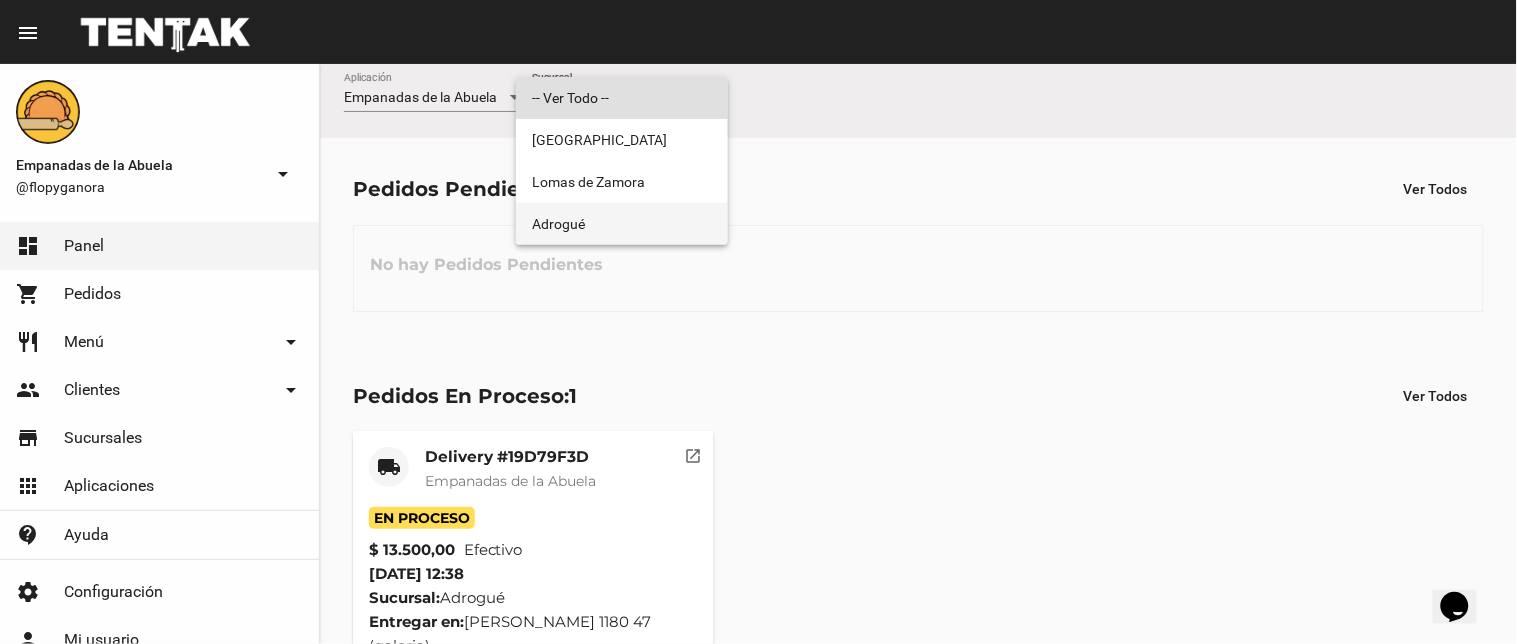 click on "Adrogué" at bounding box center (622, 224) 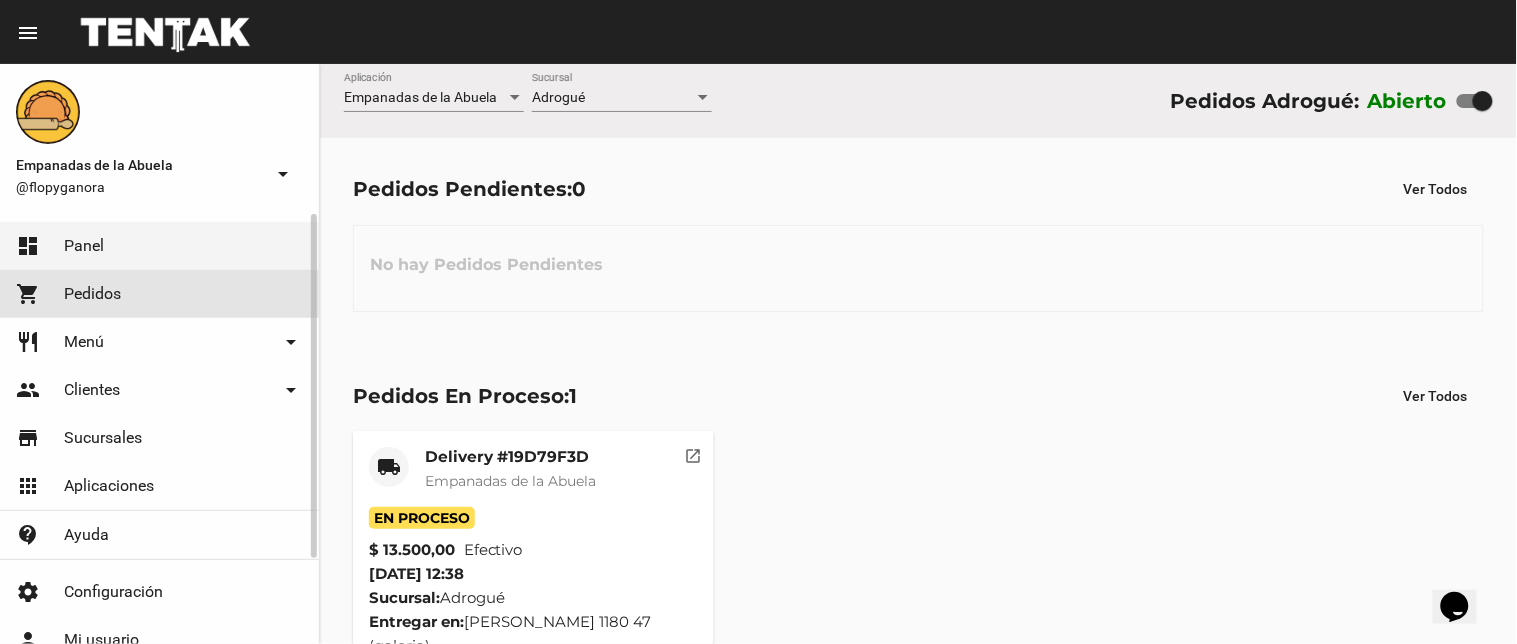 click on "shopping_cart Pedidos" 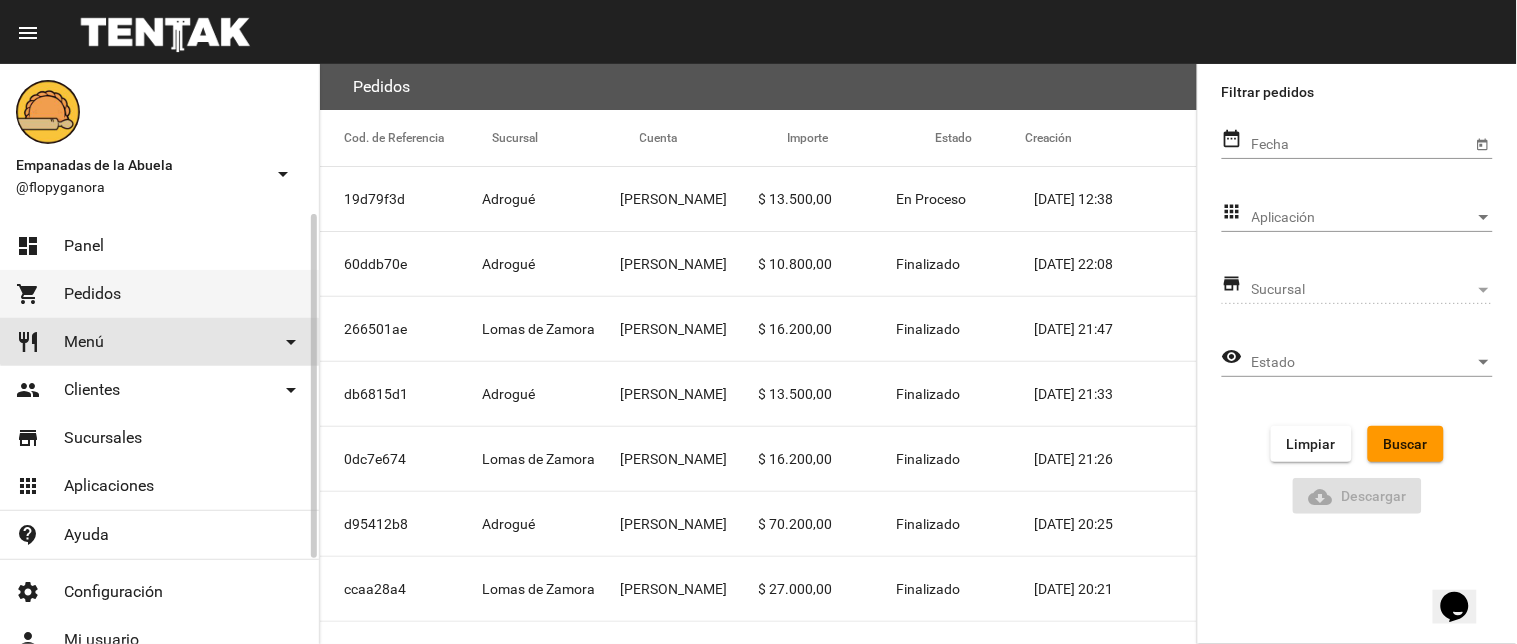 click on "restaurant Menú arrow_drop_down" 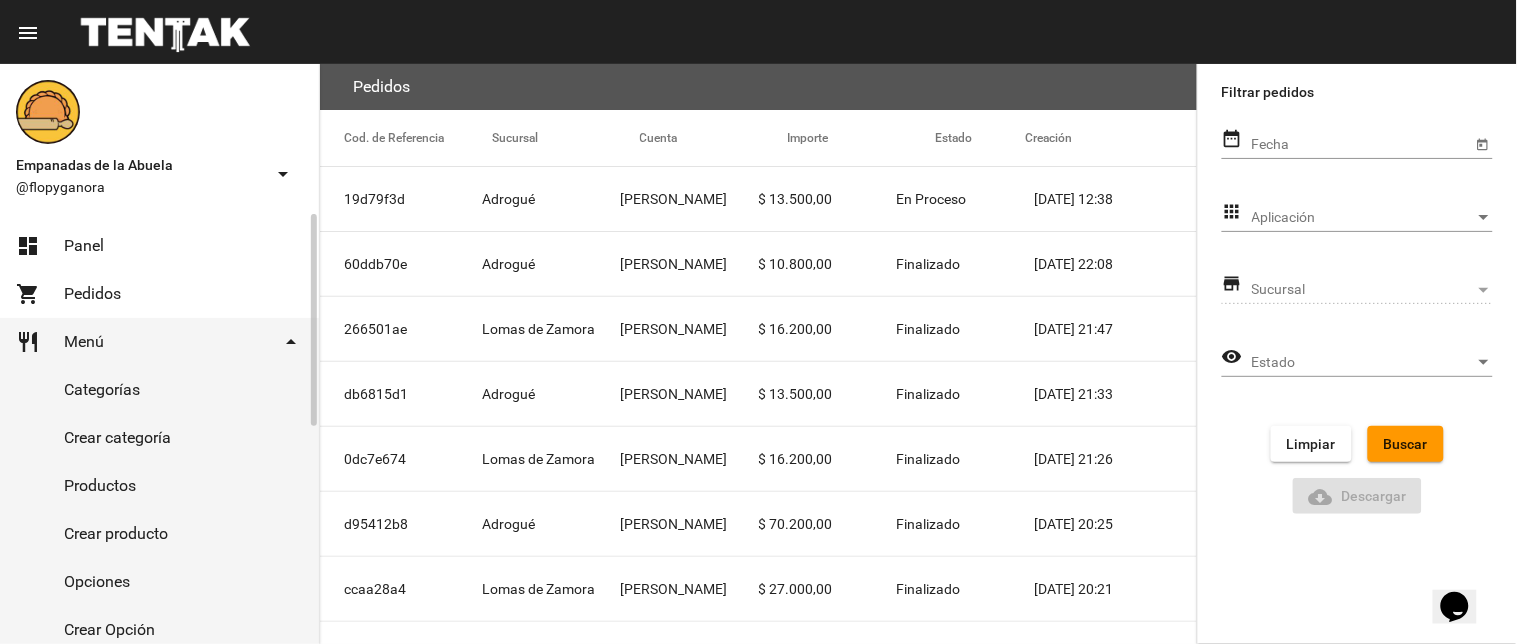 click on "Productos" 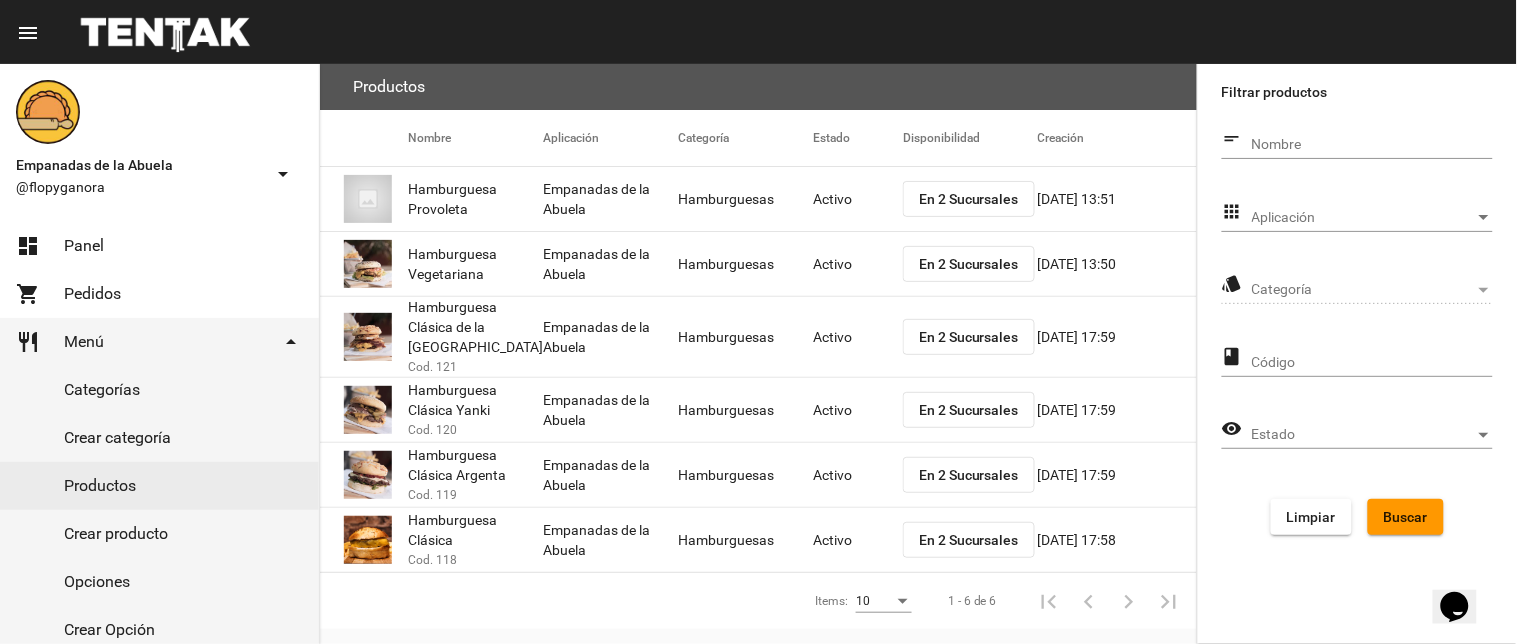 click on "Aplicación Aplicación" 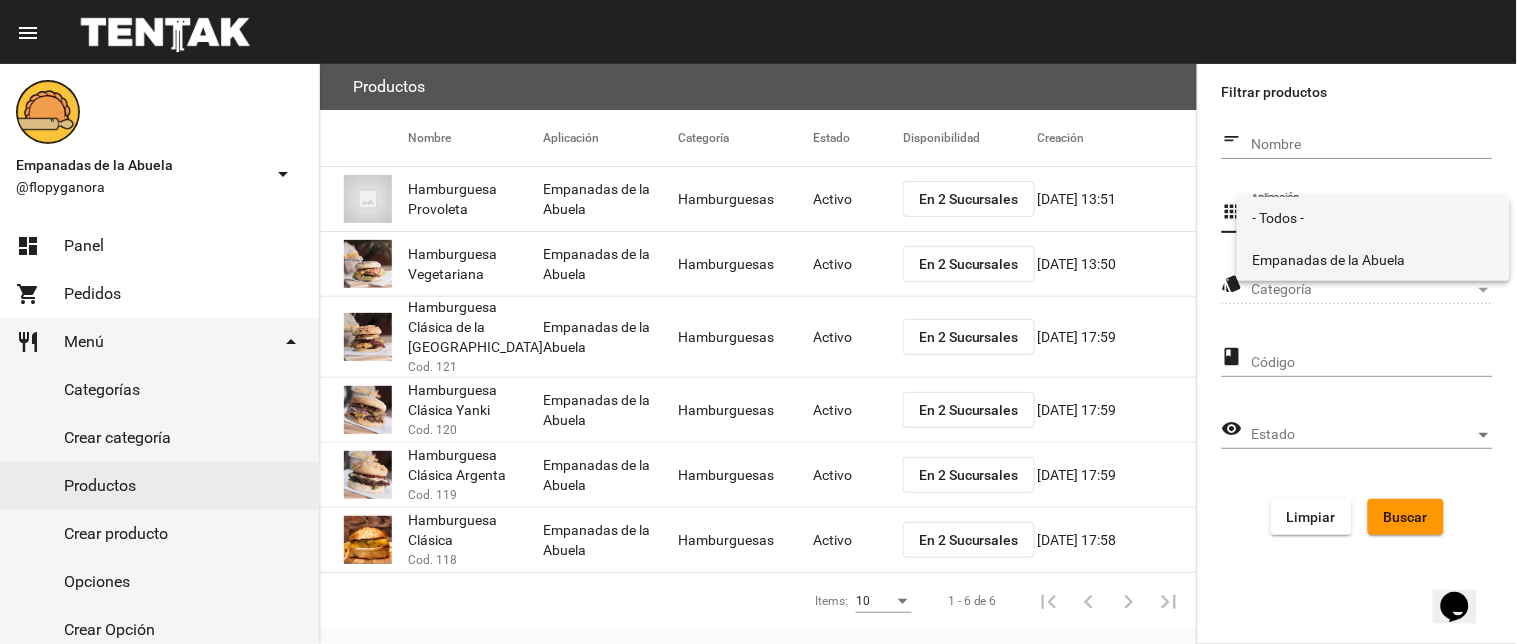 click on "Empanadas de la Abuela" at bounding box center (1373, 260) 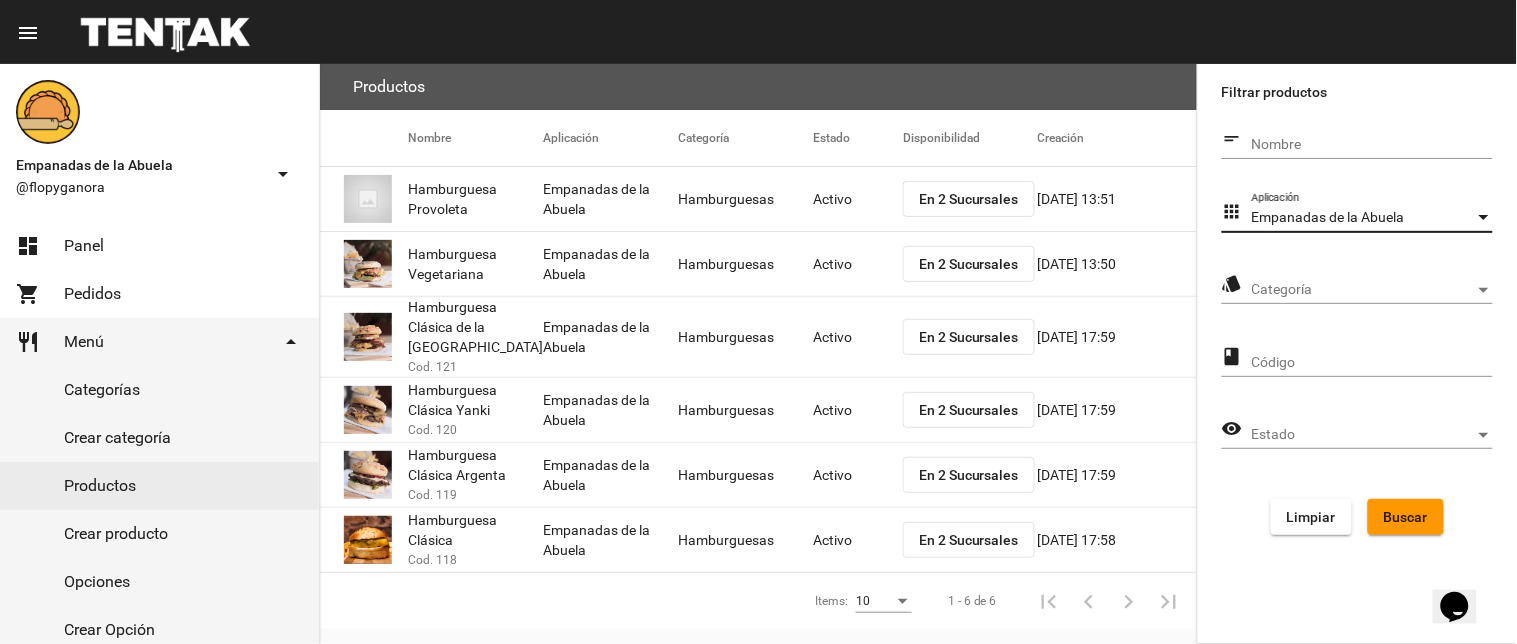 click on "Categoría Categoría" 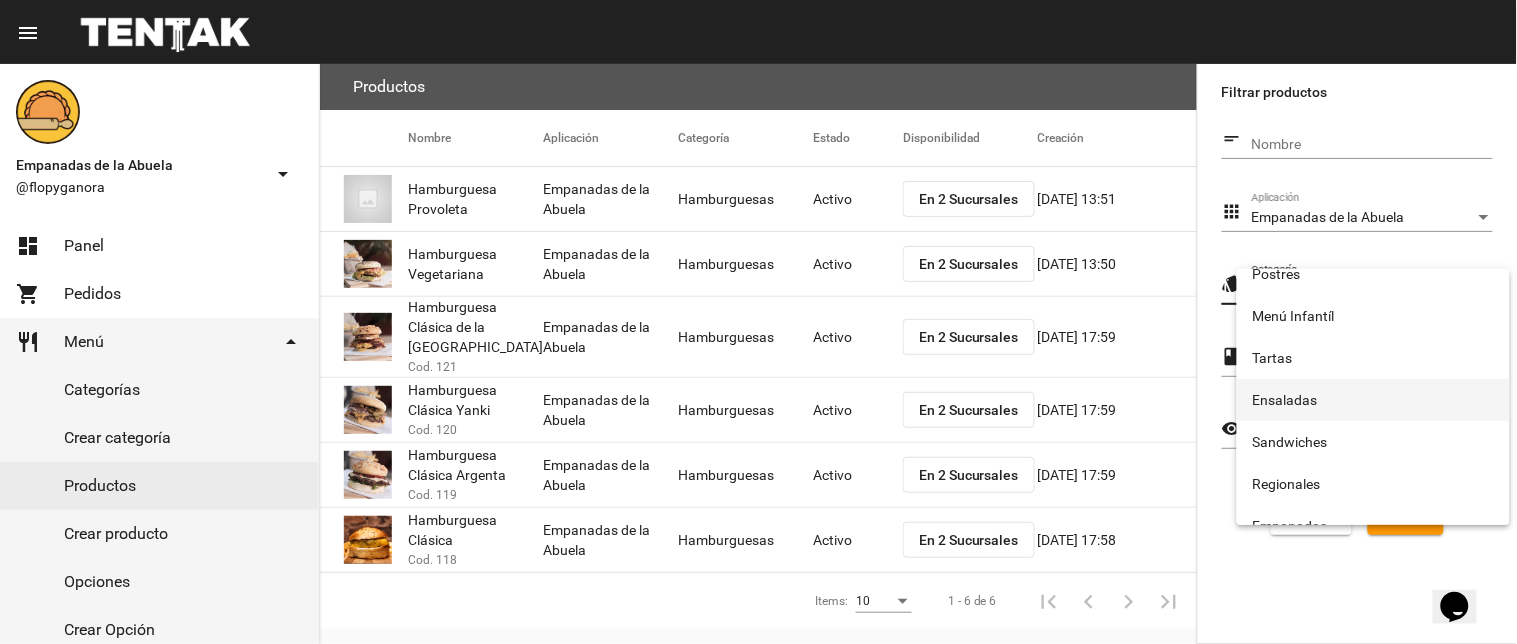 scroll, scrollTop: 332, scrollLeft: 0, axis: vertical 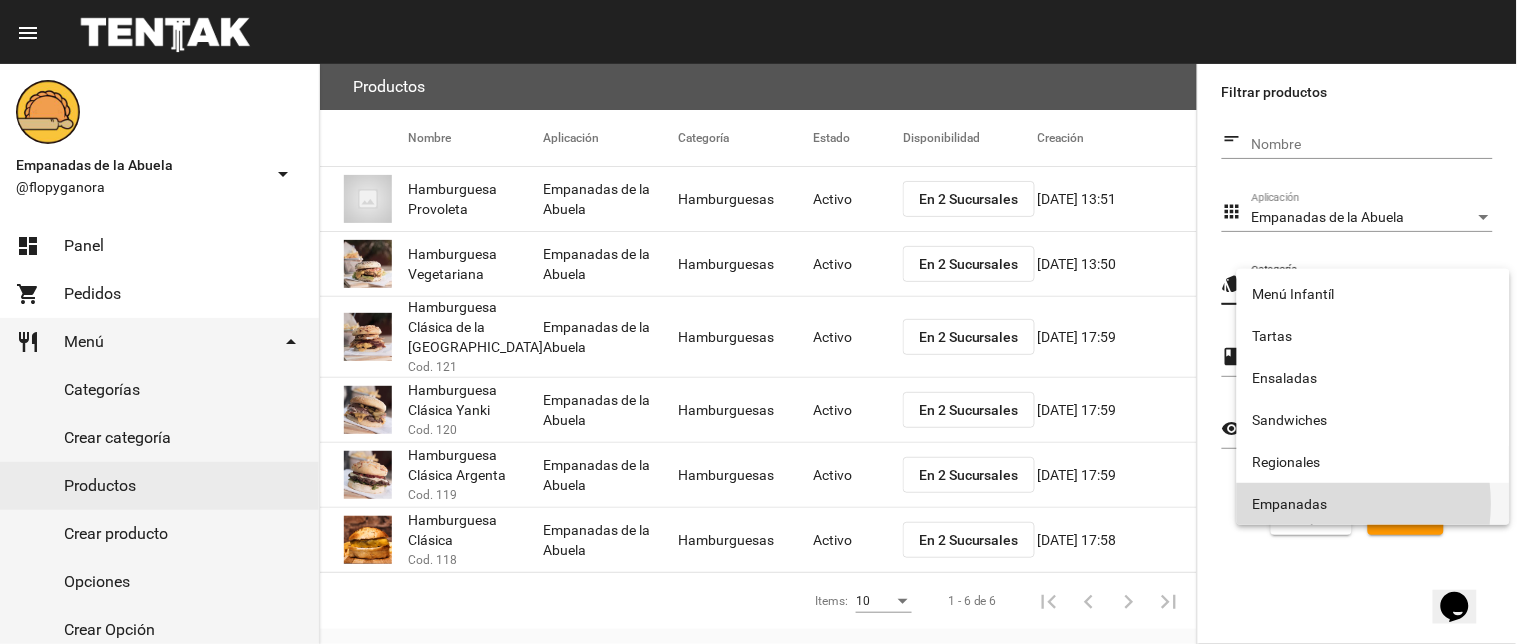 click on "Empanadas" at bounding box center (1373, 504) 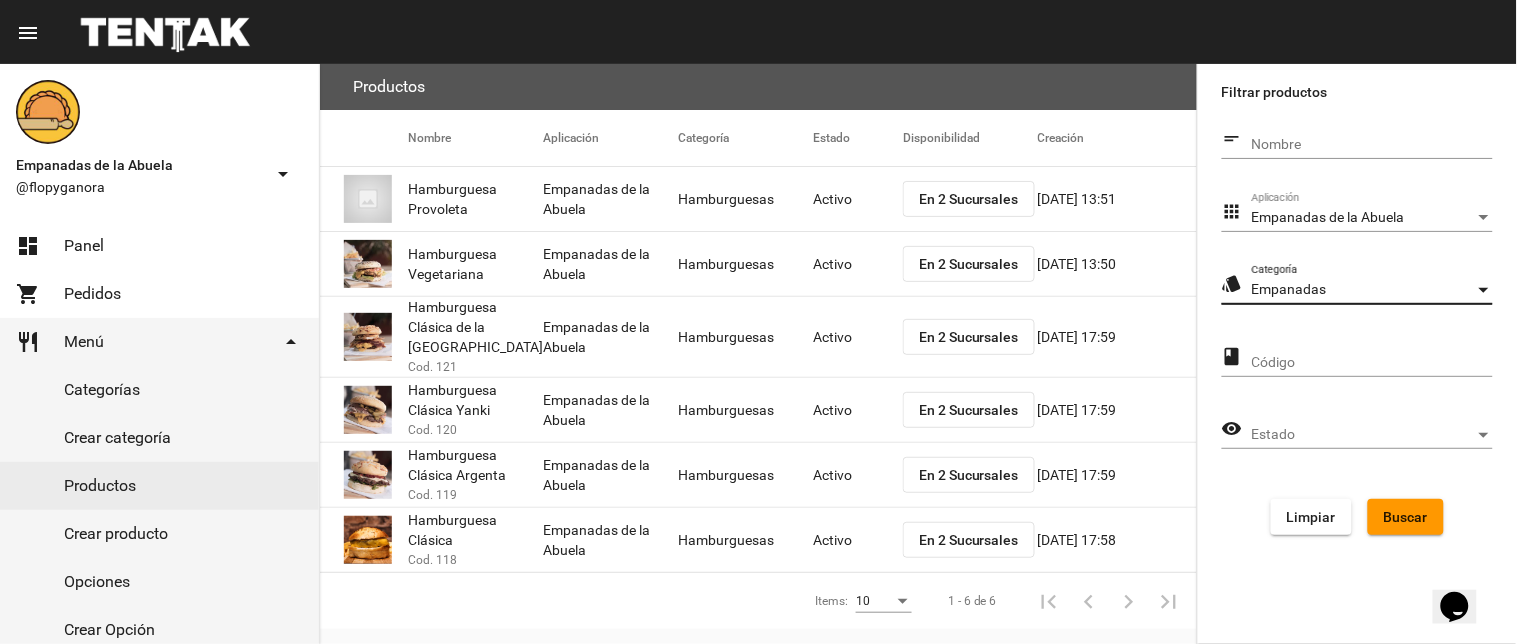 click on "Buscar" 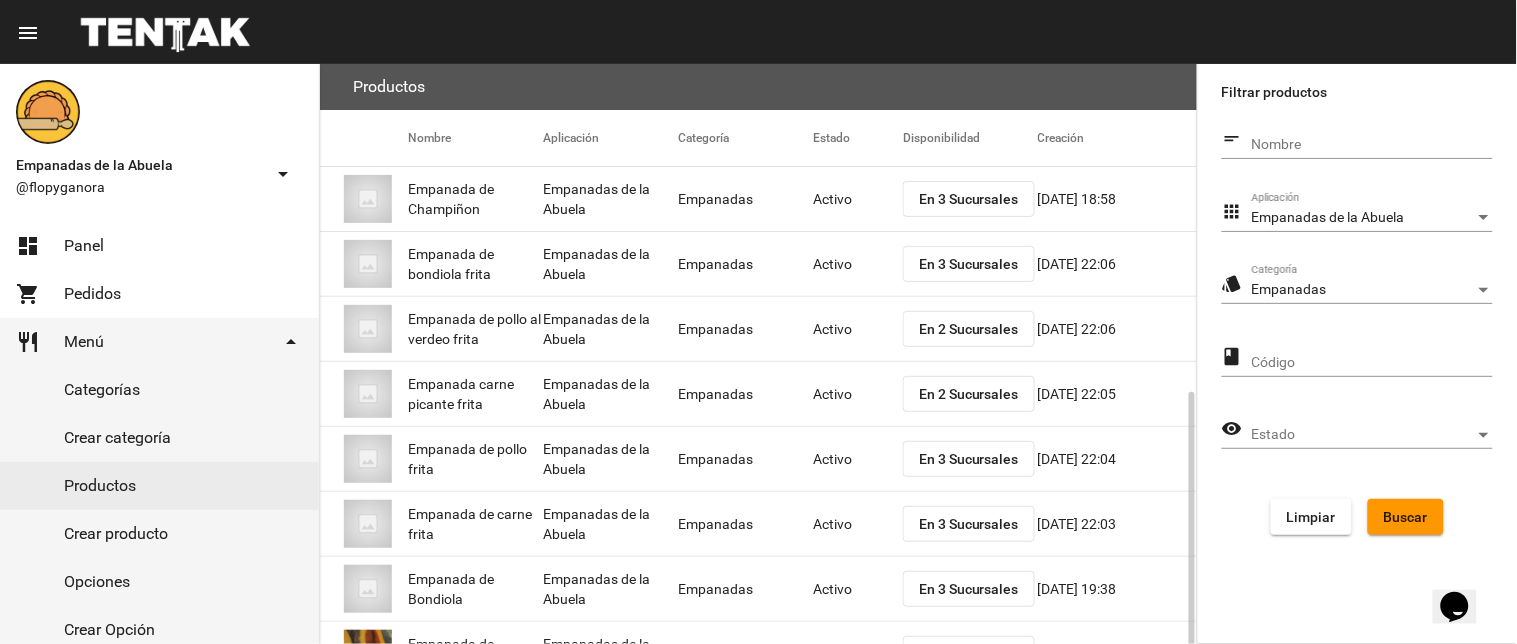scroll, scrollTop: 325, scrollLeft: 0, axis: vertical 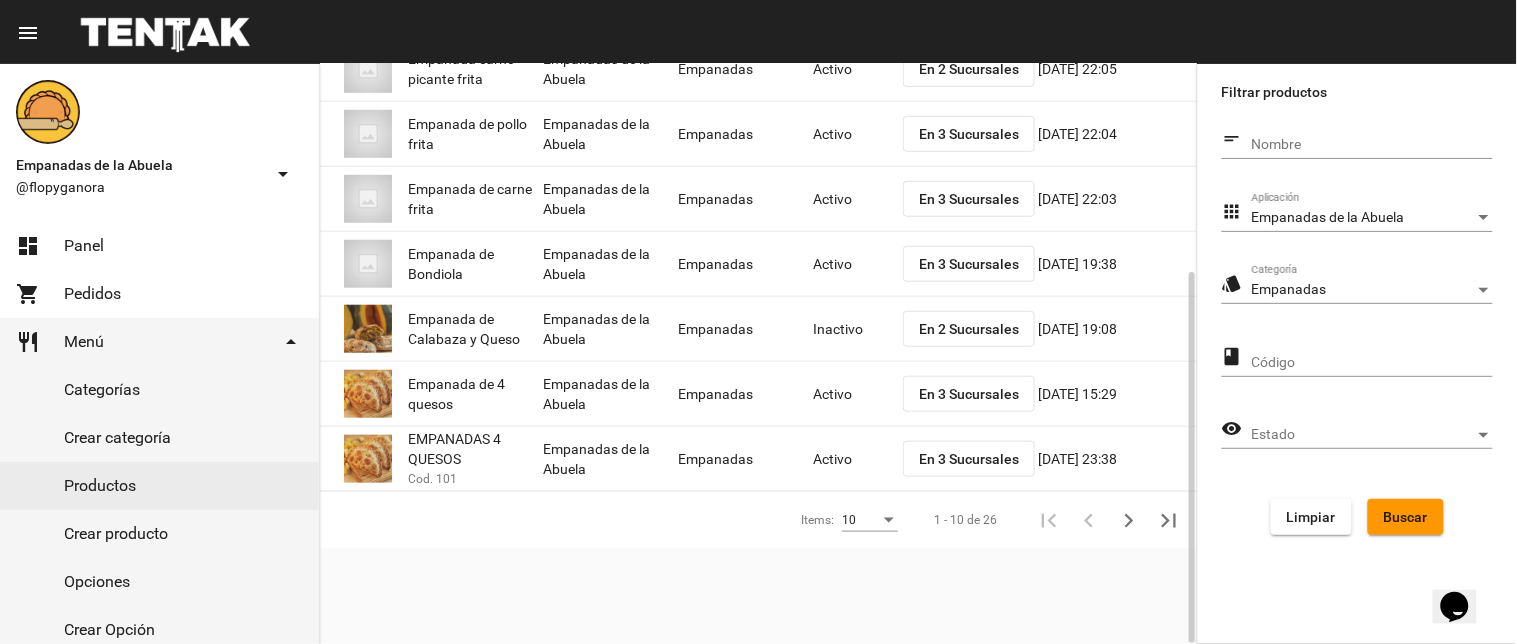 click on "En 2 Sucursales" 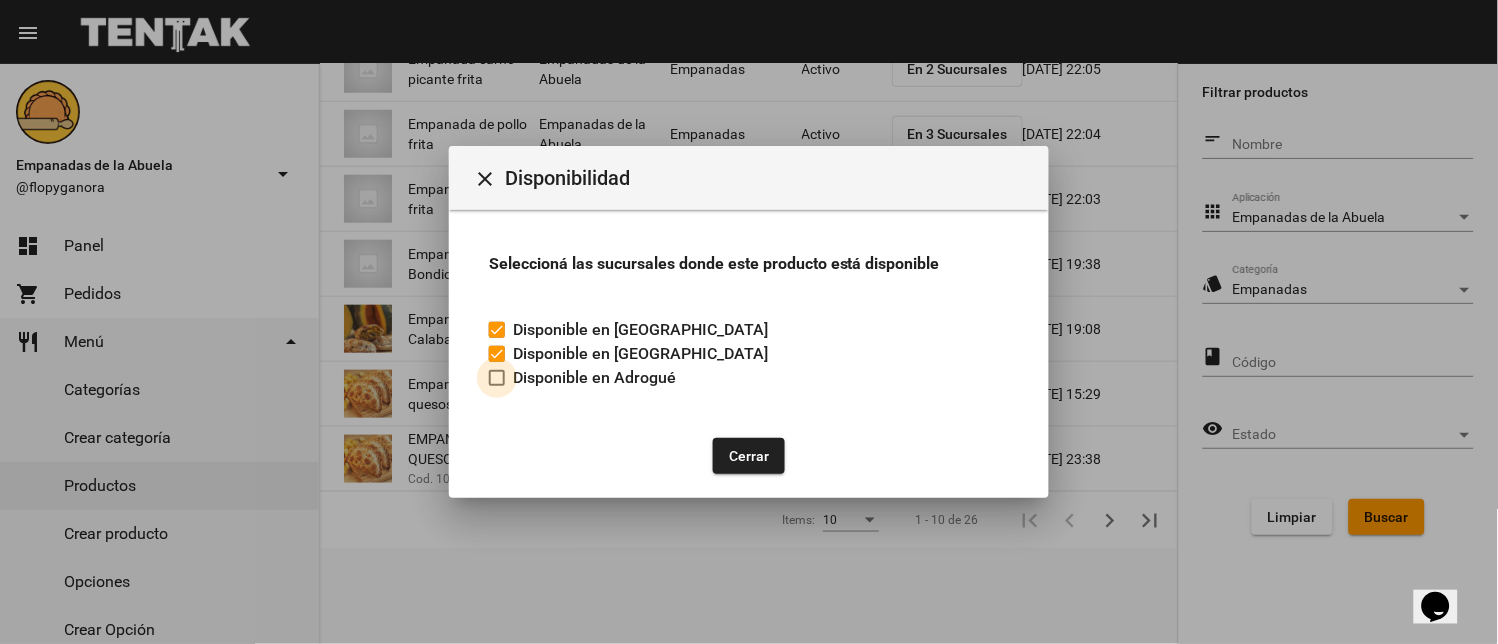 click on "Disponible en Adrogué" at bounding box center [594, 378] 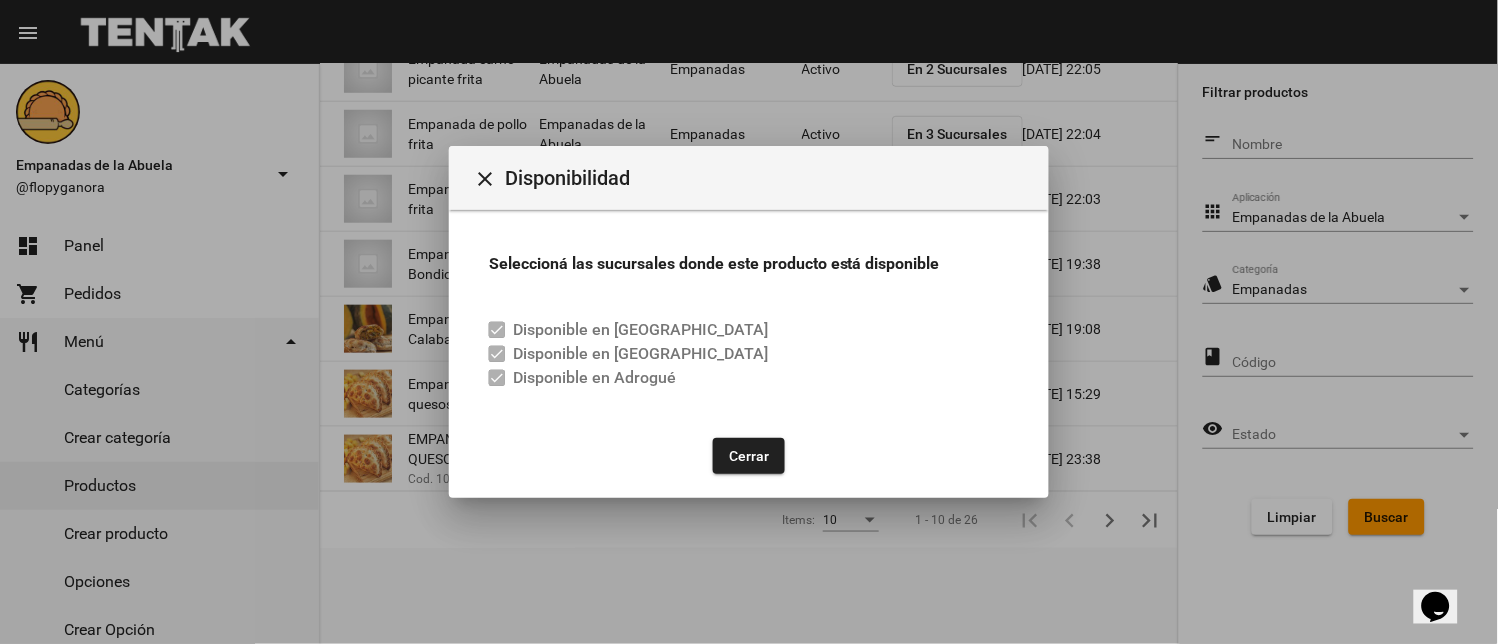 click on "Cerrar" 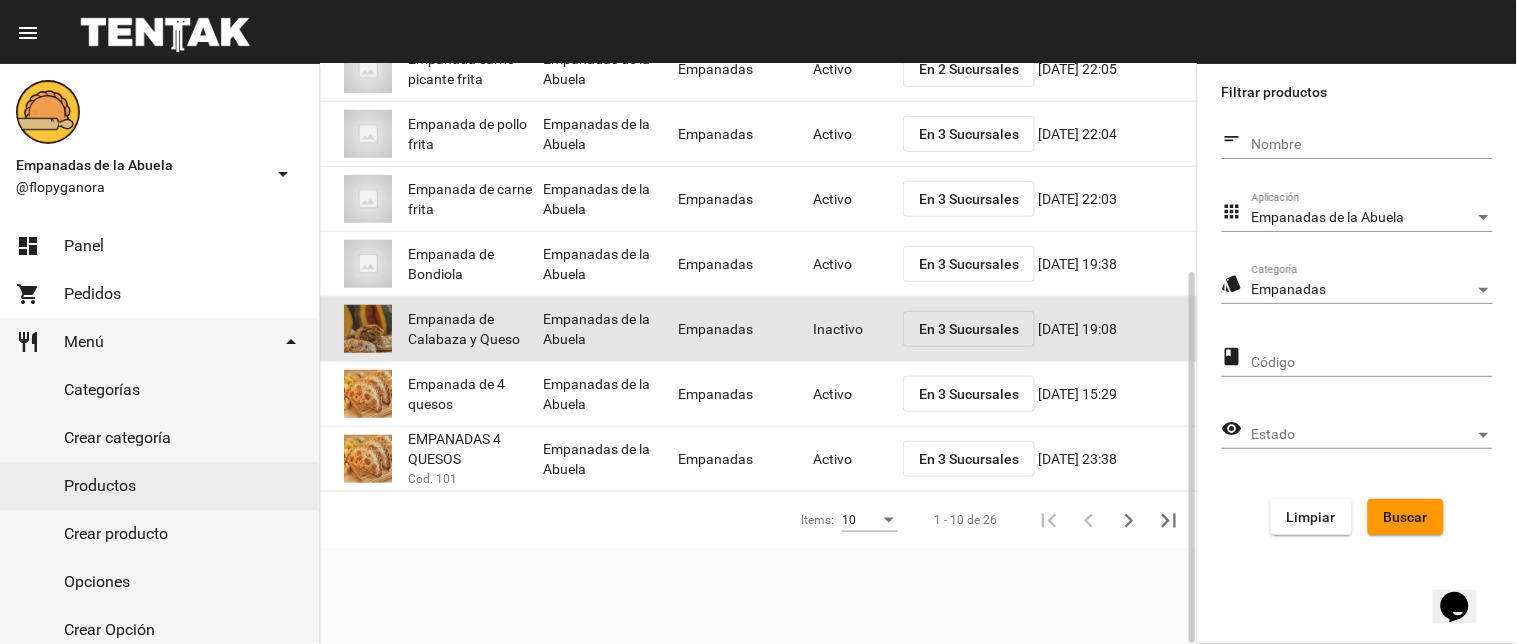 click on "Inactivo" 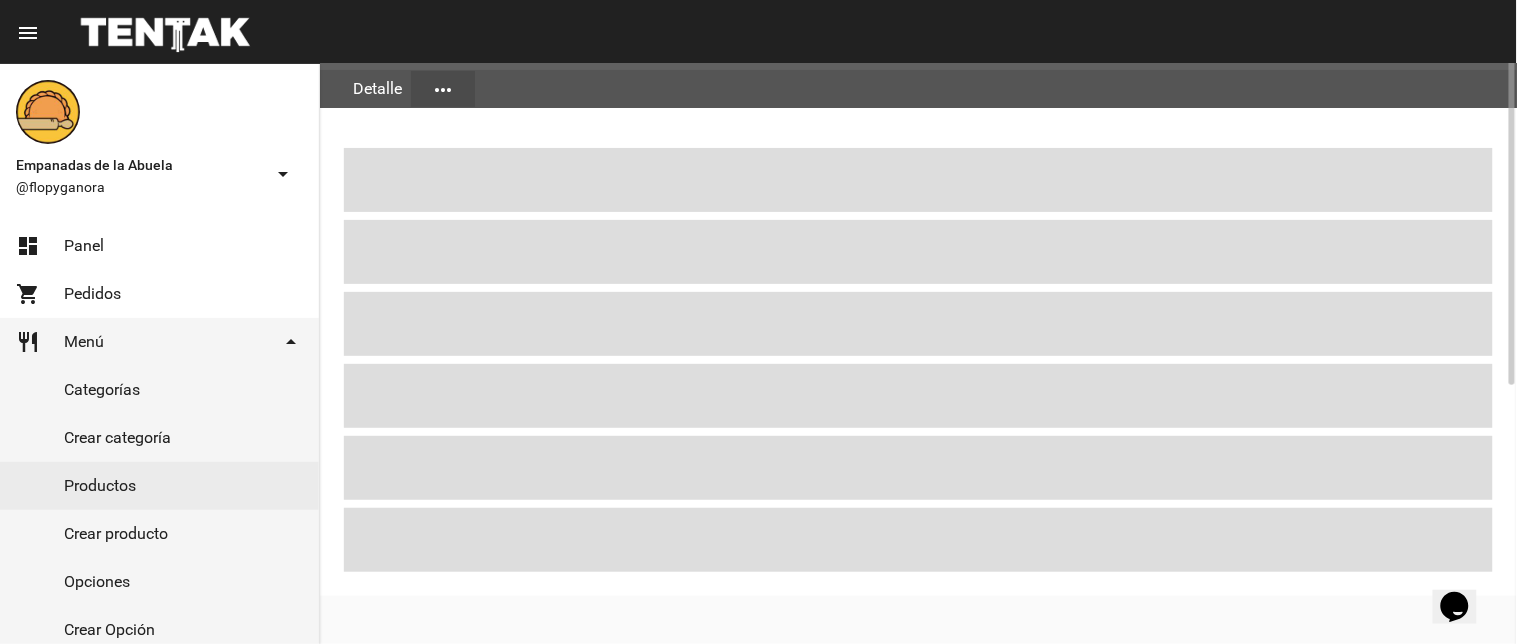 scroll, scrollTop: 0, scrollLeft: 0, axis: both 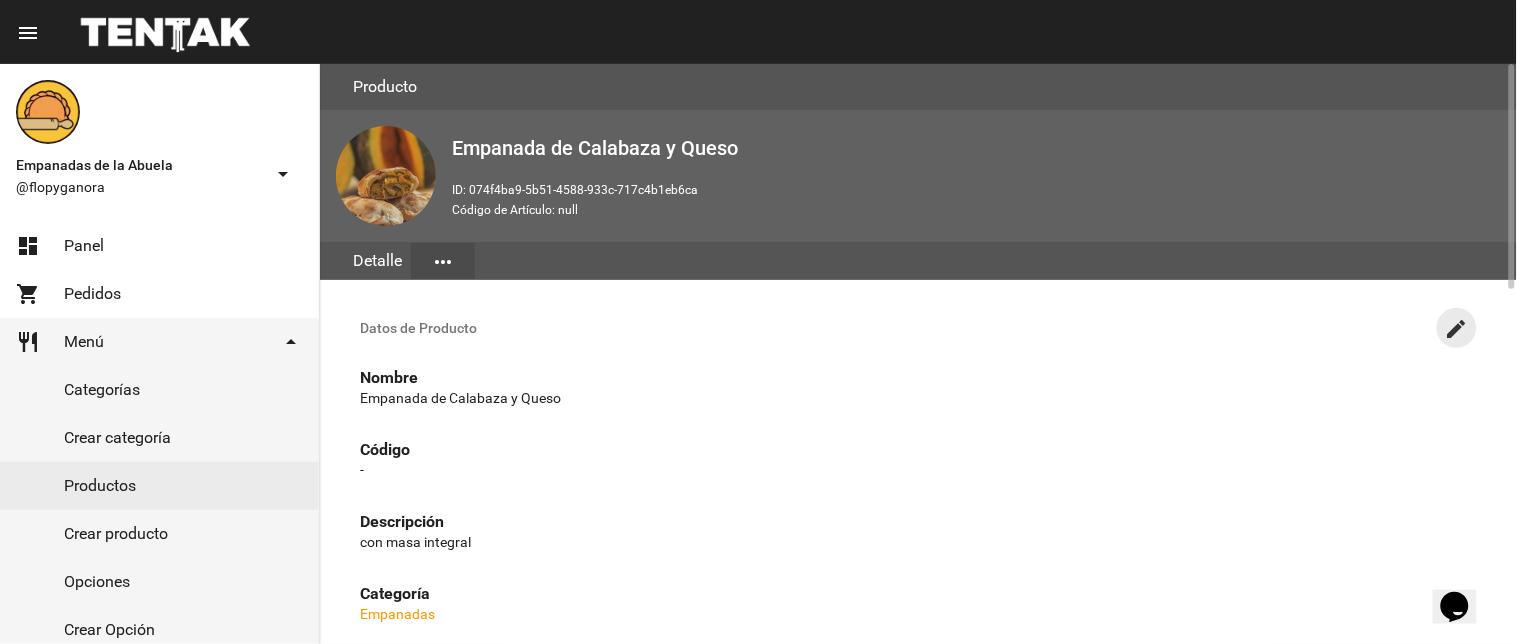 click on "create" 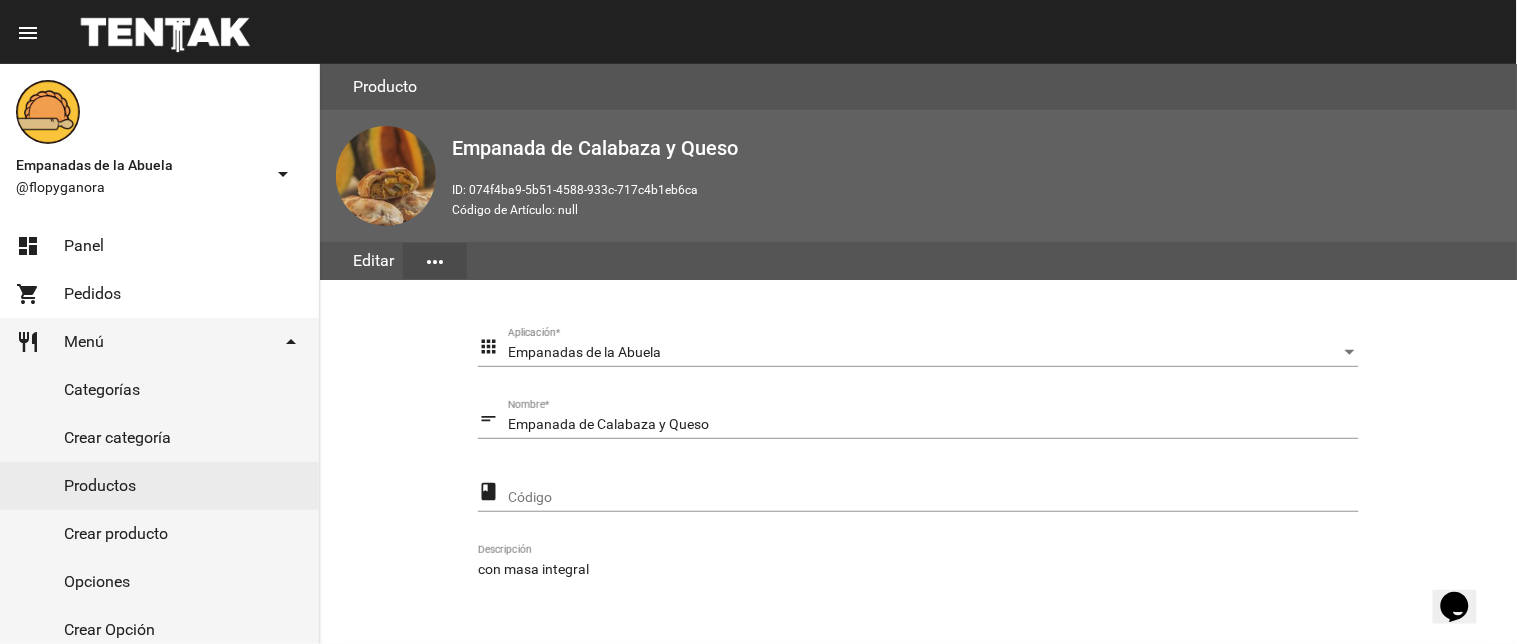 scroll, scrollTop: 400, scrollLeft: 0, axis: vertical 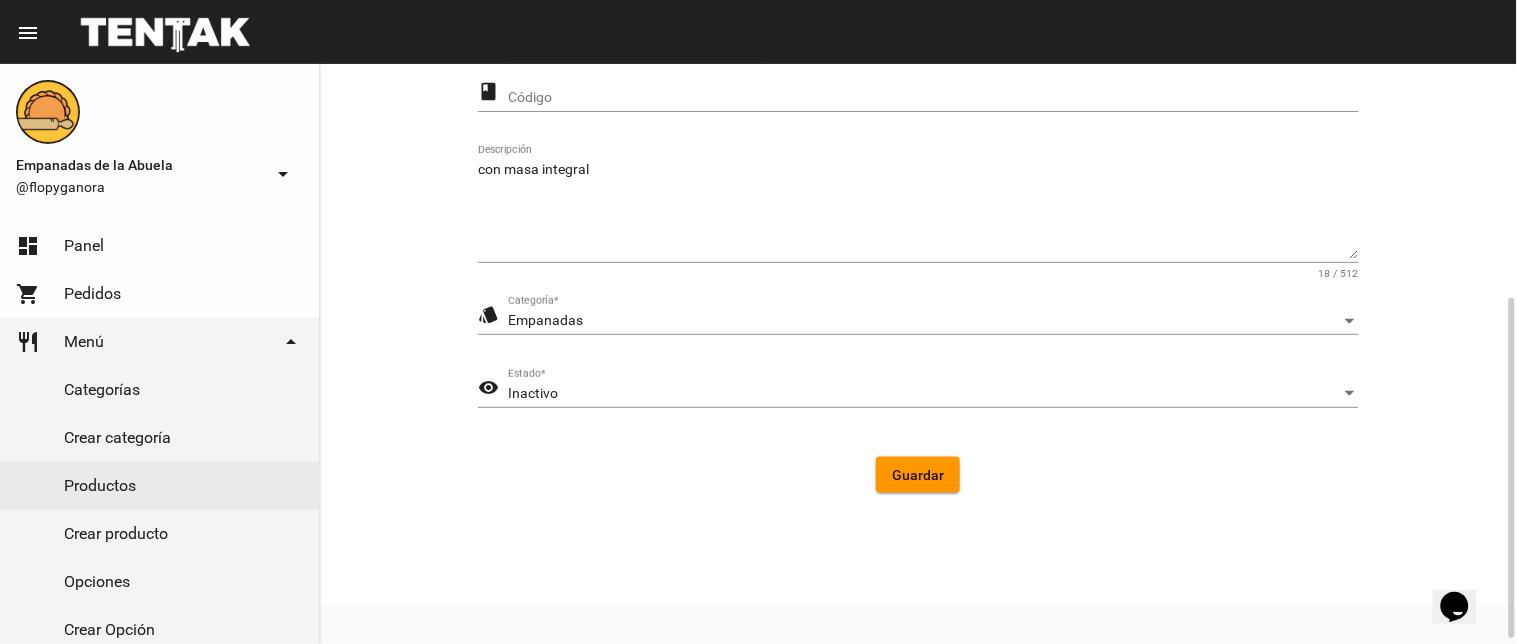 click on "Inactivo Estado  *" 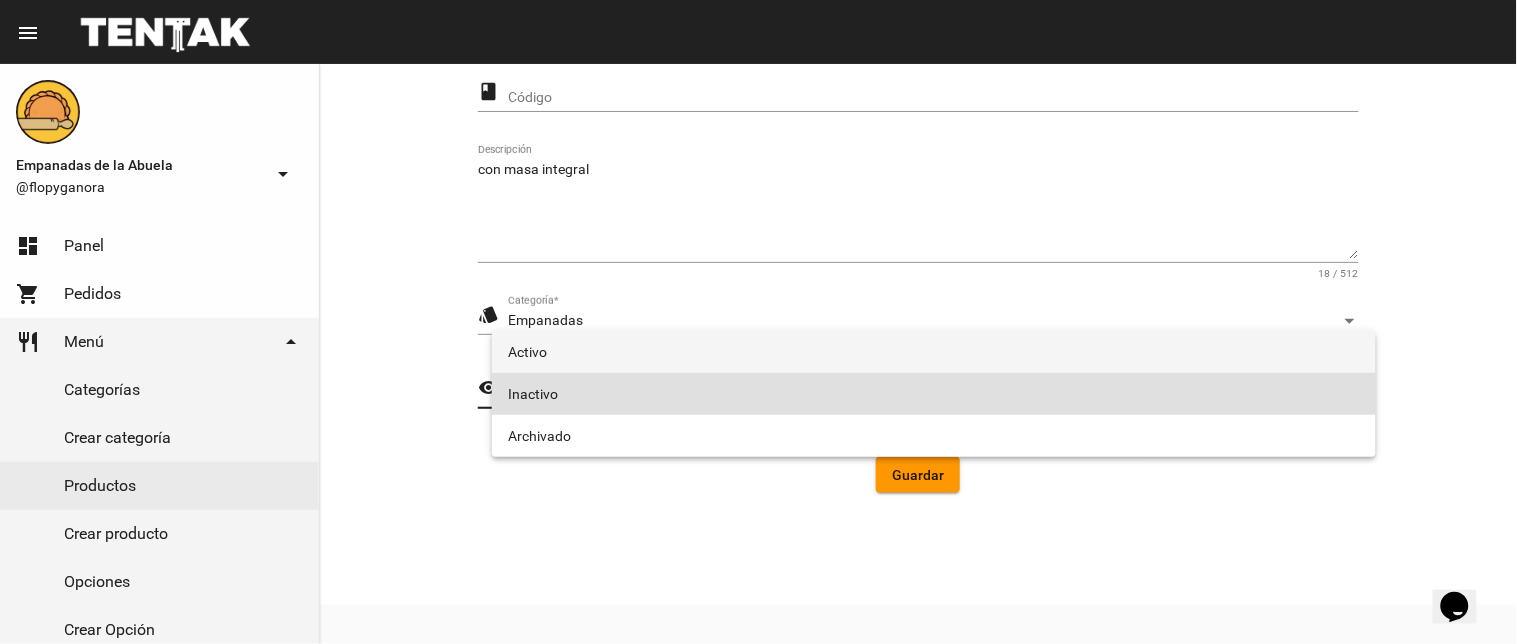click on "Activo" at bounding box center [934, 352] 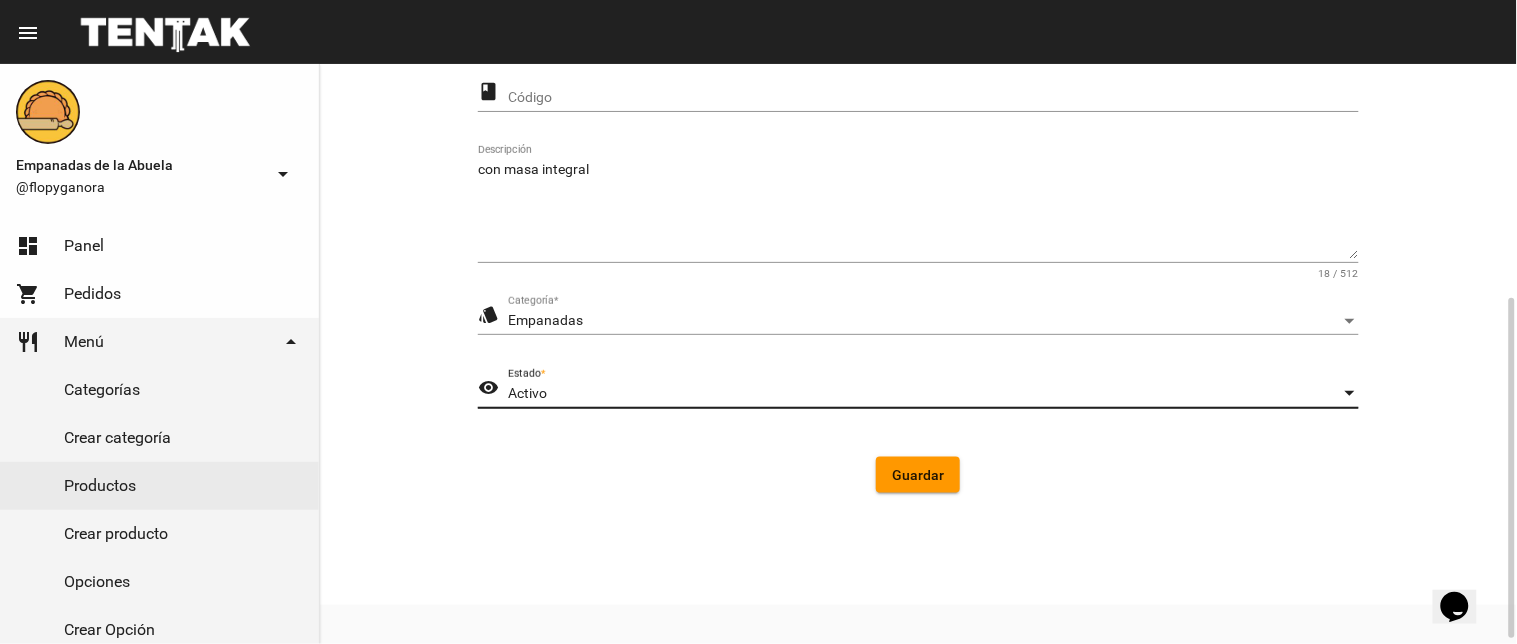 click on "Guardar" 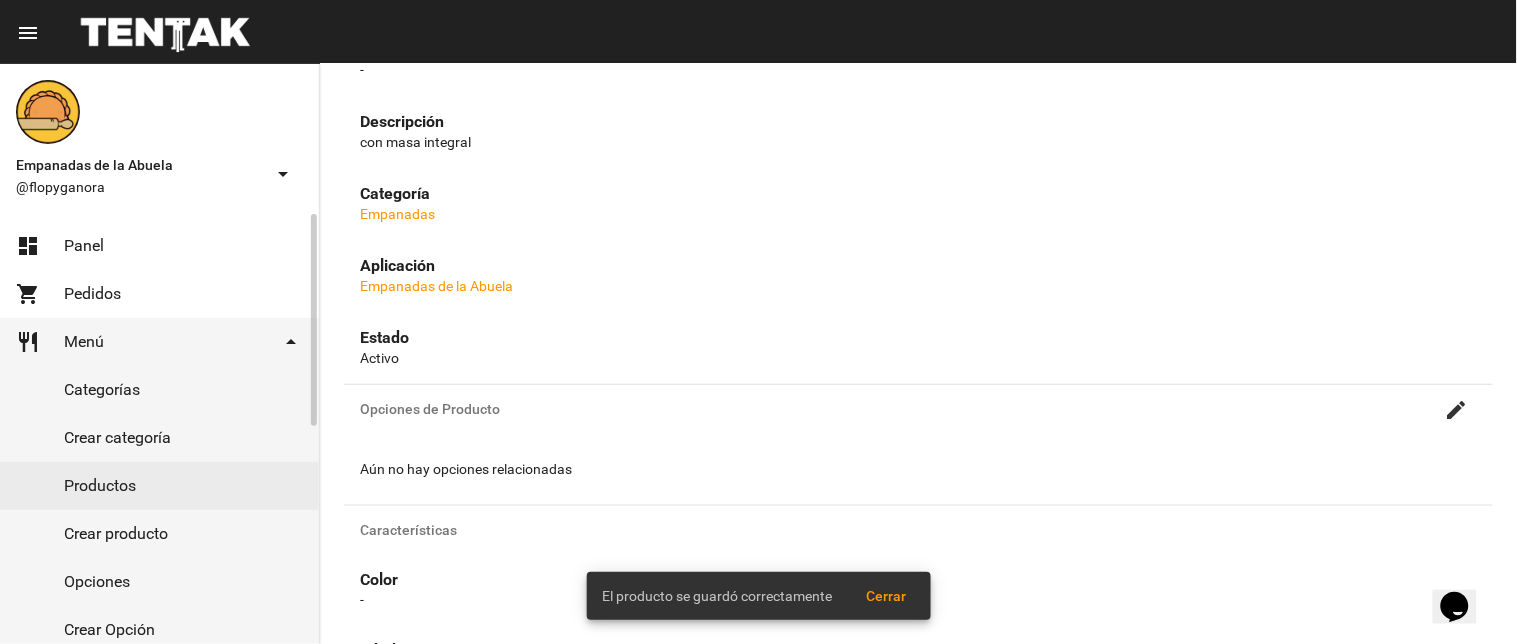 scroll, scrollTop: 0, scrollLeft: 0, axis: both 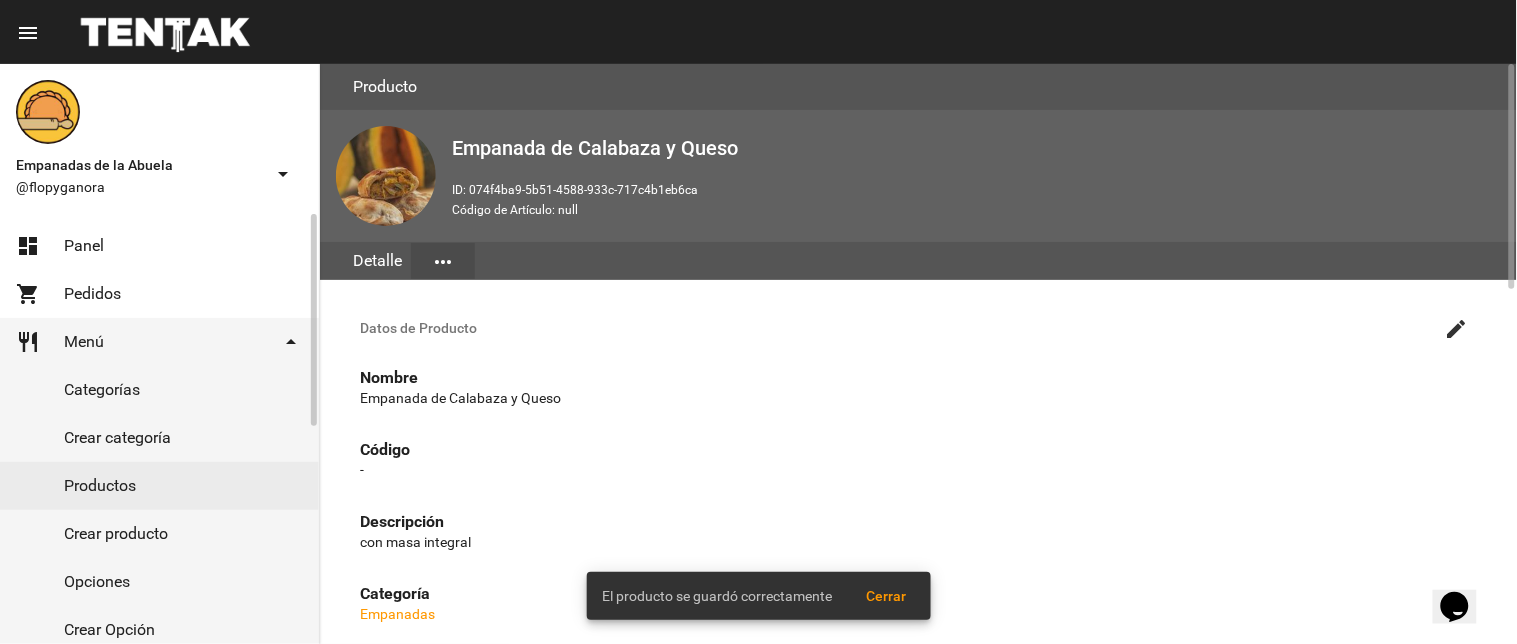 click on "Productos" 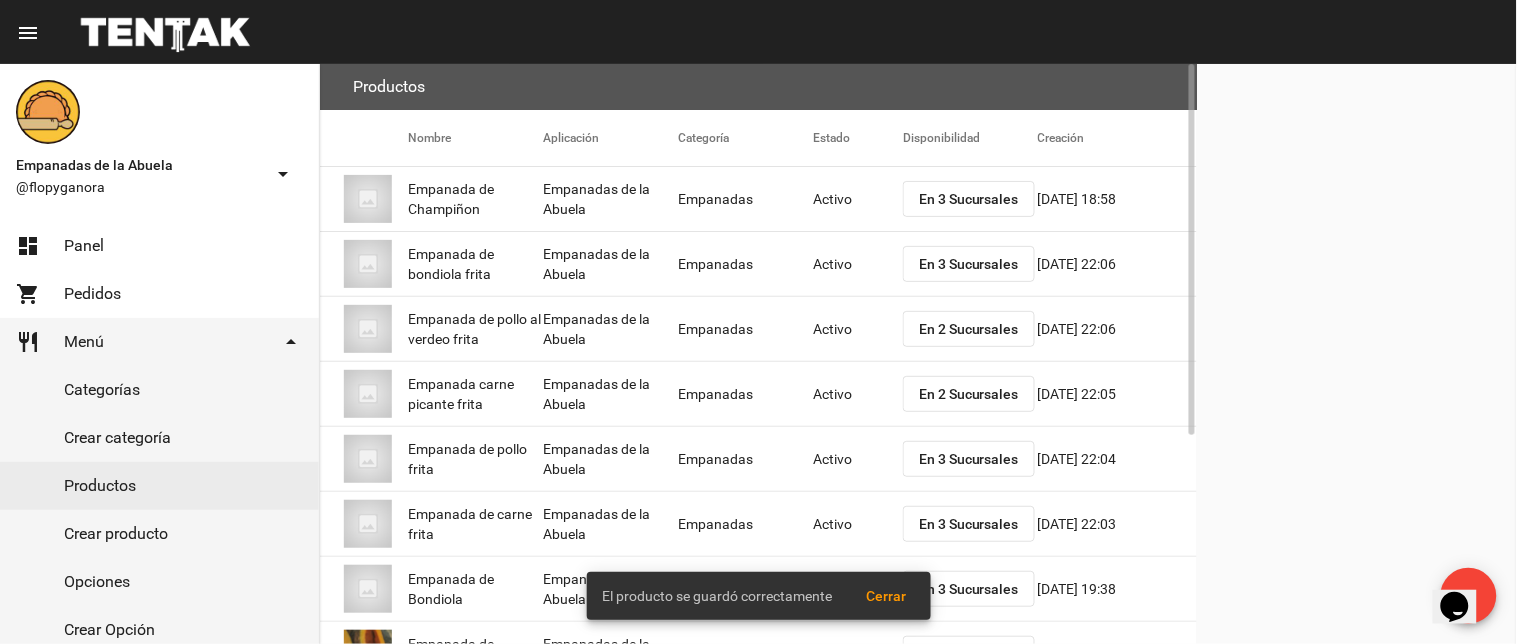 scroll, scrollTop: 325, scrollLeft: 0, axis: vertical 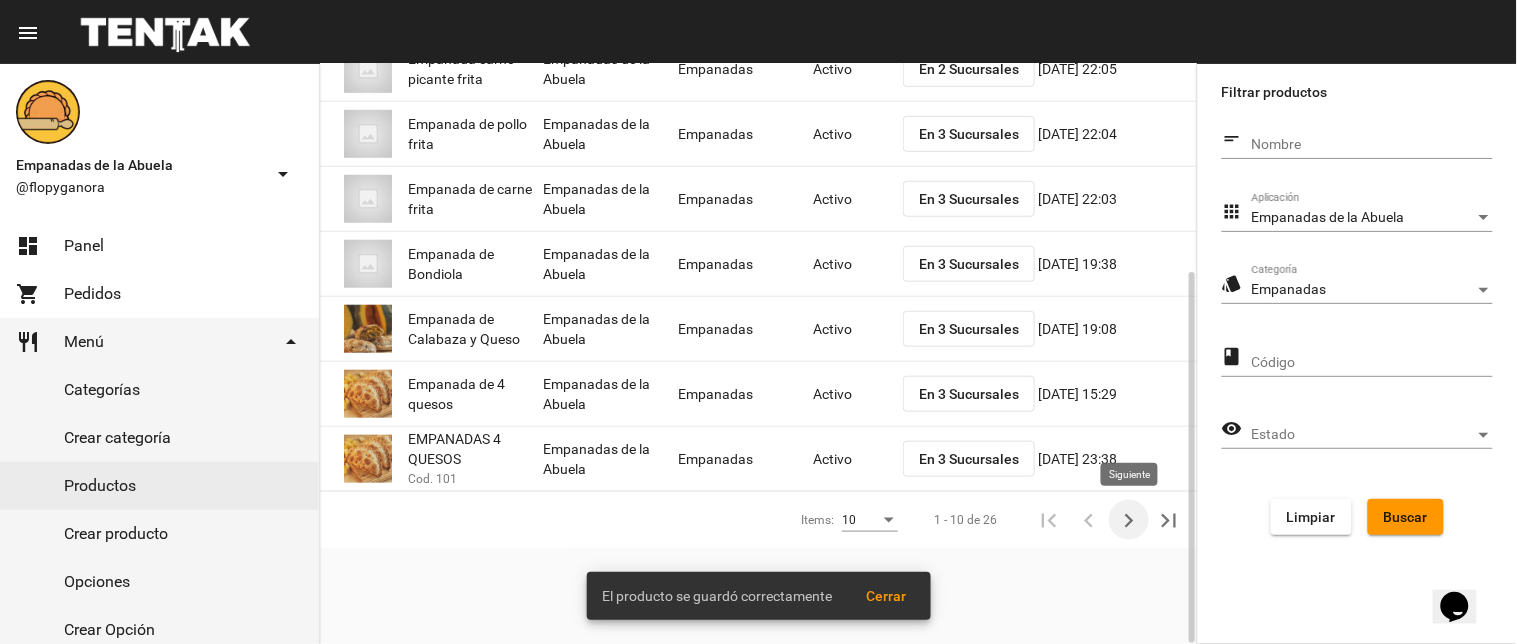click 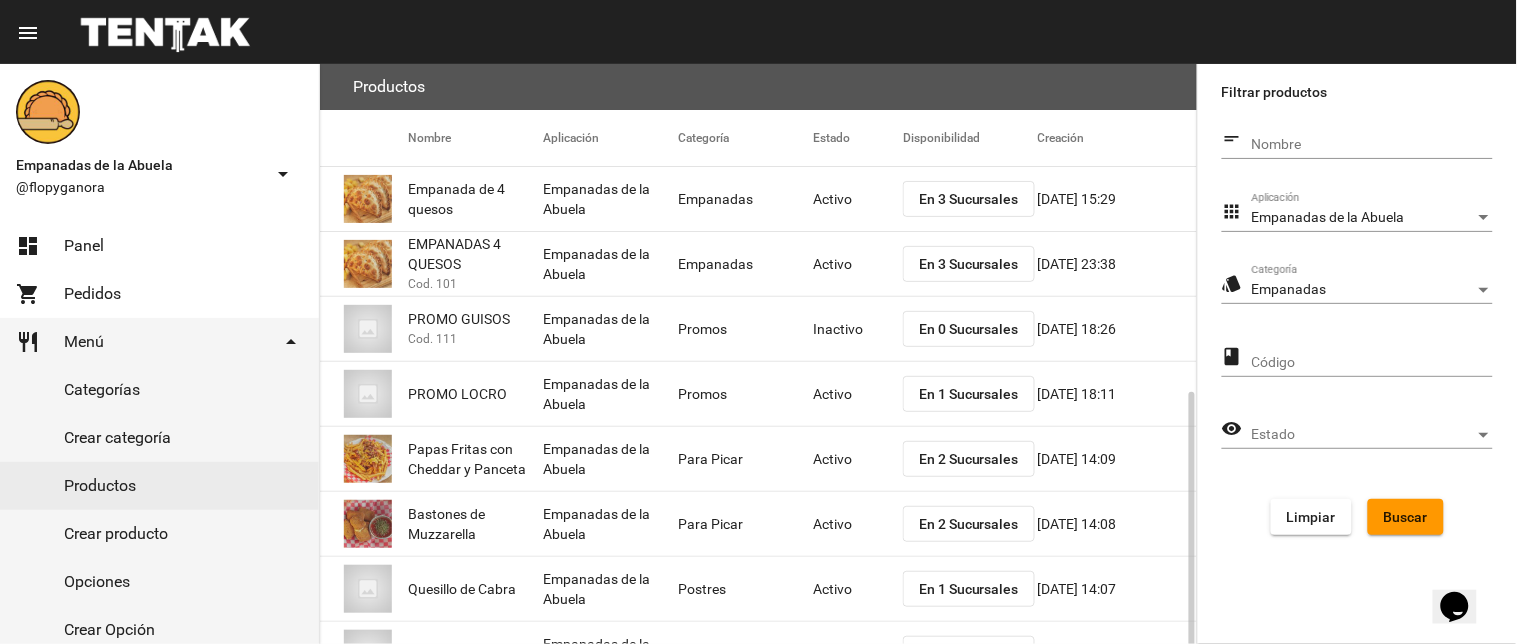 scroll, scrollTop: 325, scrollLeft: 0, axis: vertical 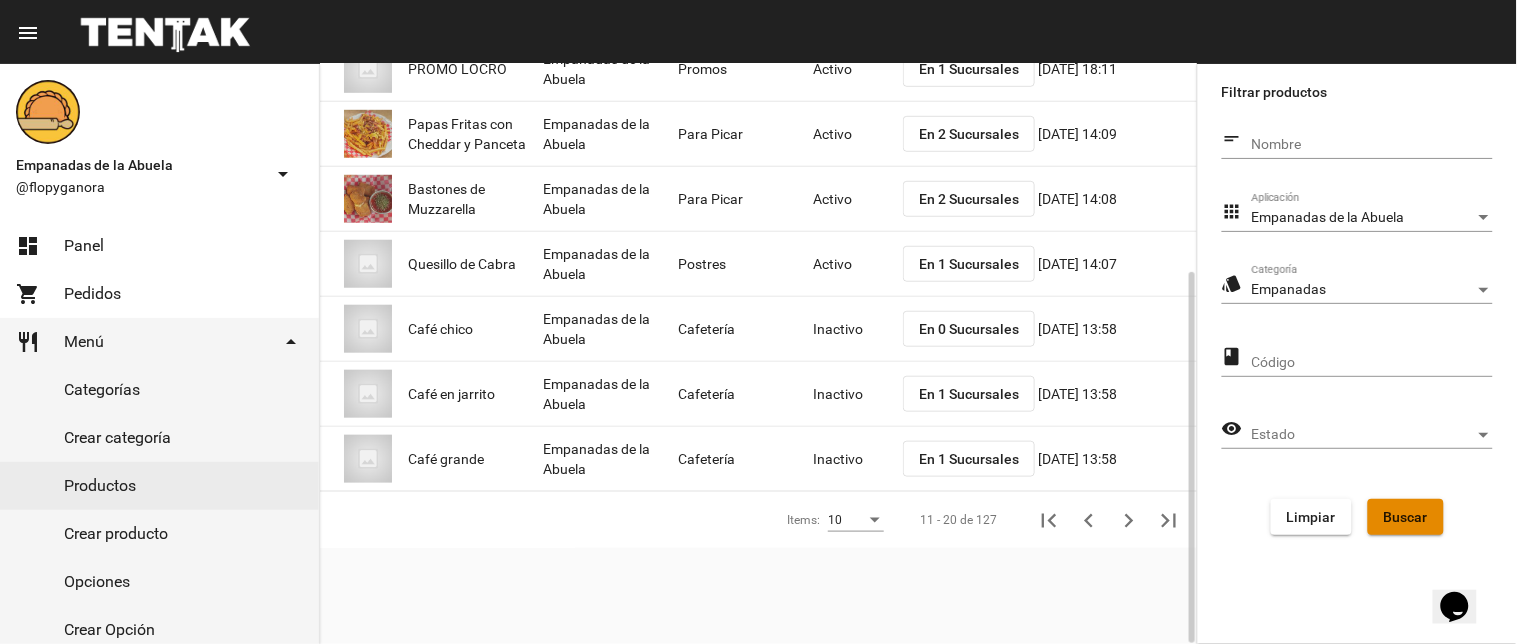 click on "Buscar" 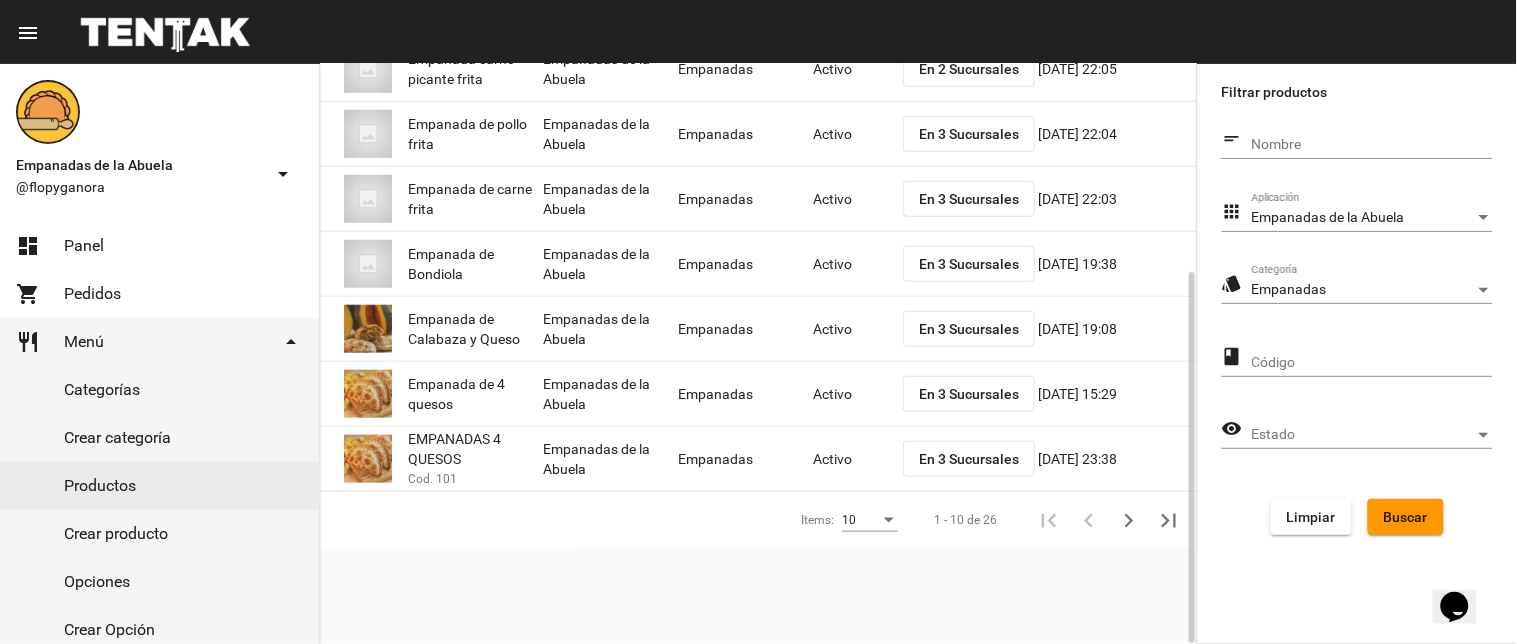 click 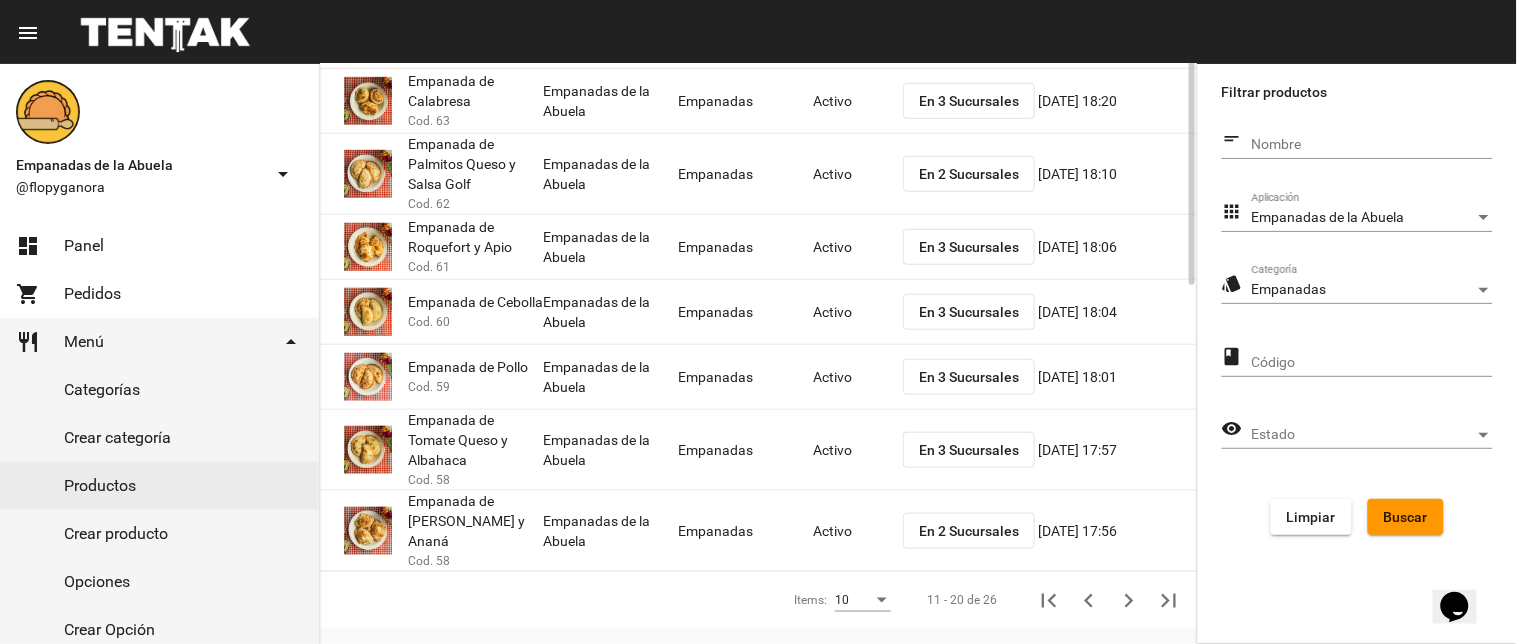 scroll, scrollTop: 0, scrollLeft: 0, axis: both 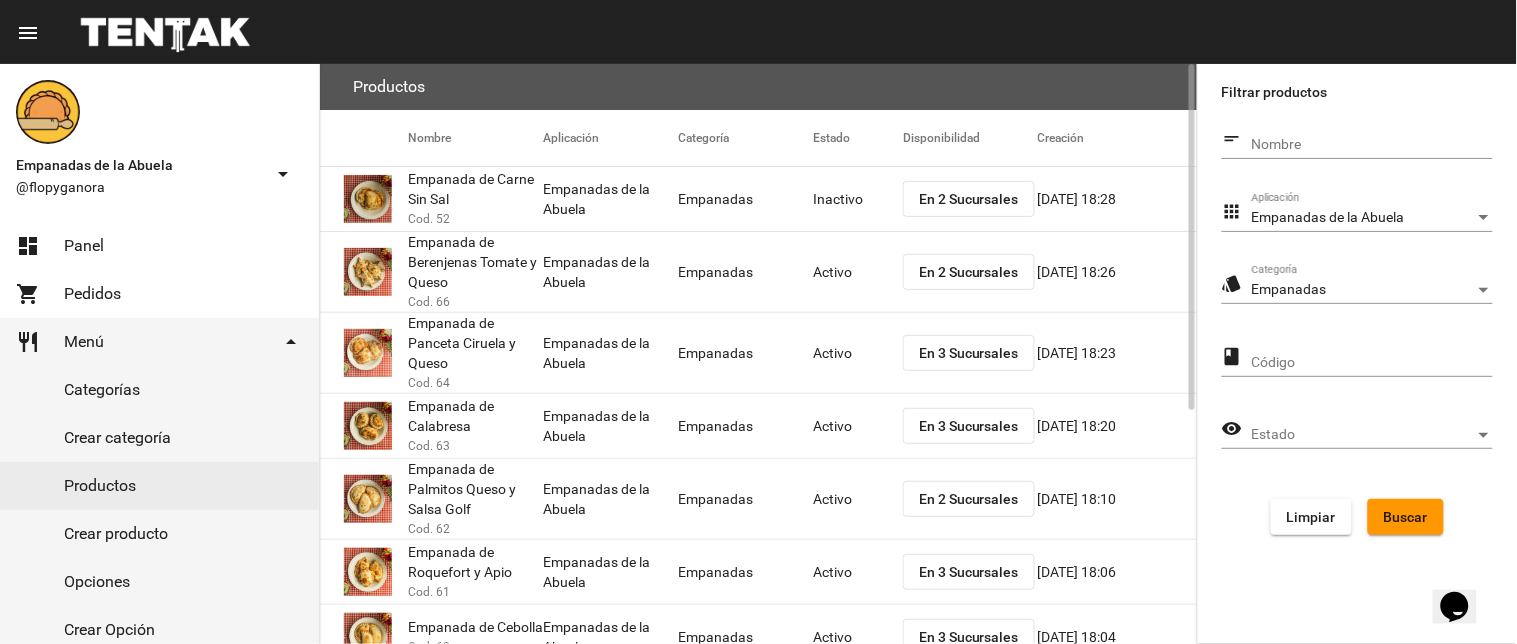 click on "En 2 Sucursales" 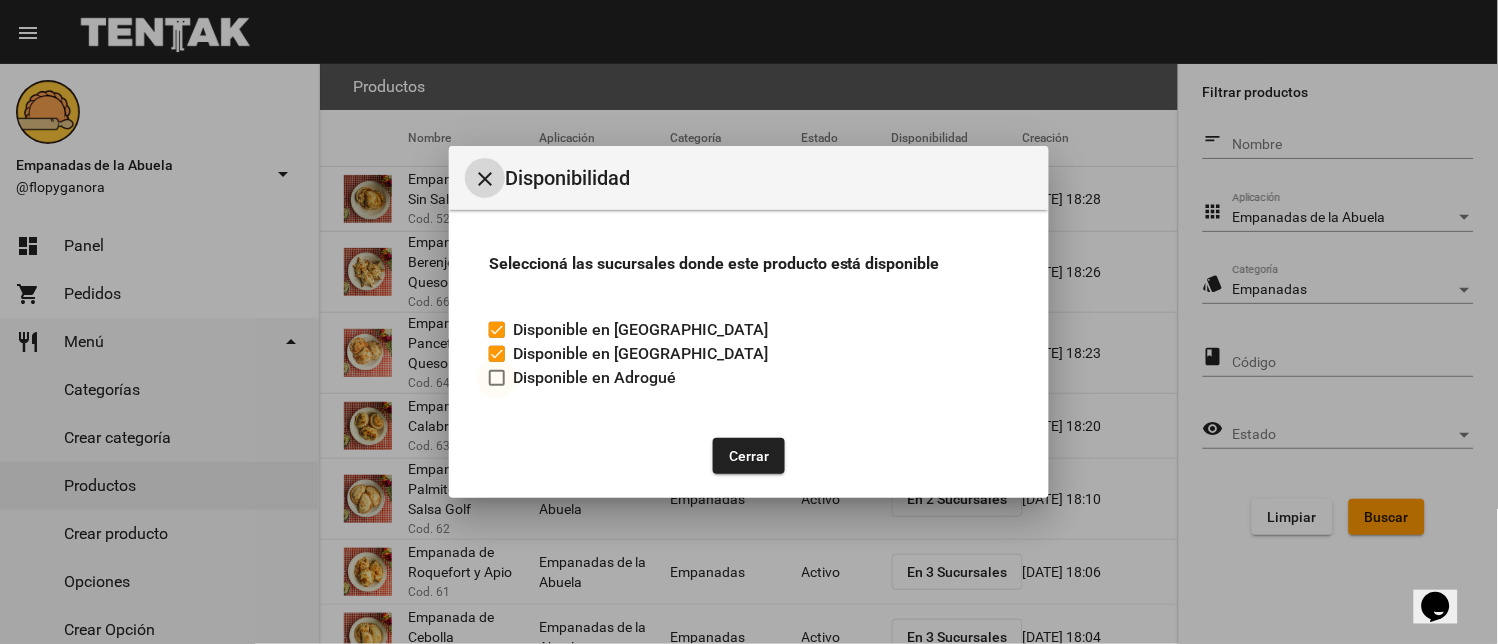 click at bounding box center [497, 378] 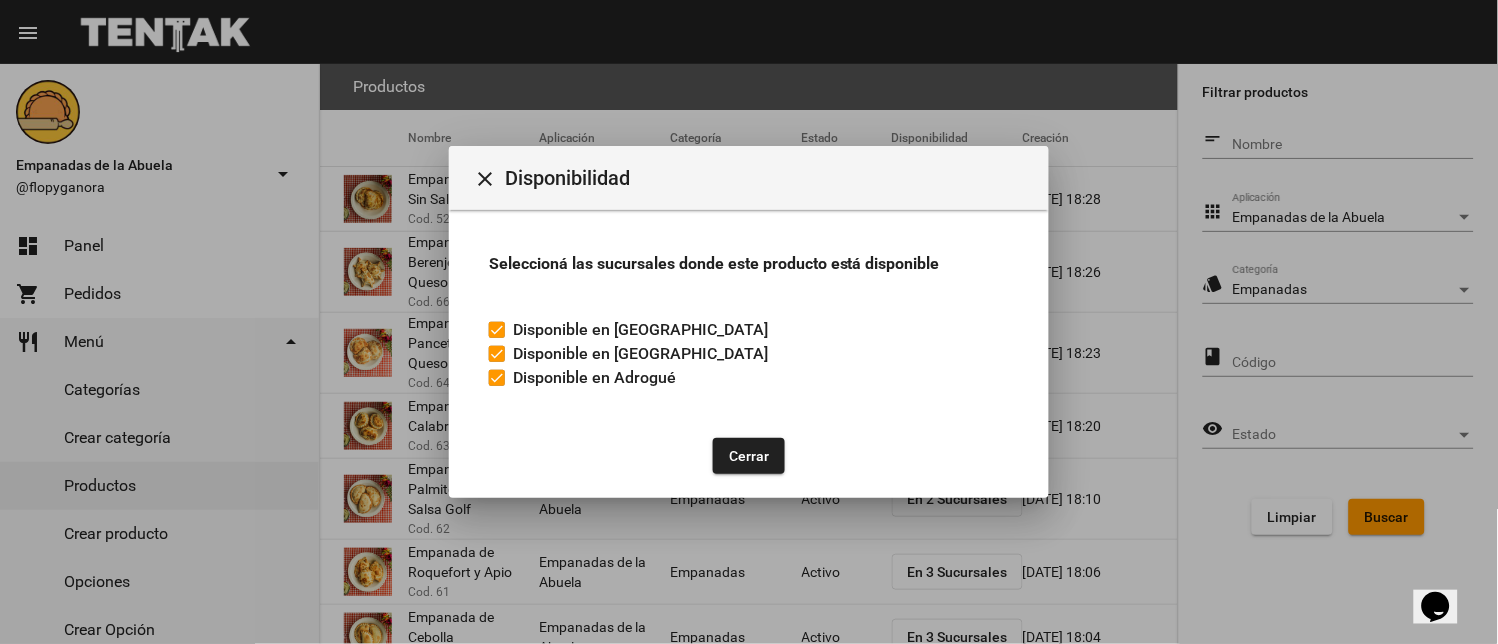 click on "Cerrar" 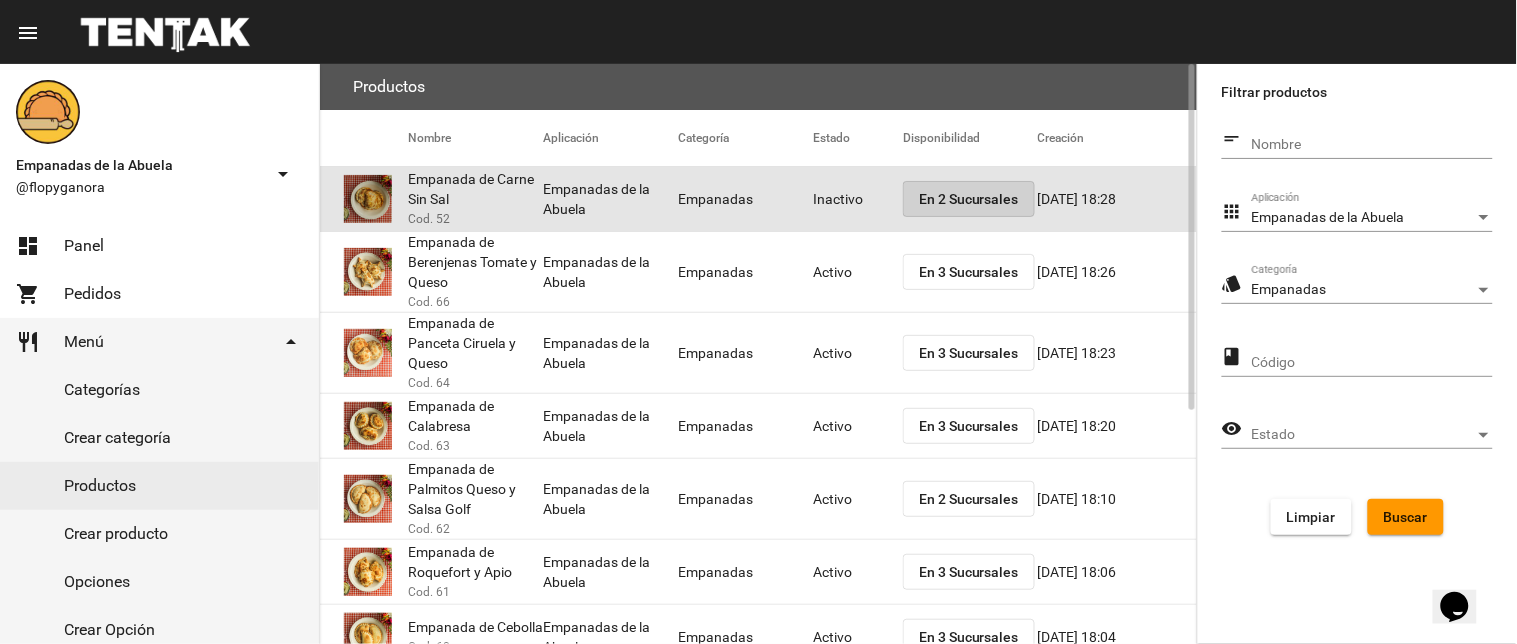 click on "En 2 Sucursales" 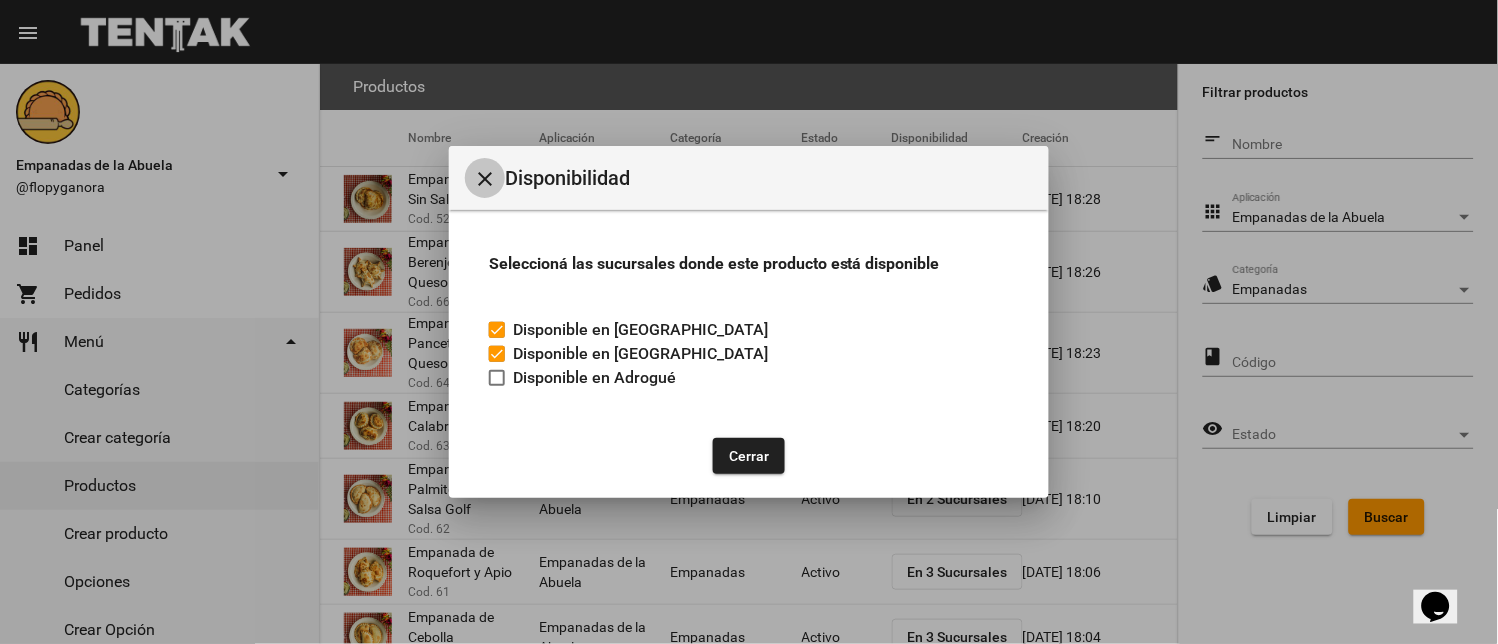 click on "close" at bounding box center [485, 179] 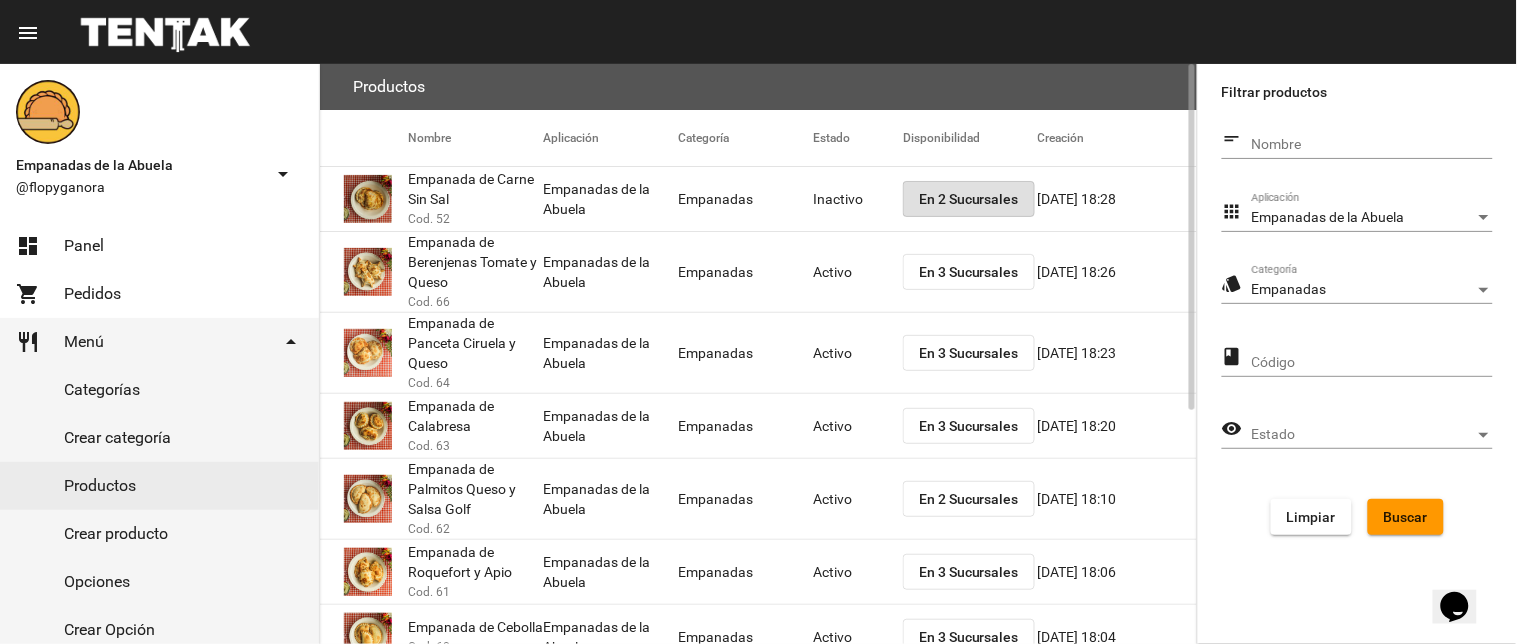 scroll, scrollTop: 390, scrollLeft: 0, axis: vertical 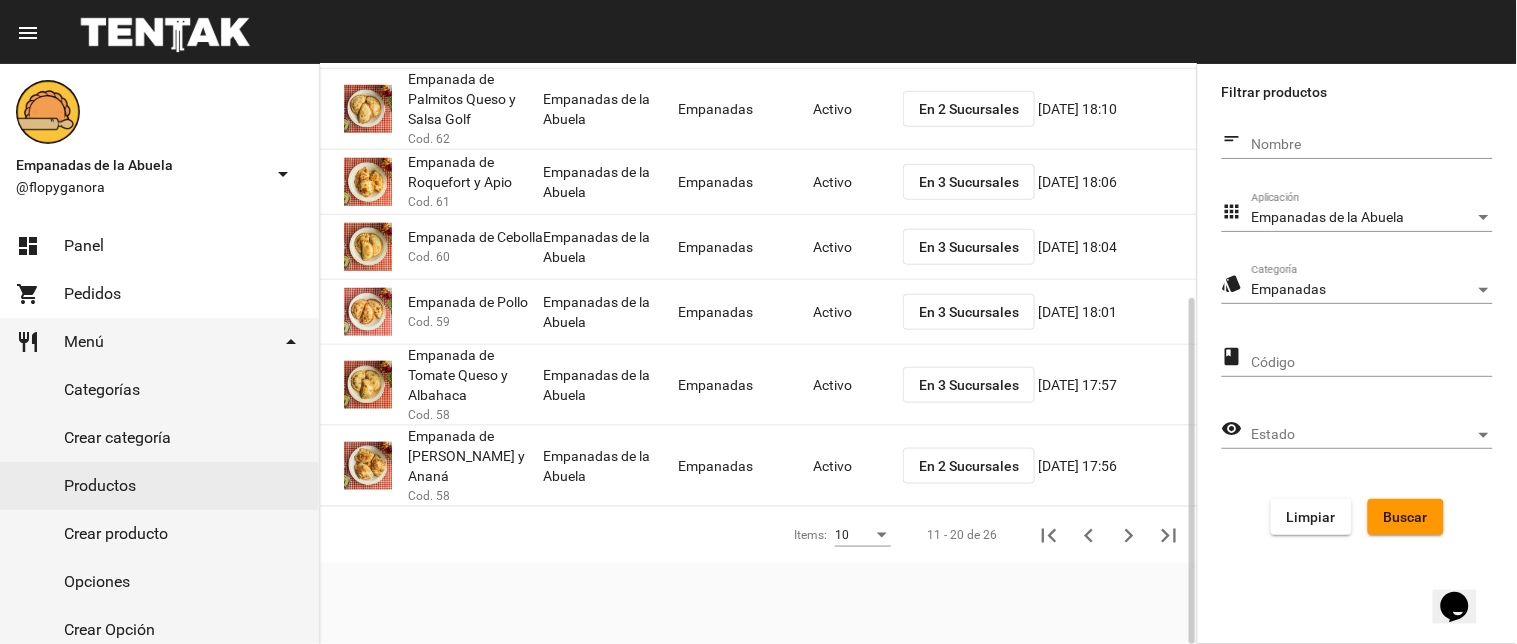 click on "En 2 Sucursales" 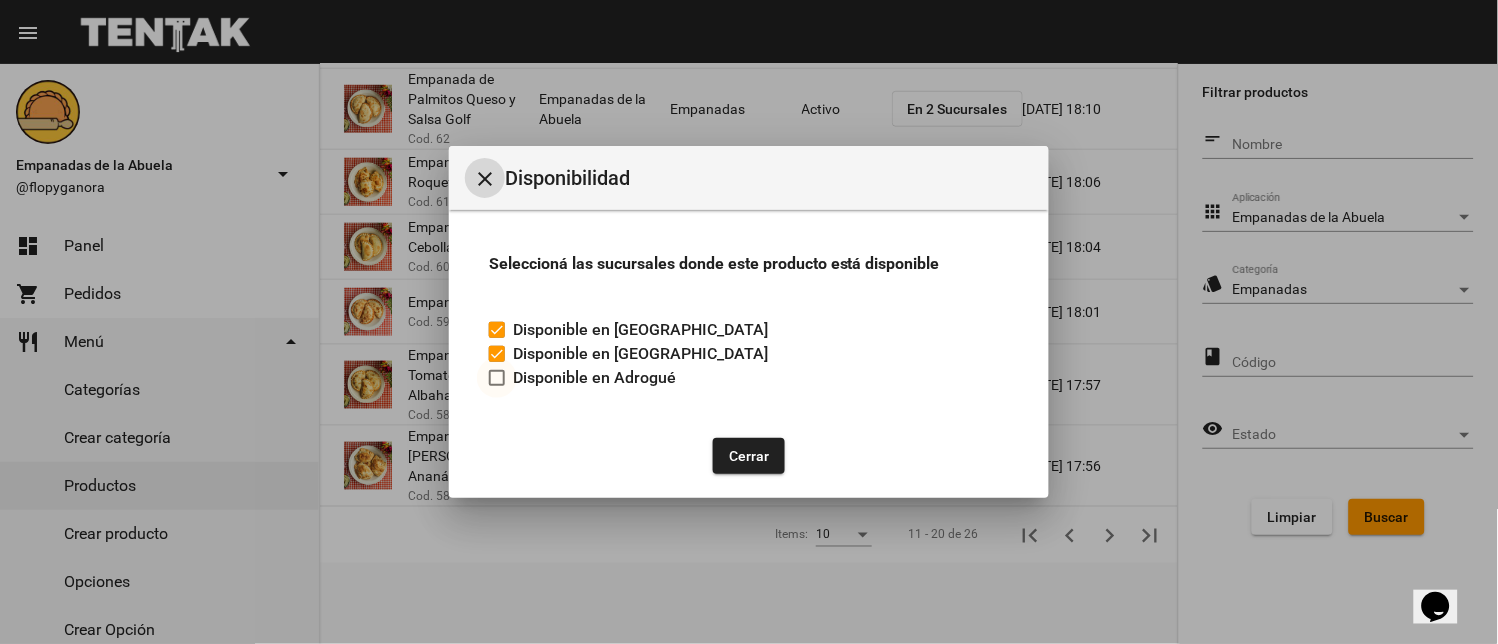 click at bounding box center (497, 378) 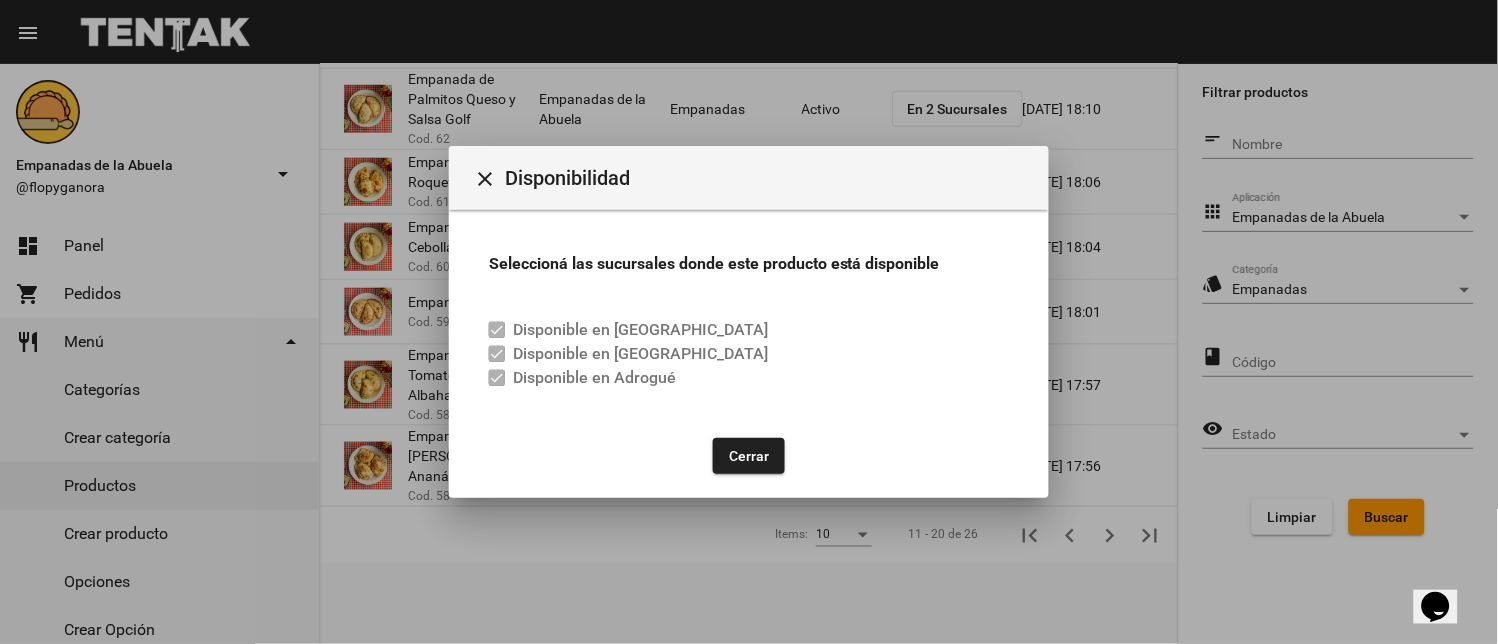 click on "Cerrar" 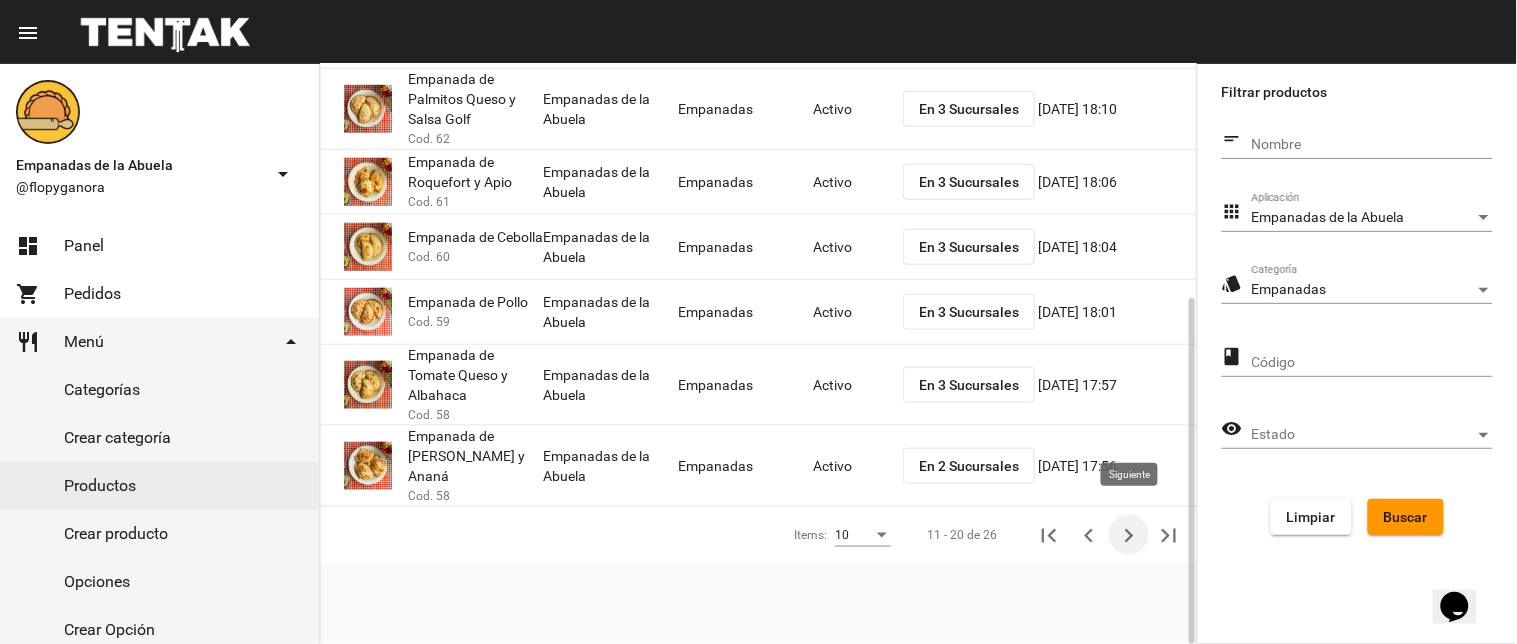 click 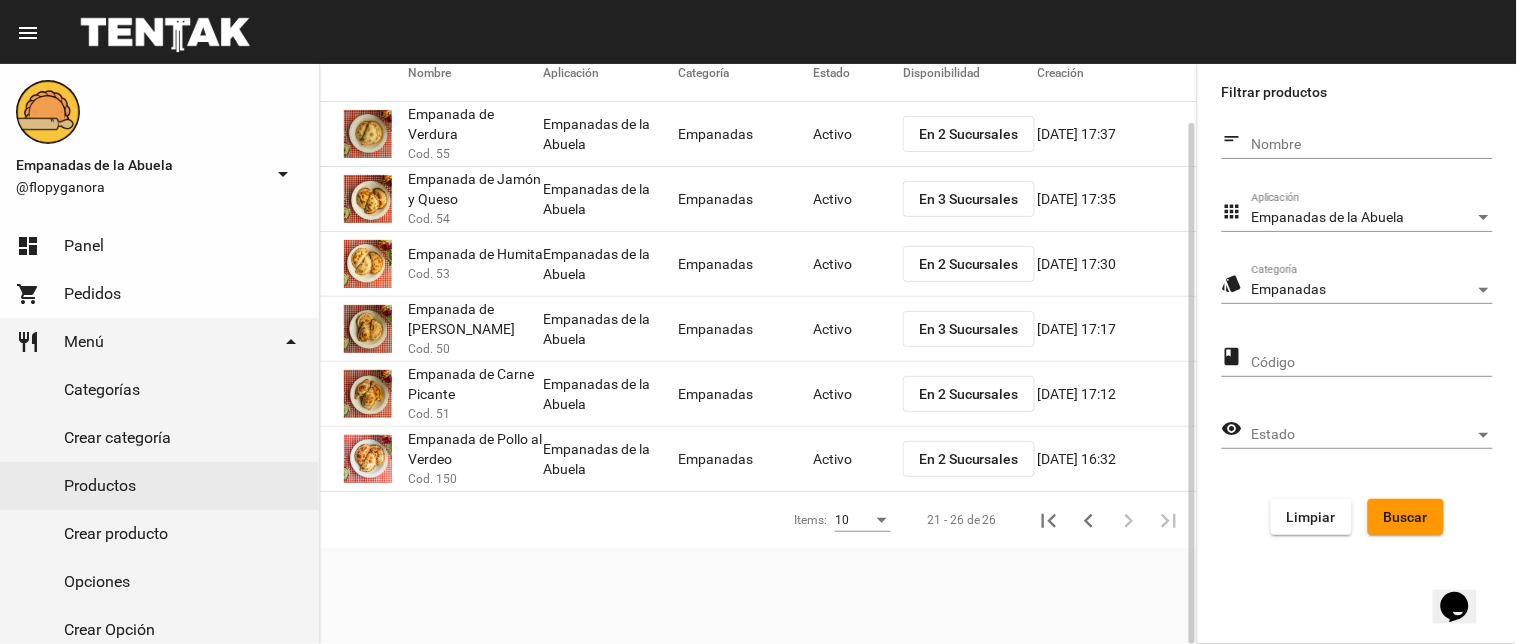 scroll, scrollTop: 0, scrollLeft: 0, axis: both 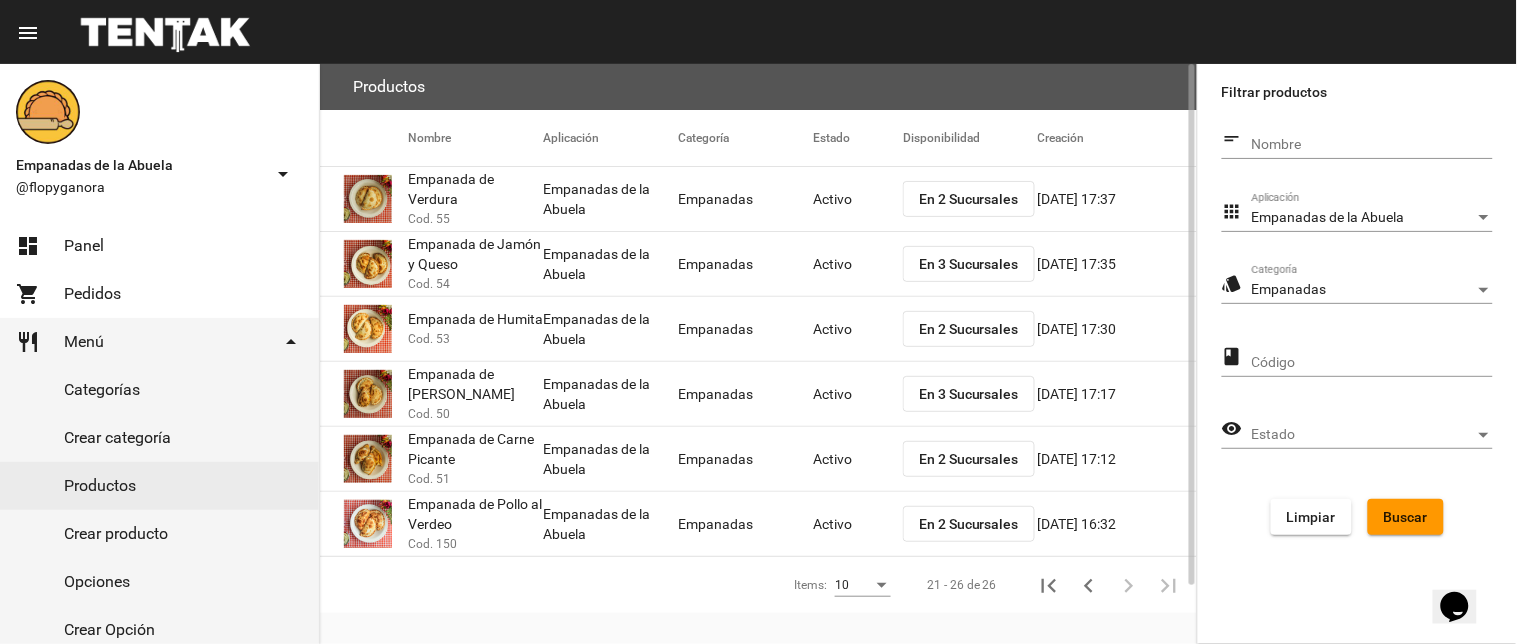 click on "En 2 Sucursales" 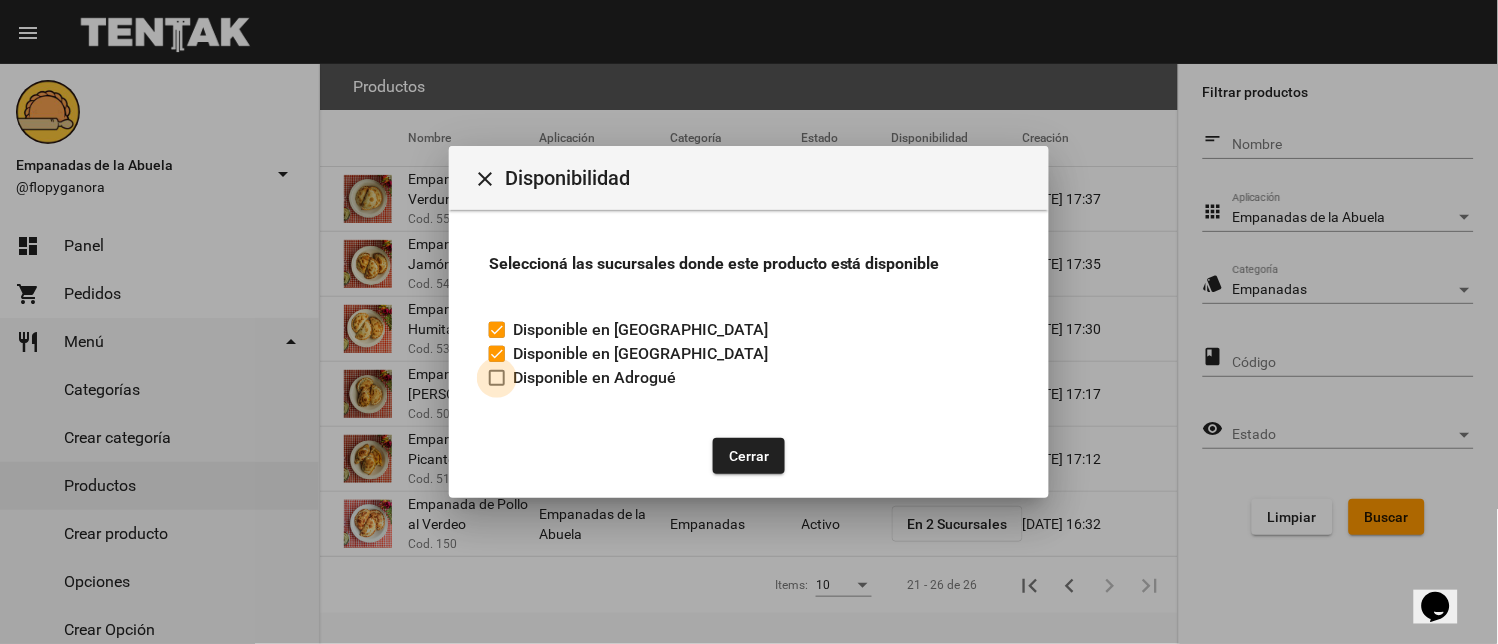 click at bounding box center [497, 378] 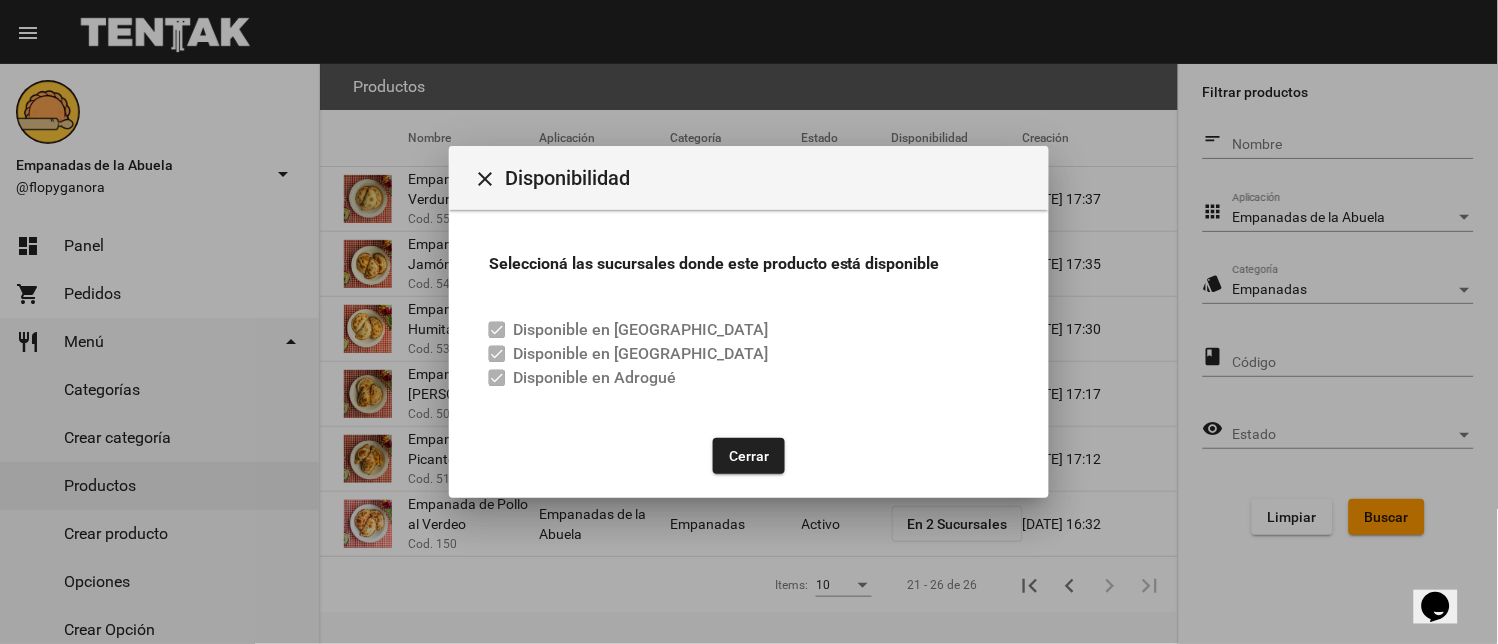 click on "Cerrar" 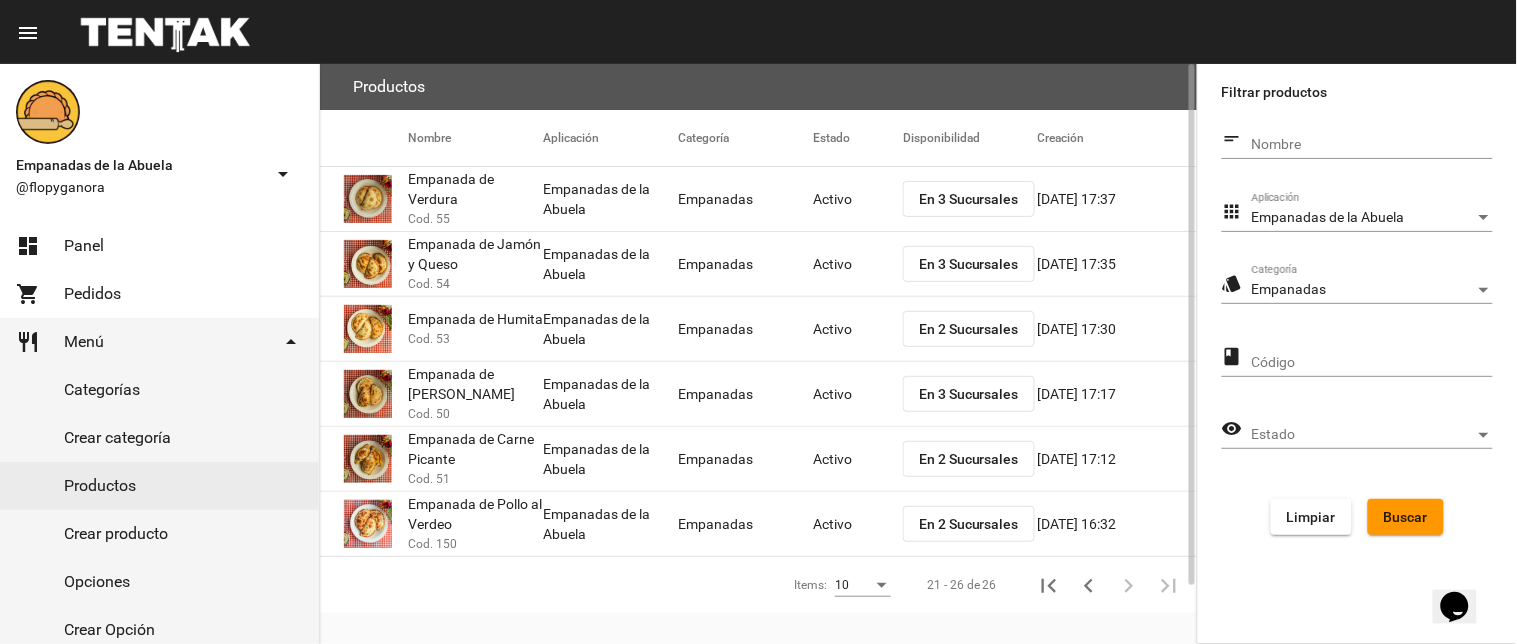 click on "En 2 Sucursales" 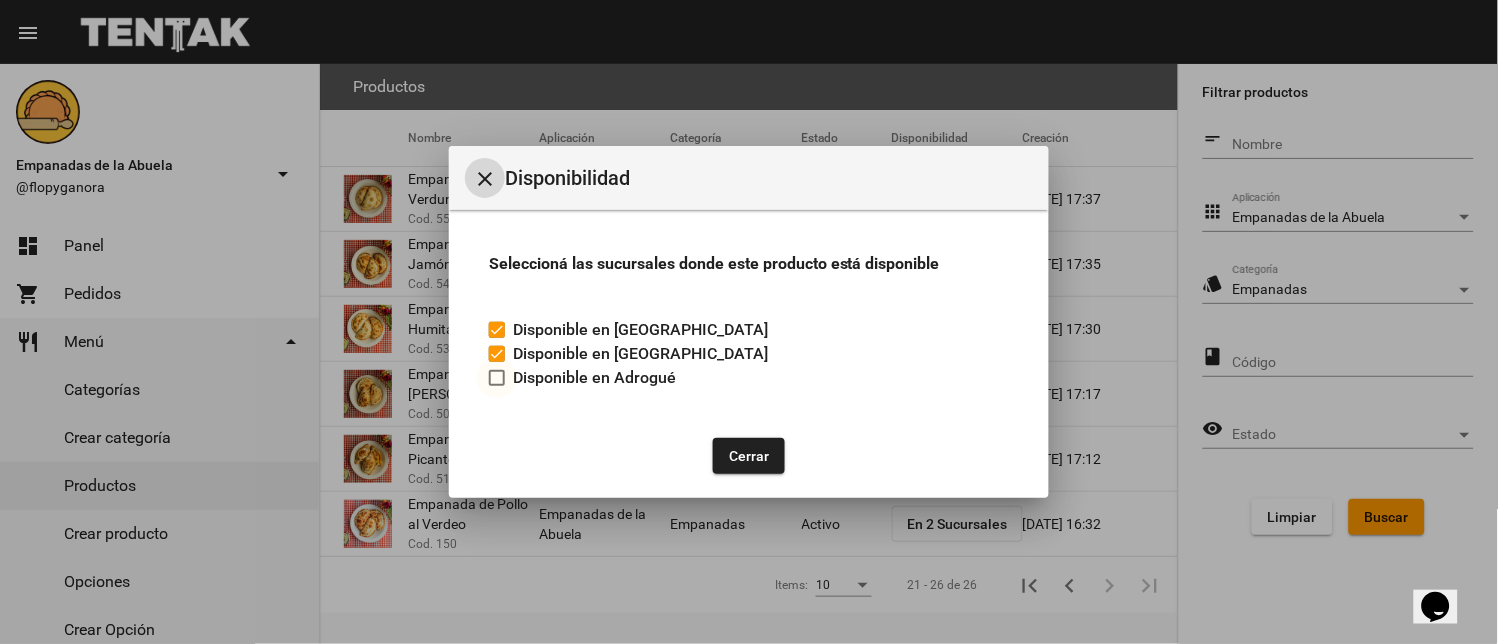 click at bounding box center [497, 378] 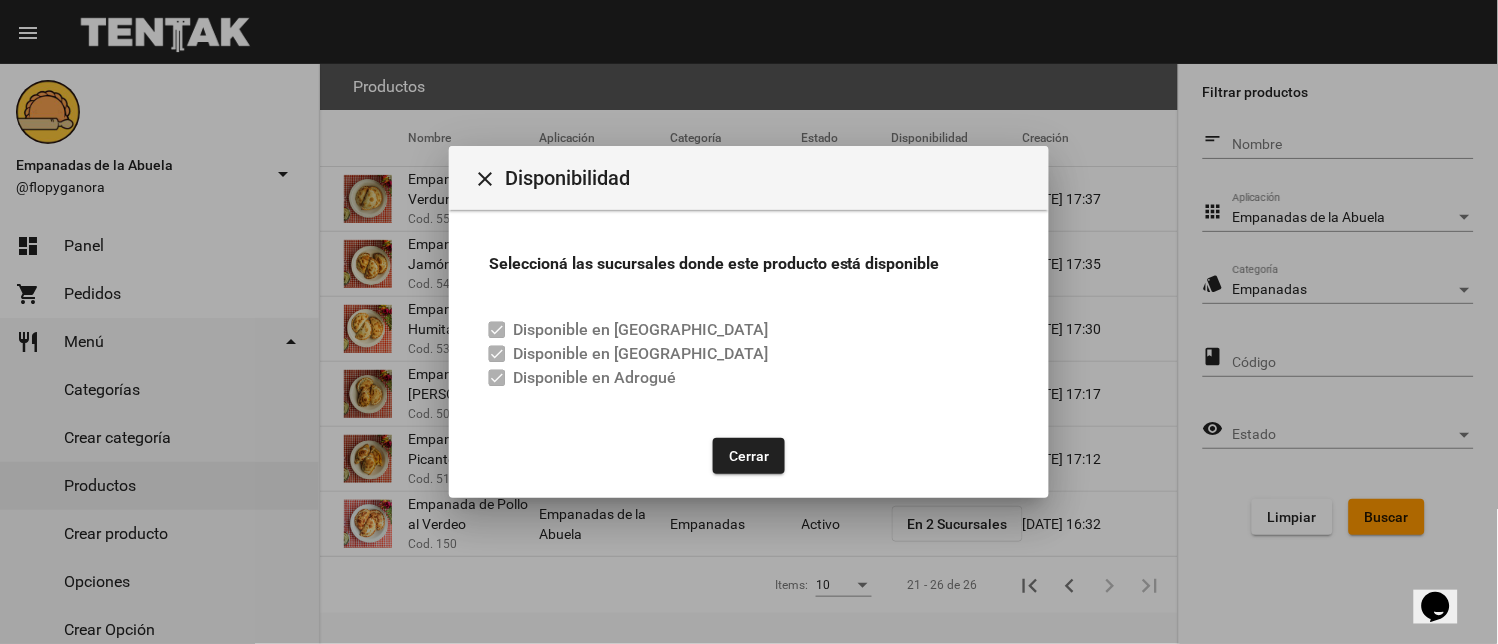 click on "Cerrar" 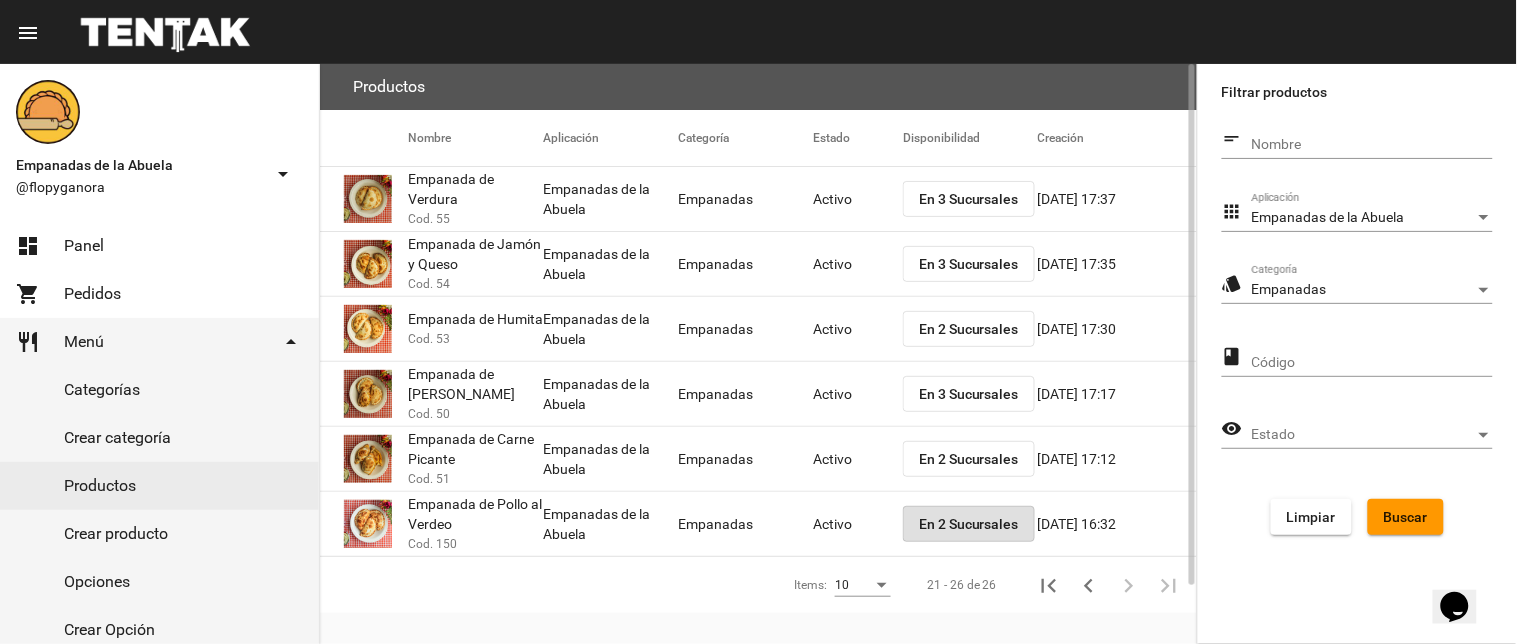 click on "En 2 Sucursales" 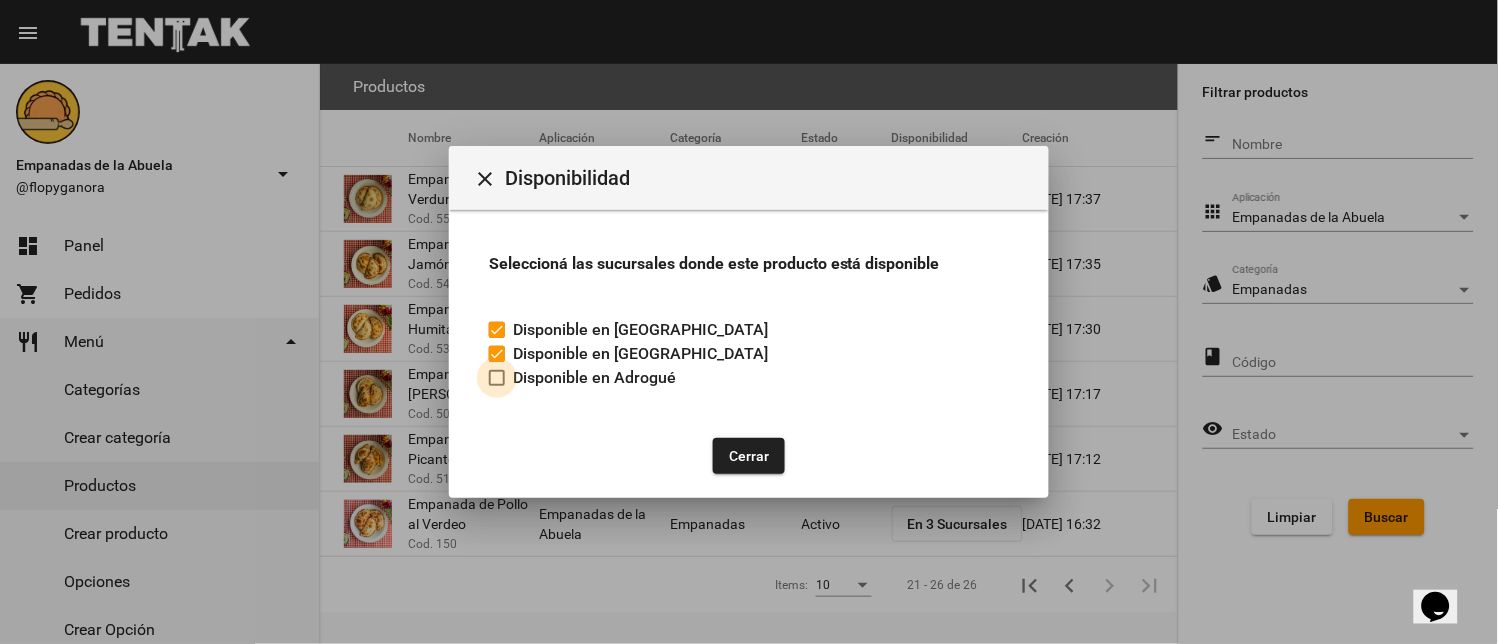 click at bounding box center (497, 378) 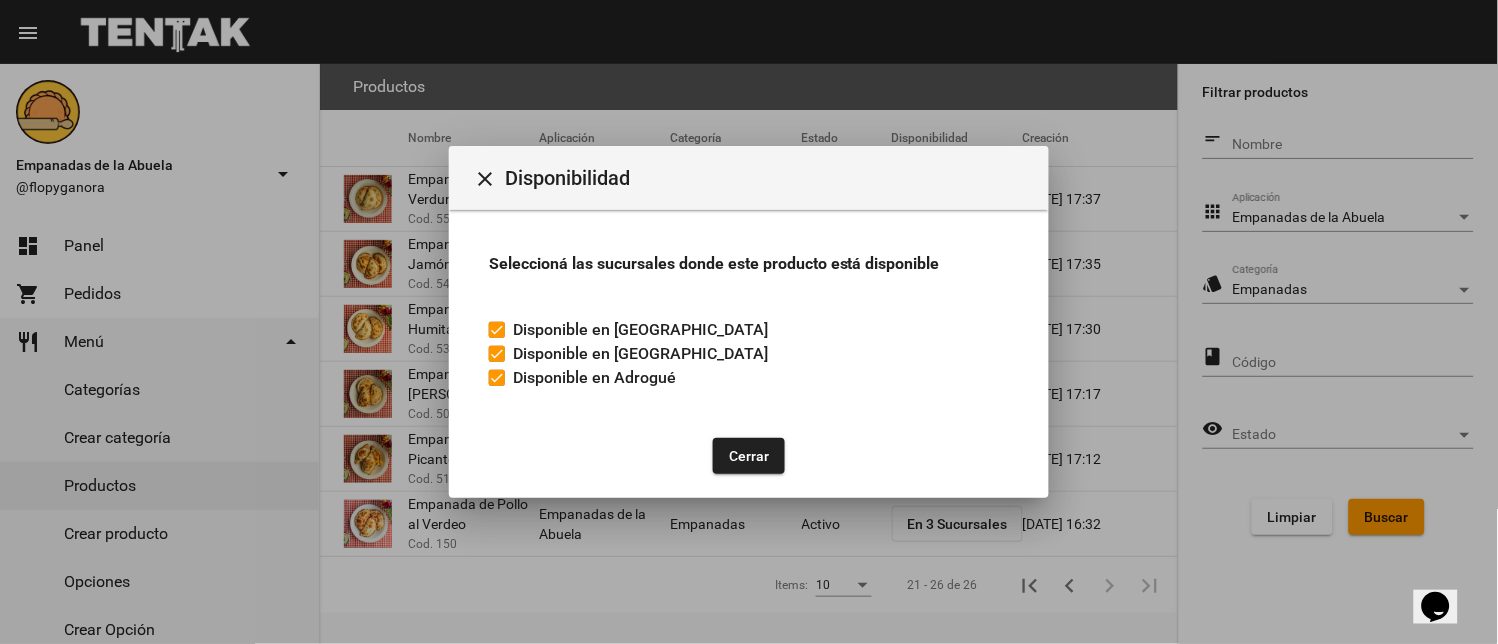 click on "Cerrar" 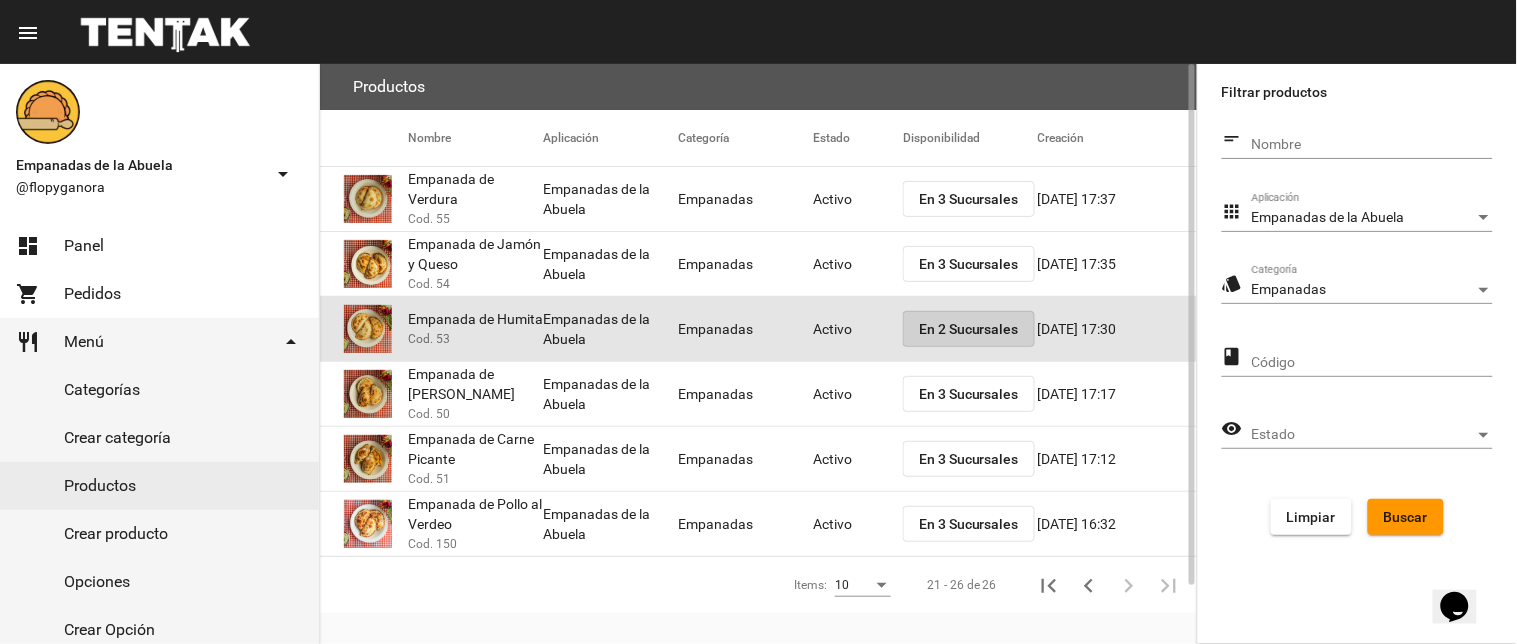 click on "En 2 Sucursales" 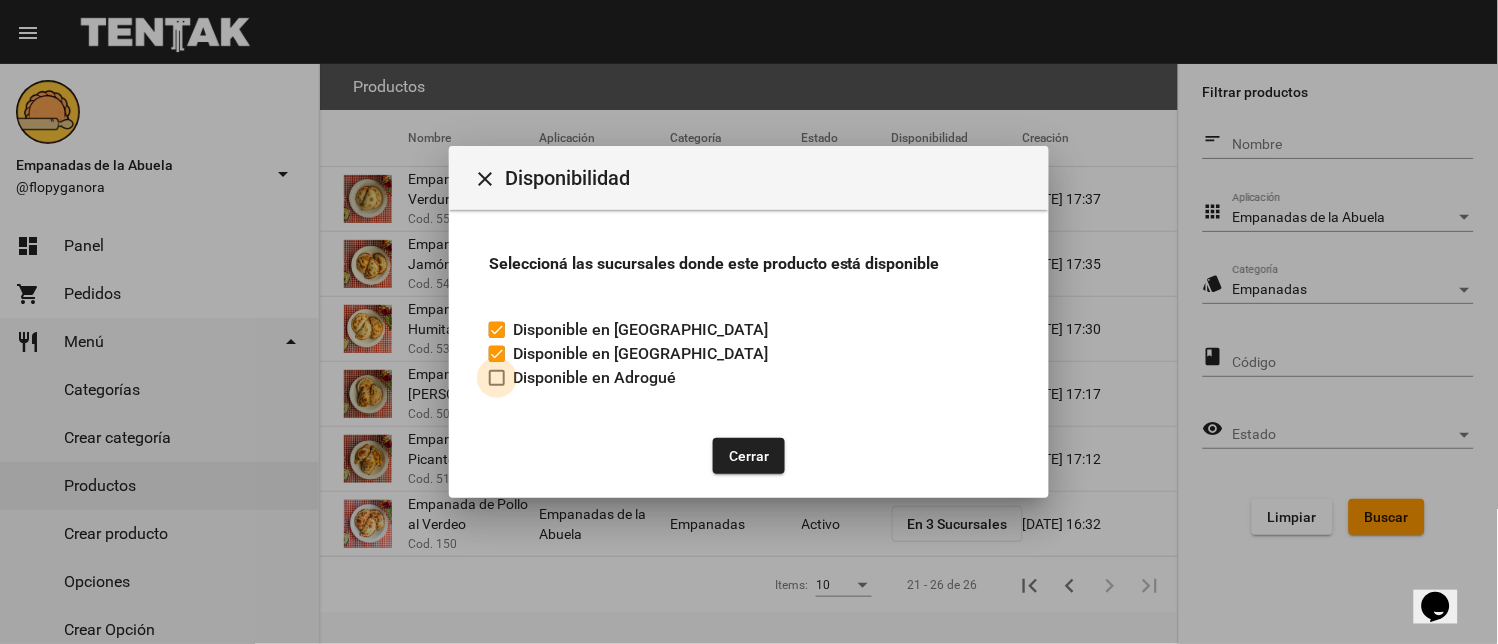 click at bounding box center [497, 378] 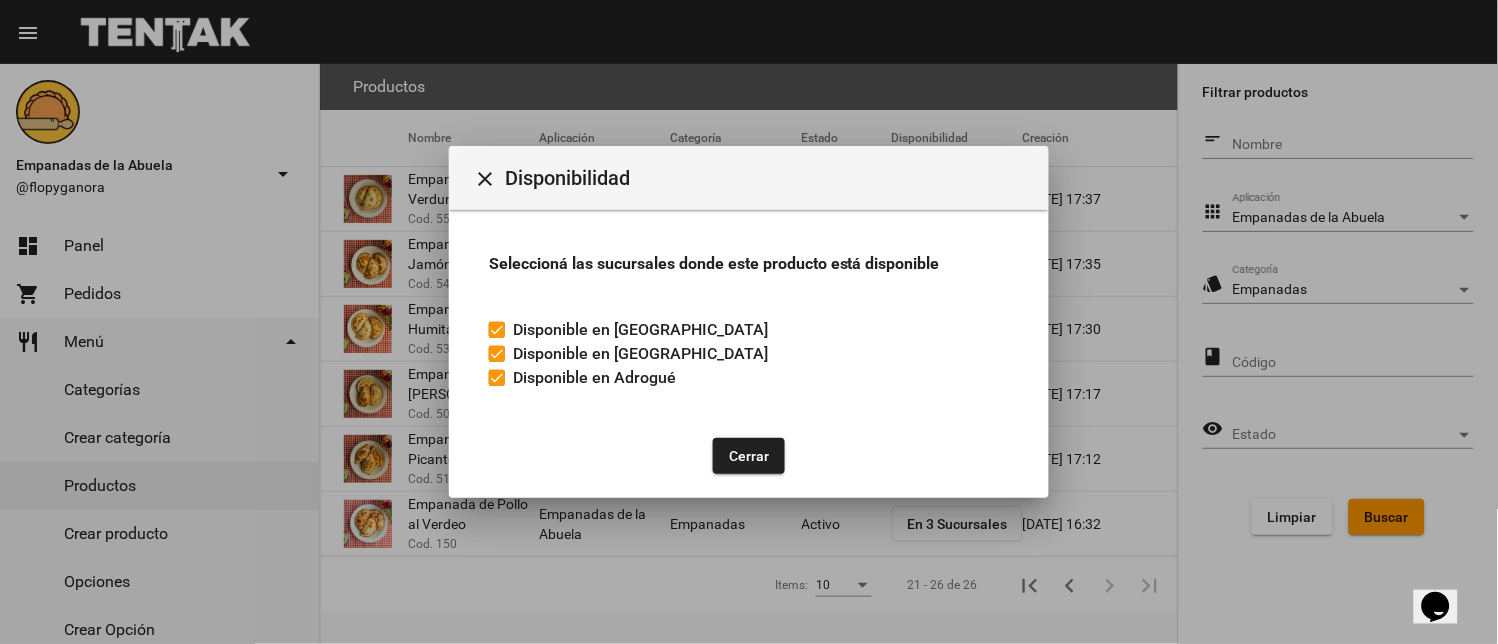 click on "Cerrar" 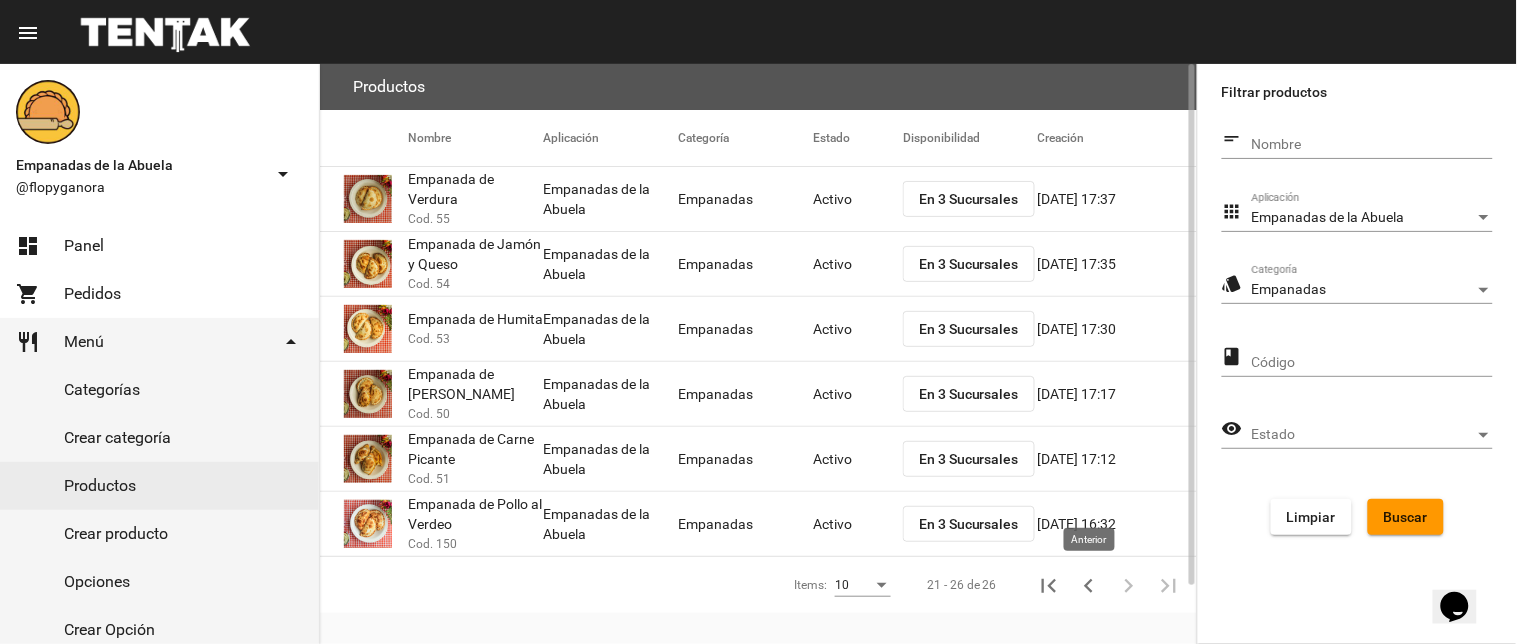 click 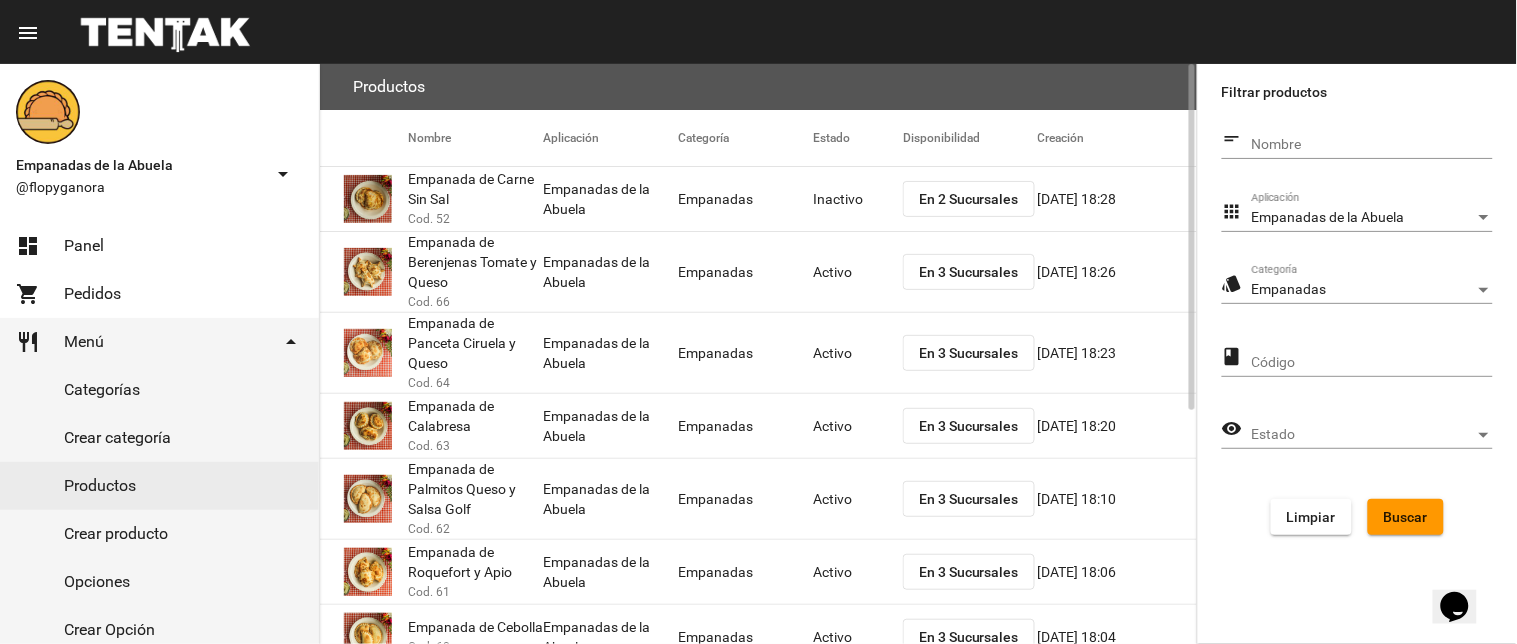 click on "En 2 Sucursales" 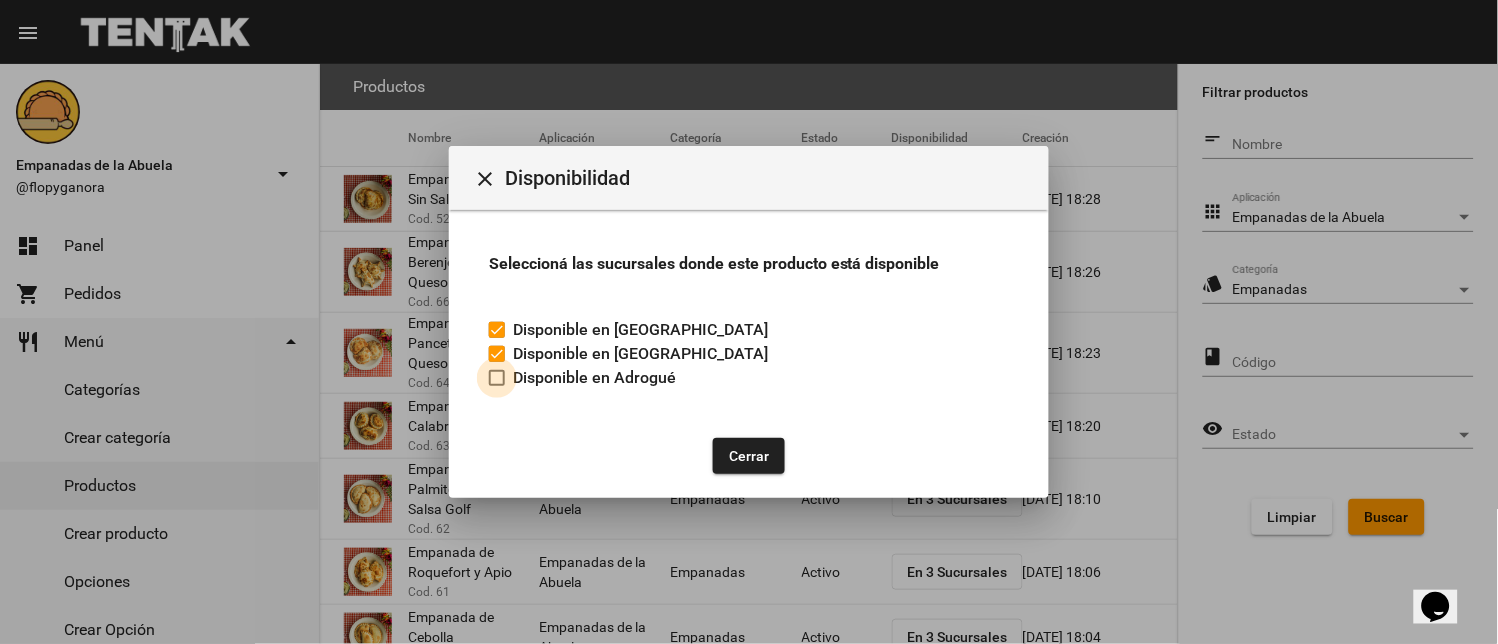 click at bounding box center (497, 378) 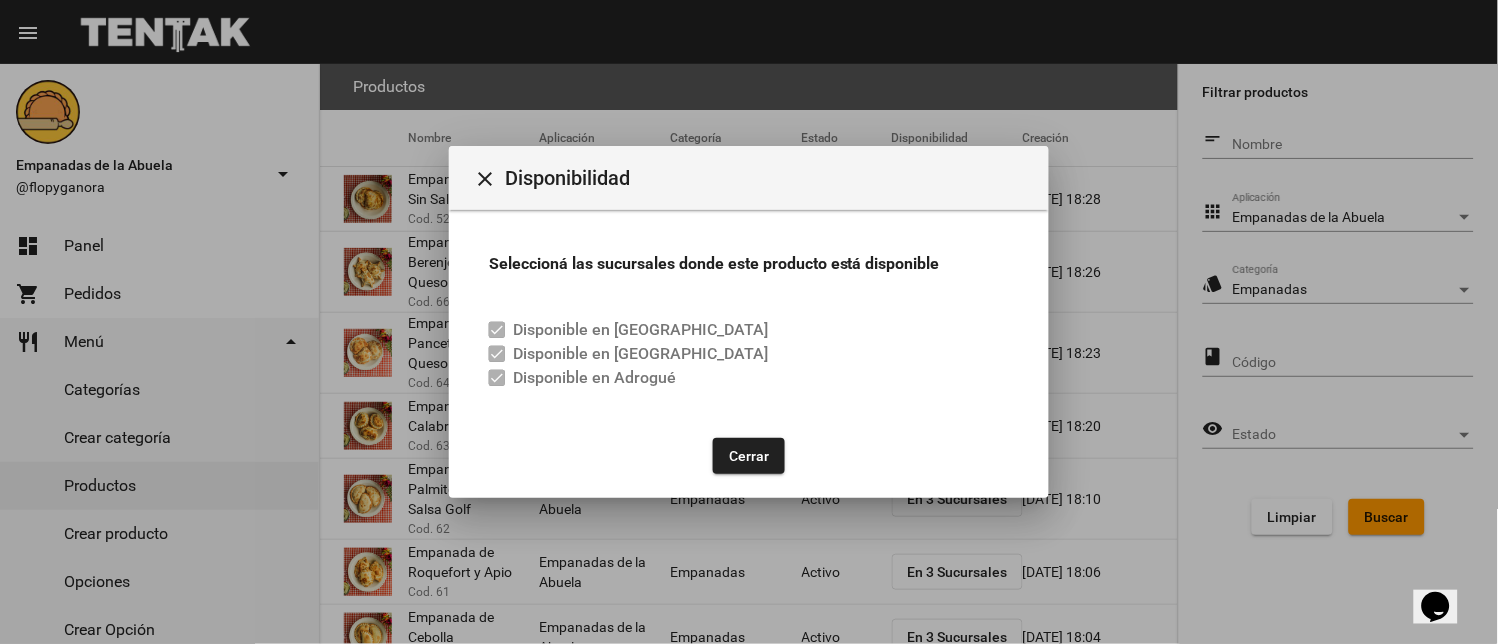 drag, startPoint x: 762, startPoint y: 455, endPoint x: 861, endPoint y: 234, distance: 242.1611 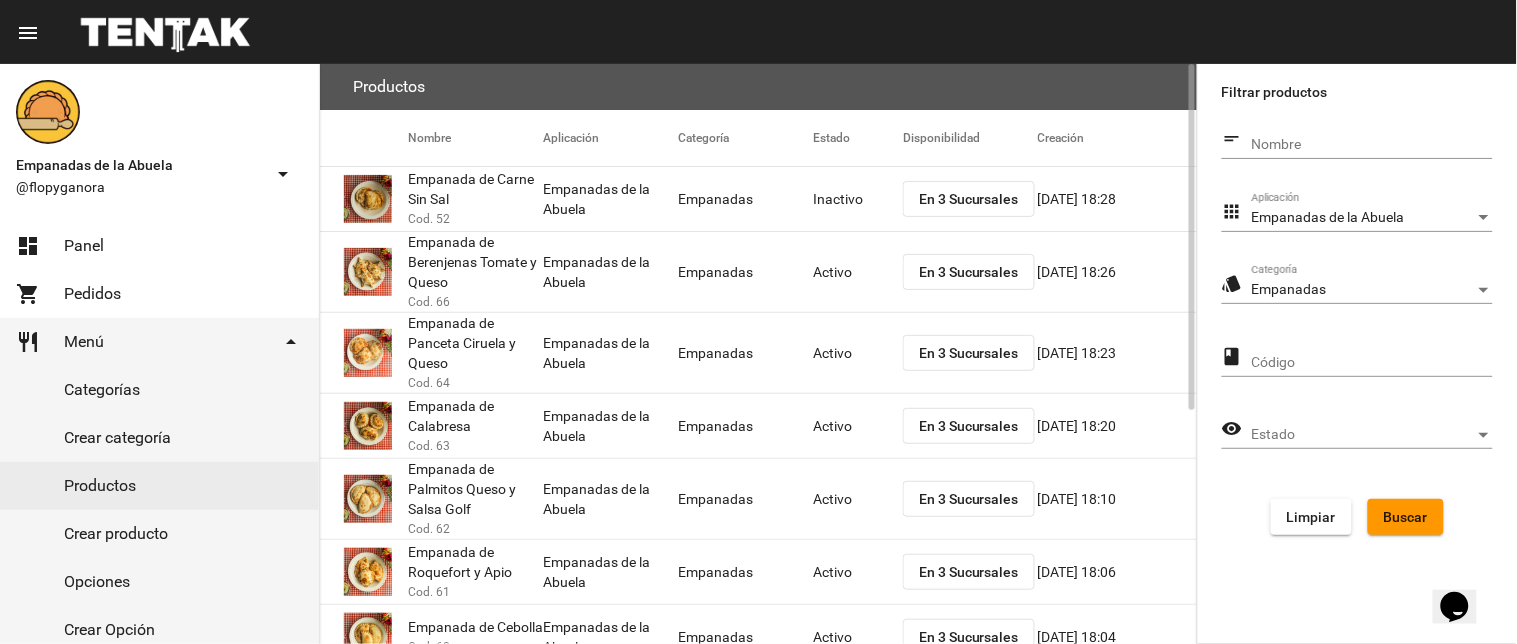 click on "Inactivo" 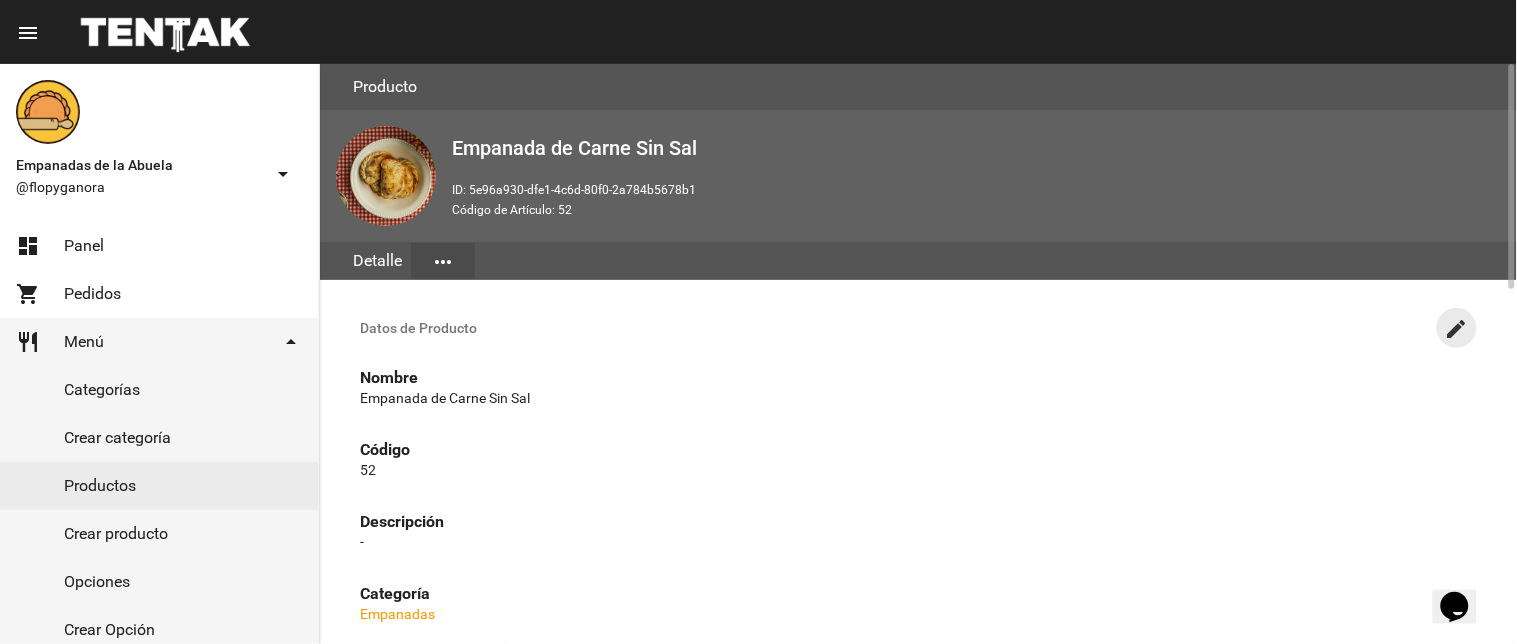 click on "create" 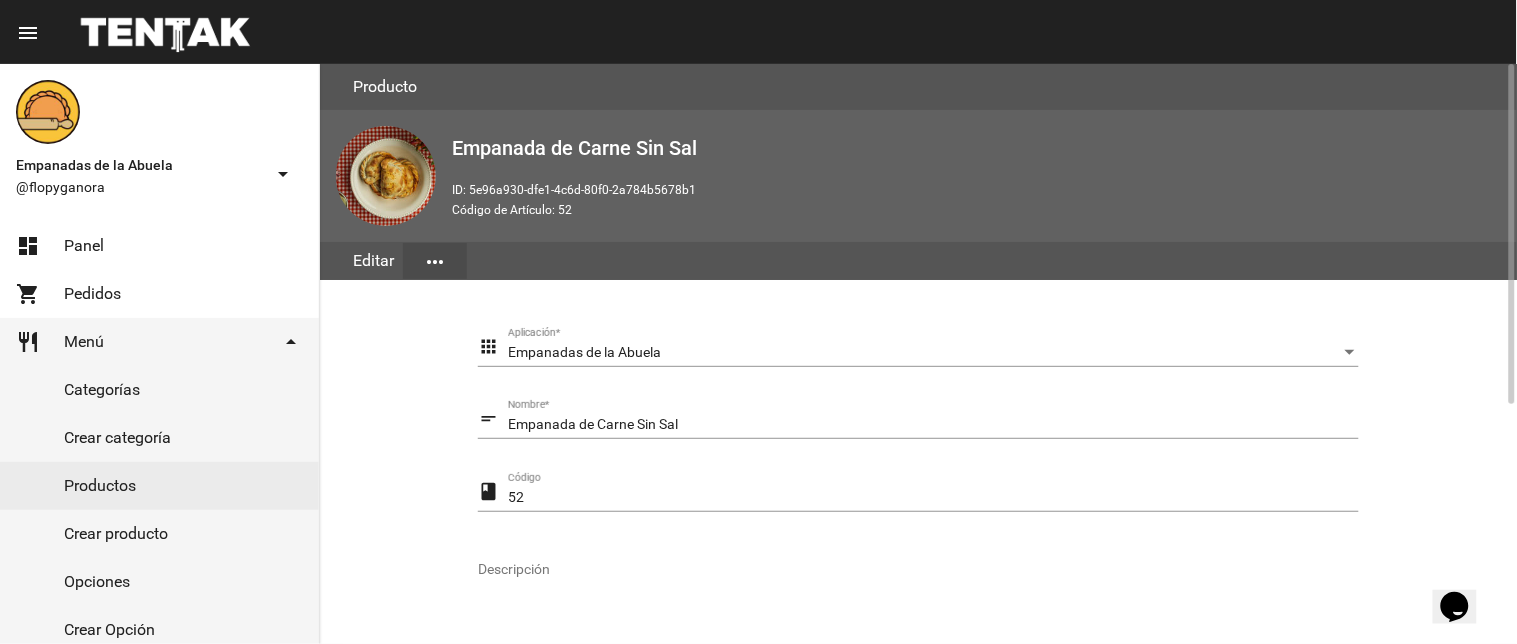 scroll, scrollTop: 408, scrollLeft: 0, axis: vertical 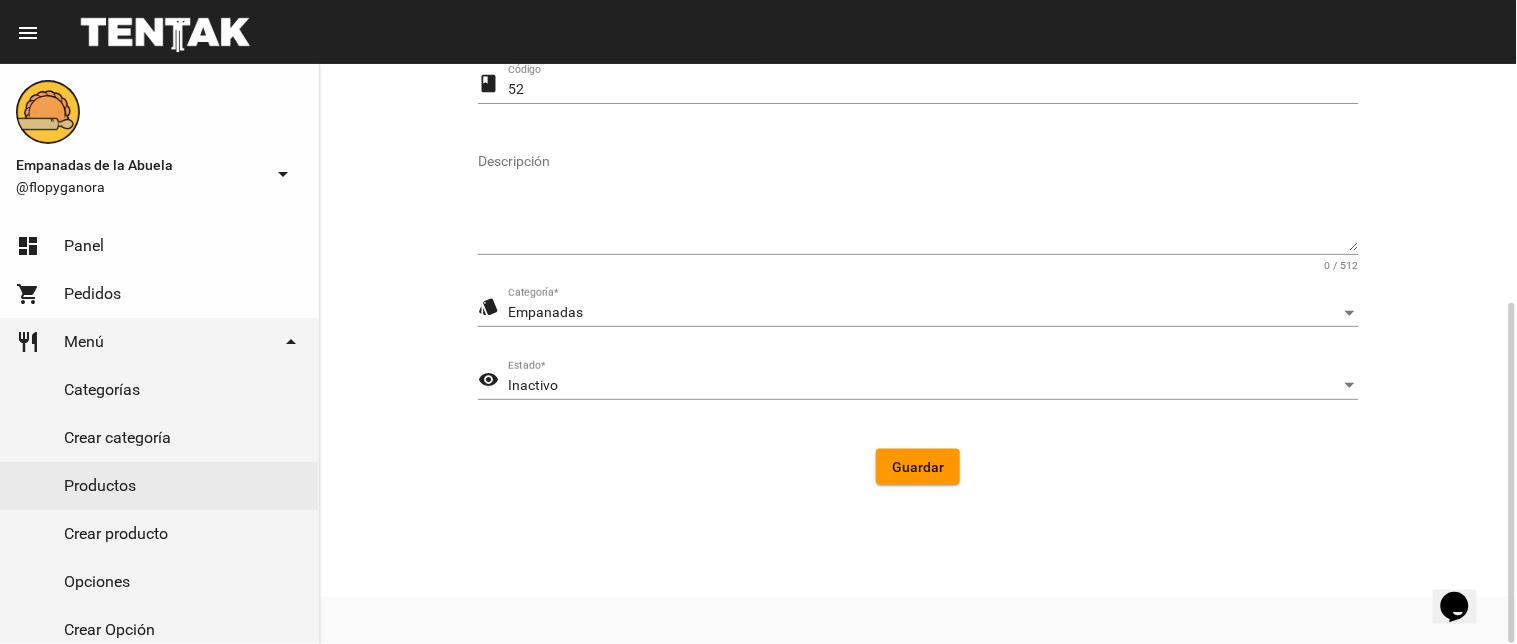 click on "visibility Inactivo Estado  *" 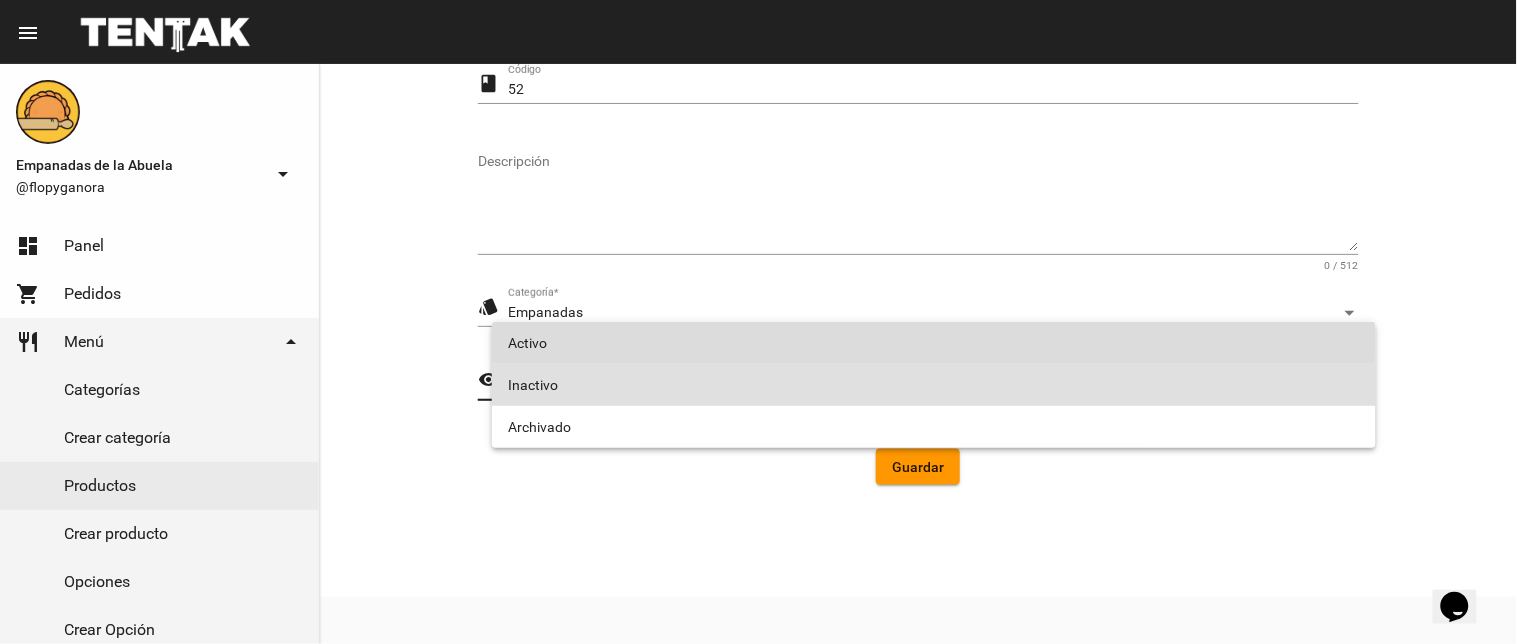 click on "Activo" at bounding box center [934, 343] 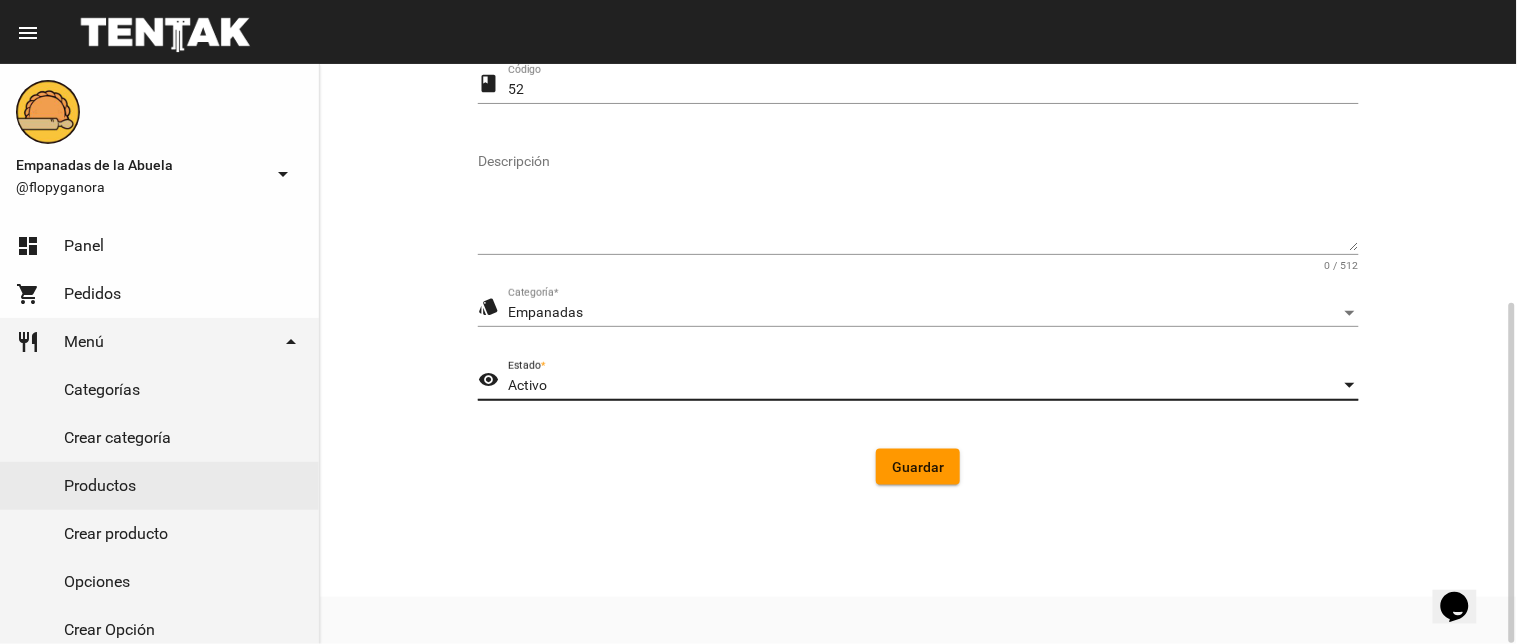 click on "Guardar" 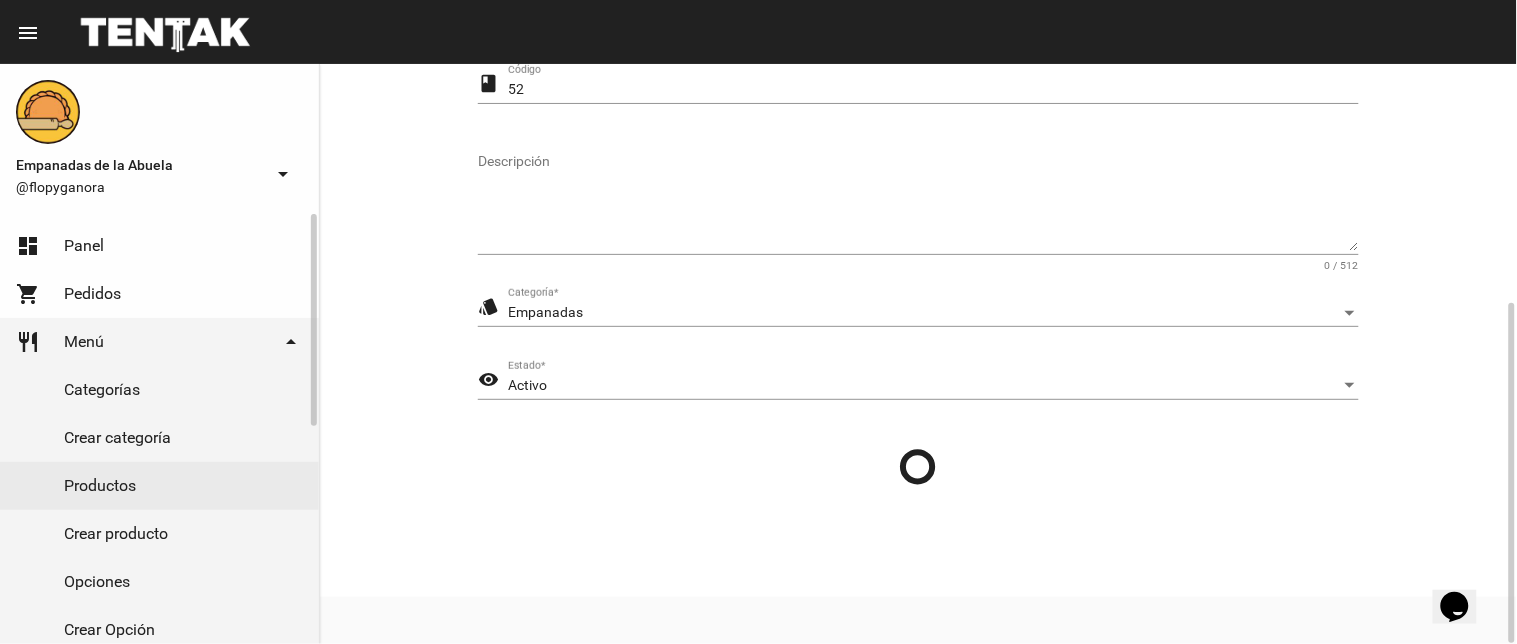 click on "dashboard Panel" 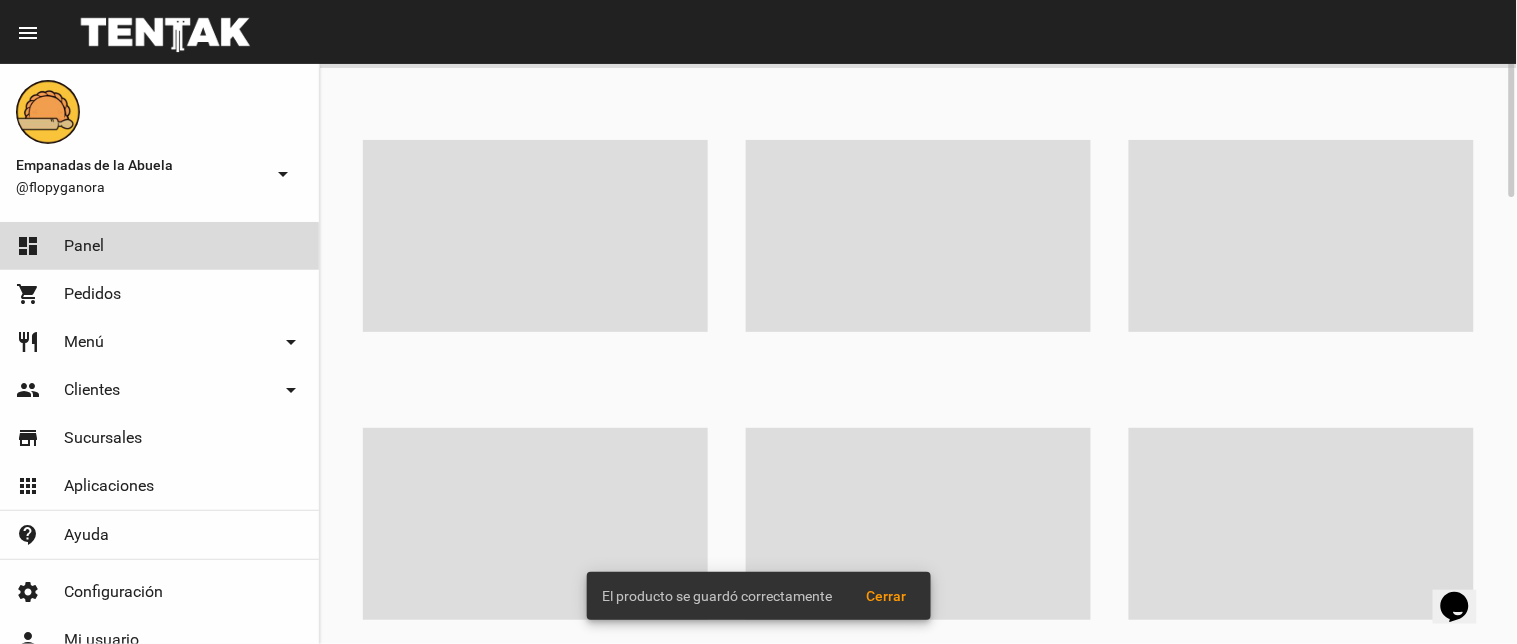 scroll, scrollTop: 0, scrollLeft: 0, axis: both 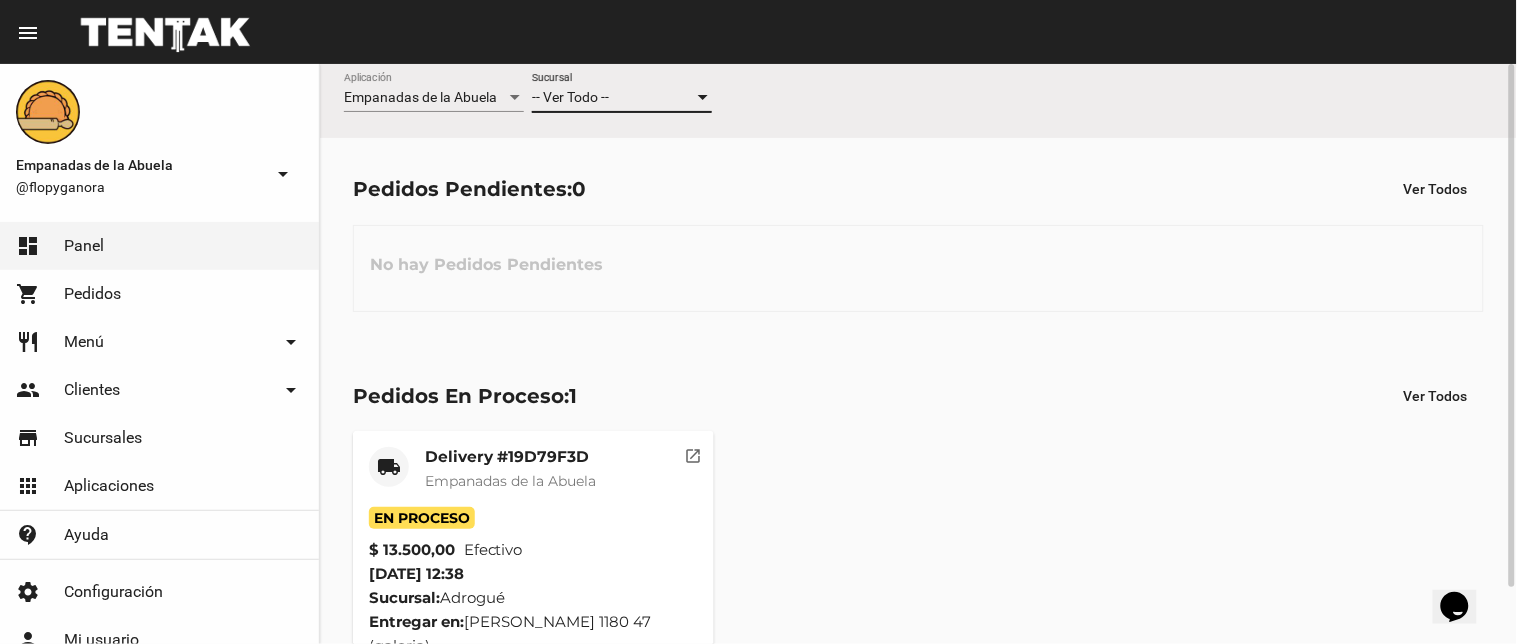 click on "-- Ver Todo --" at bounding box center (613, 98) 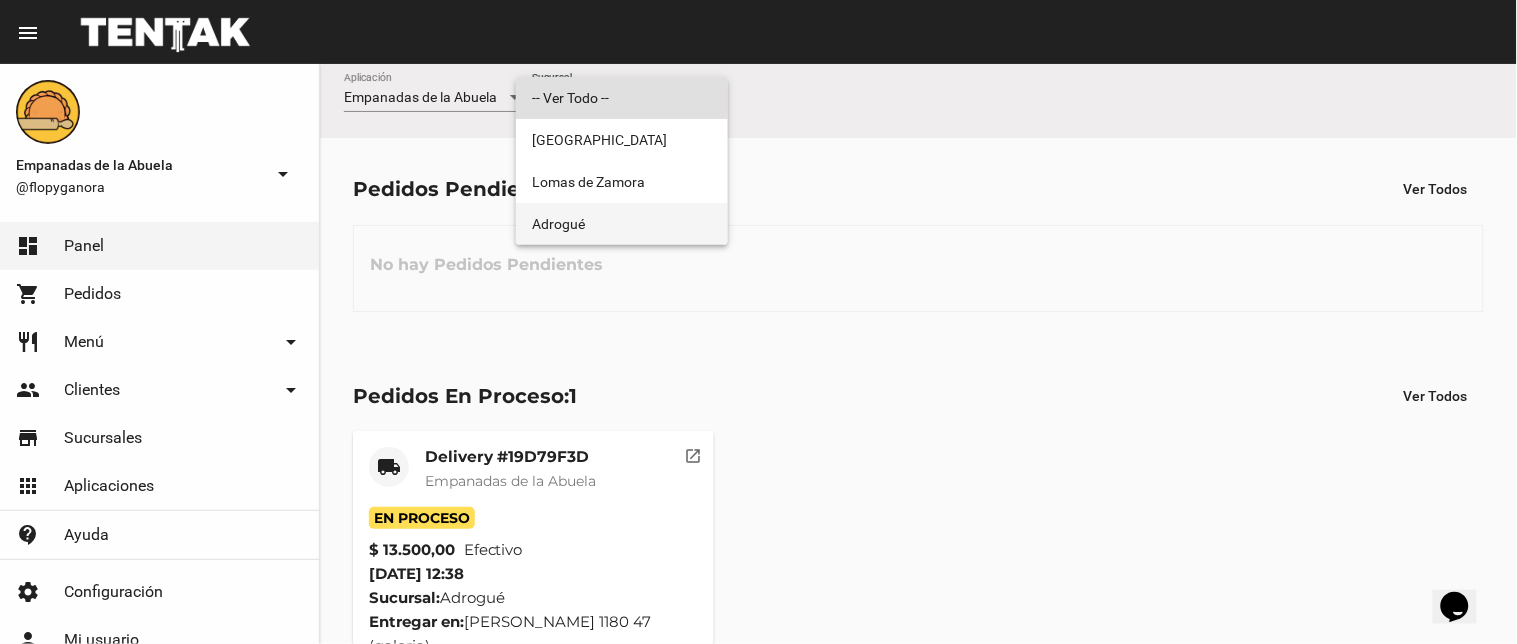 drag, startPoint x: 584, startPoint y: 212, endPoint x: 532, endPoint y: 241, distance: 59.5399 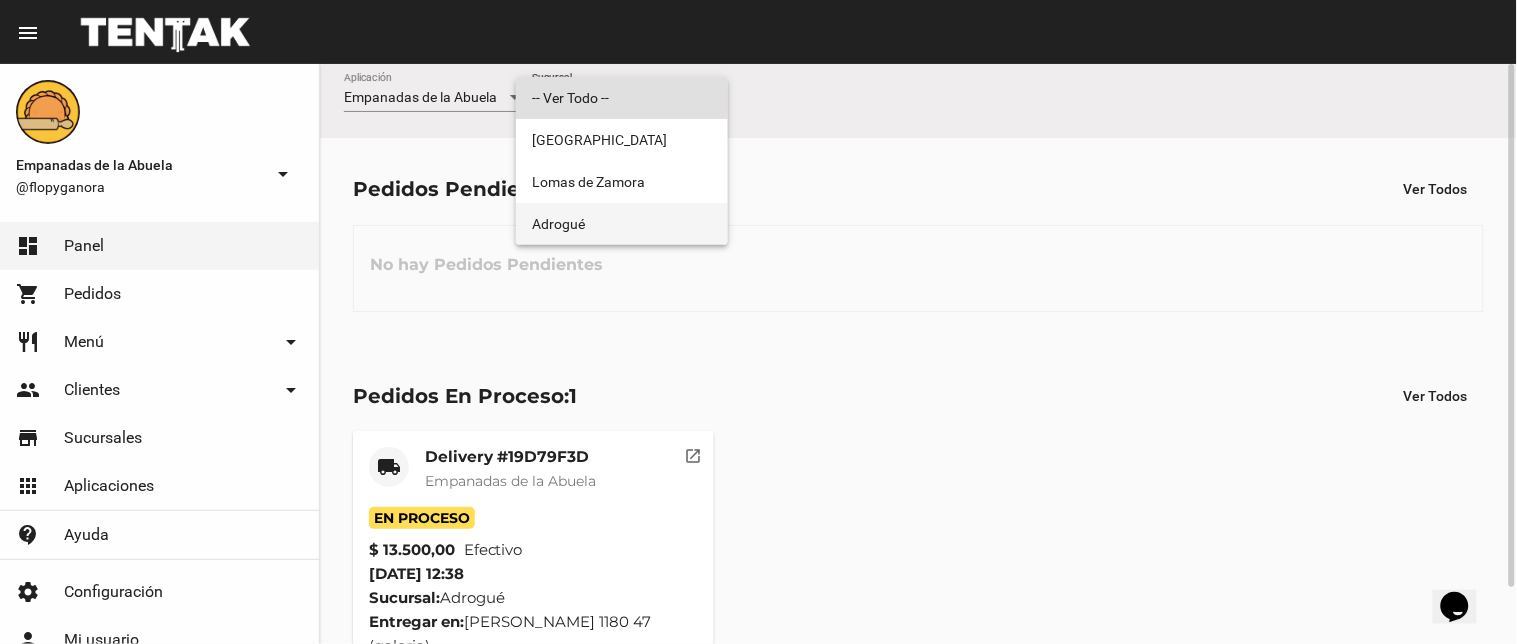 click on "Adrogué" at bounding box center [622, 224] 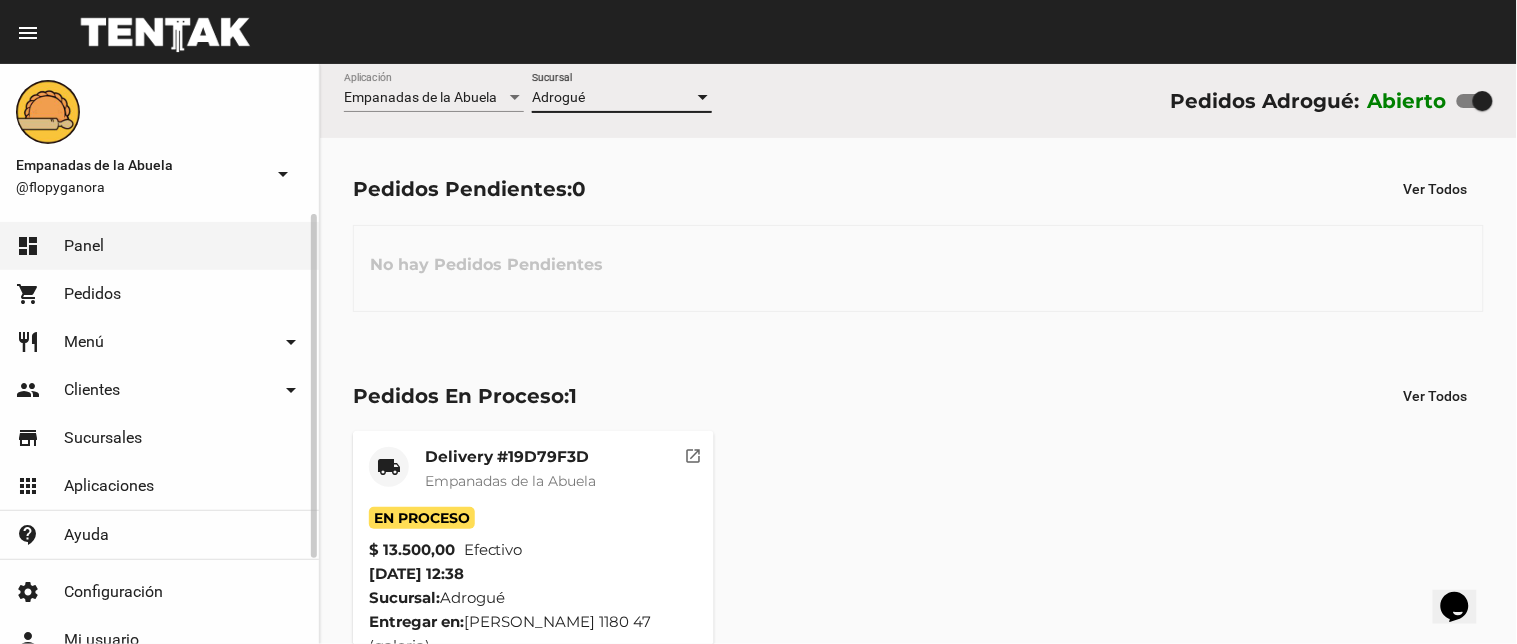 click on "restaurant Menú arrow_drop_down" 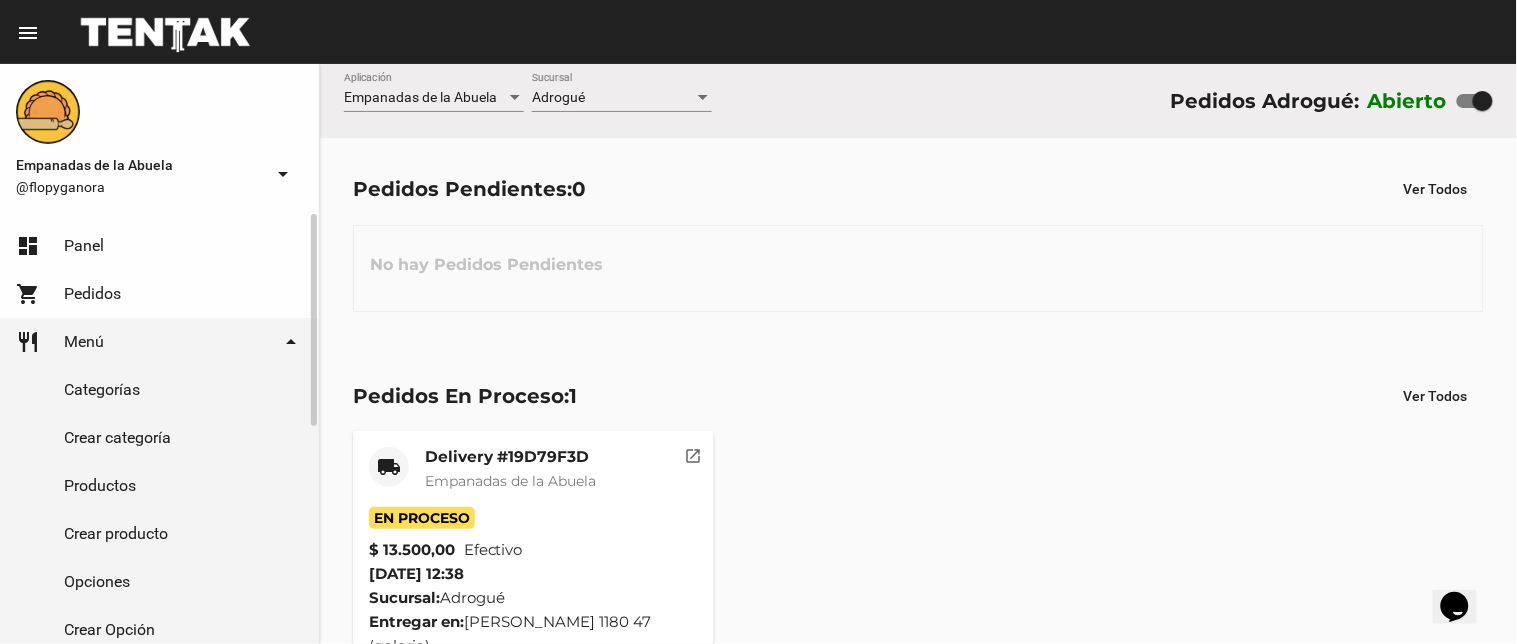 click on "Productos" 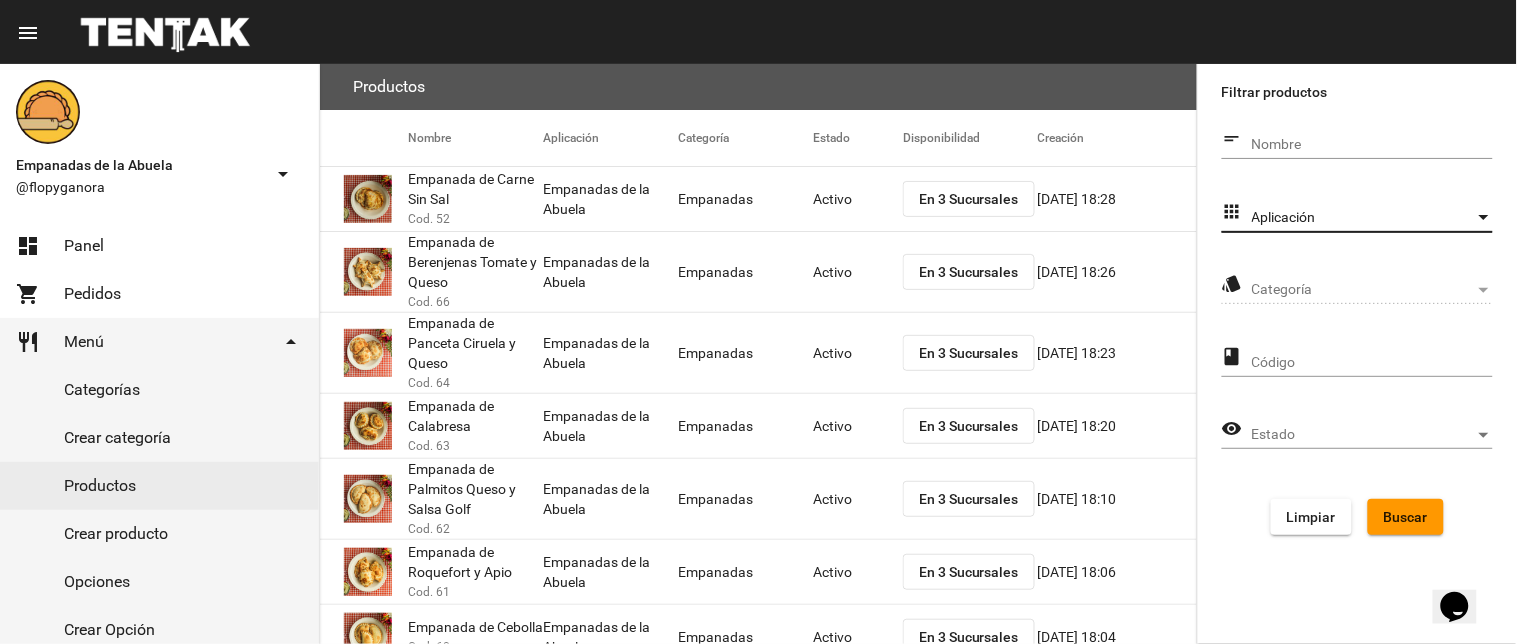 click on "Aplicación" at bounding box center [1363, 218] 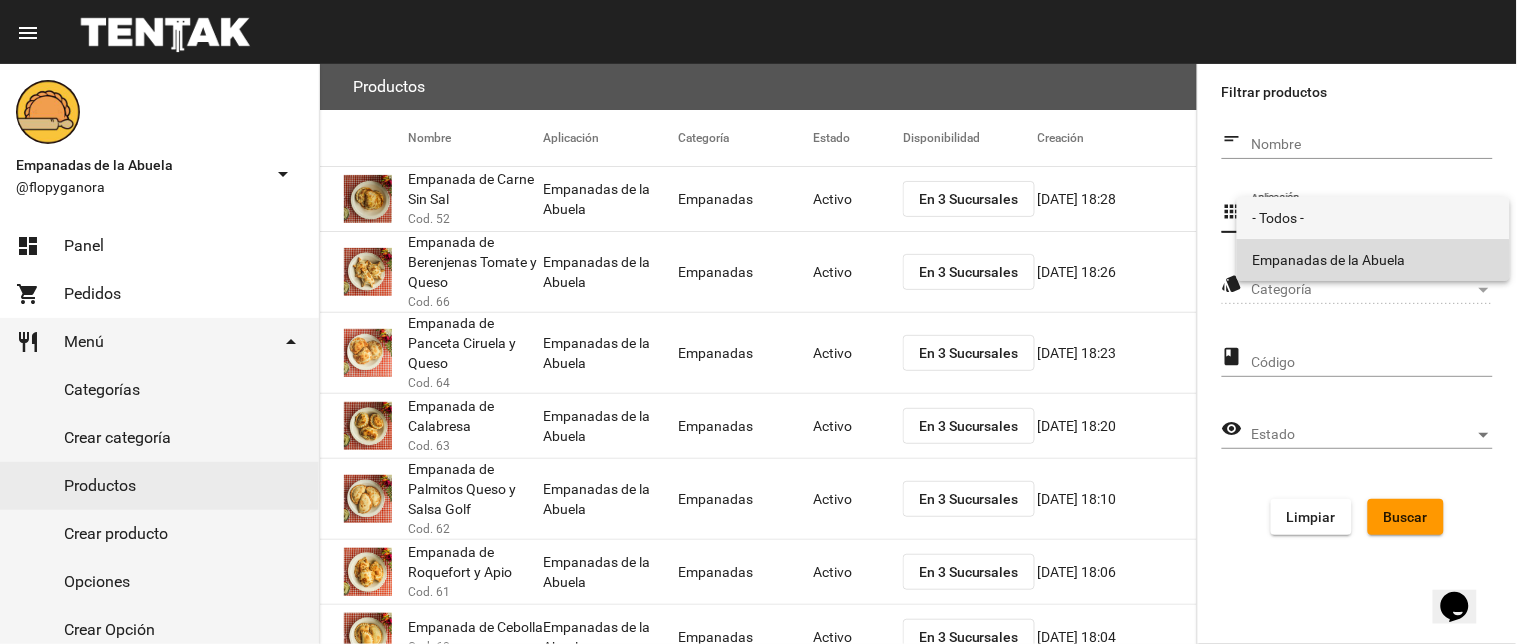 drag, startPoint x: 1301, startPoint y: 270, endPoint x: 1312, endPoint y: 266, distance: 11.7046995 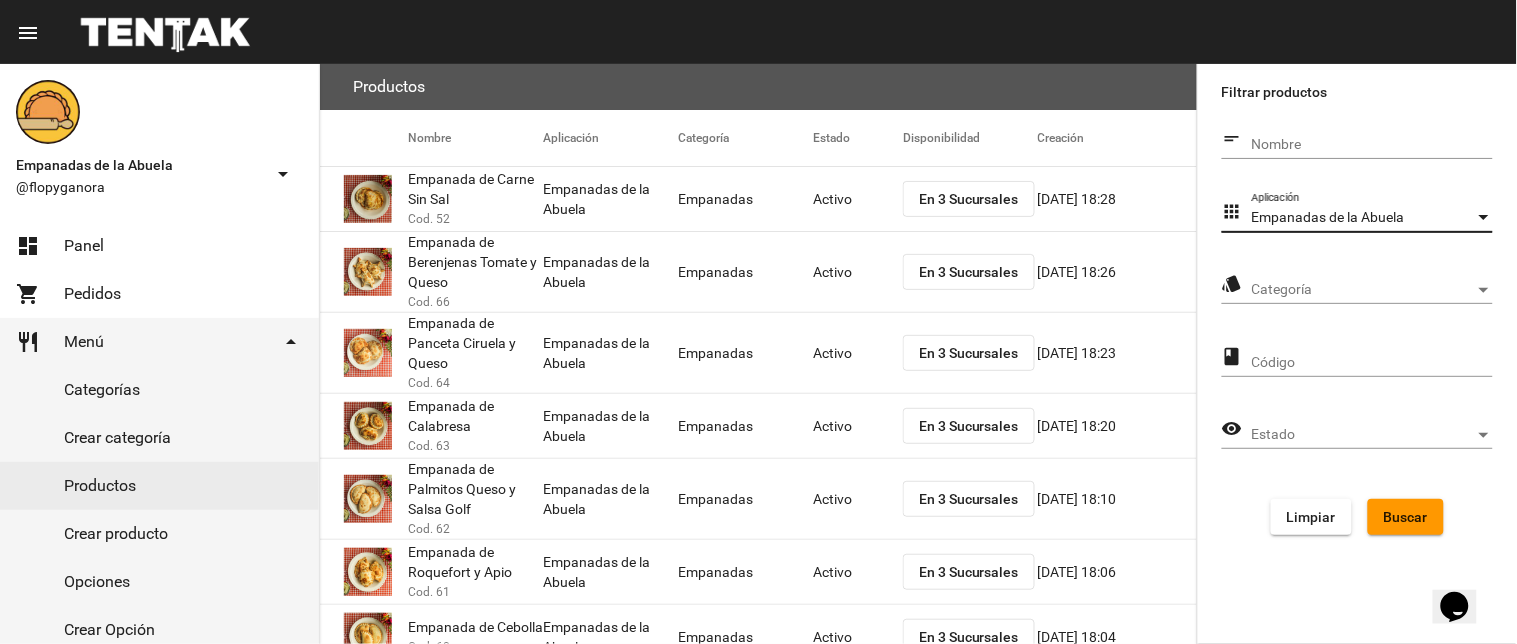 click on "Categoría Categoría" 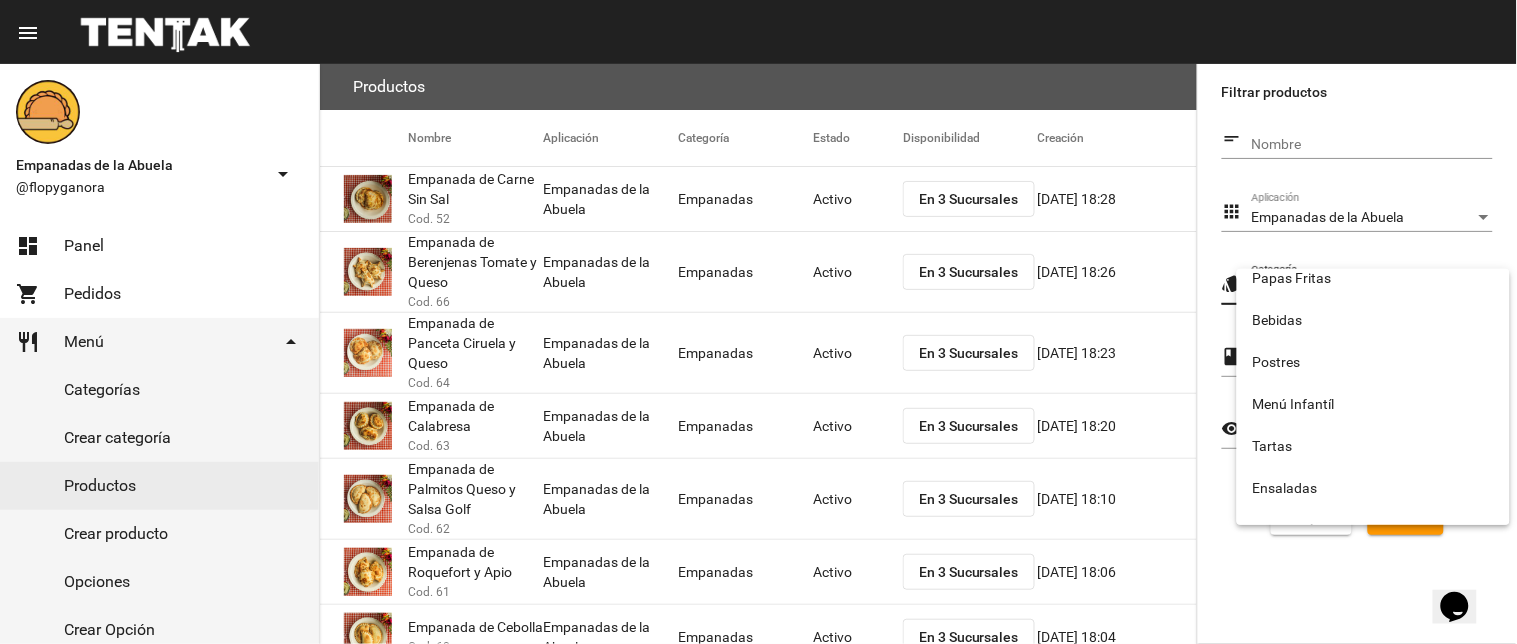 scroll, scrollTop: 332, scrollLeft: 0, axis: vertical 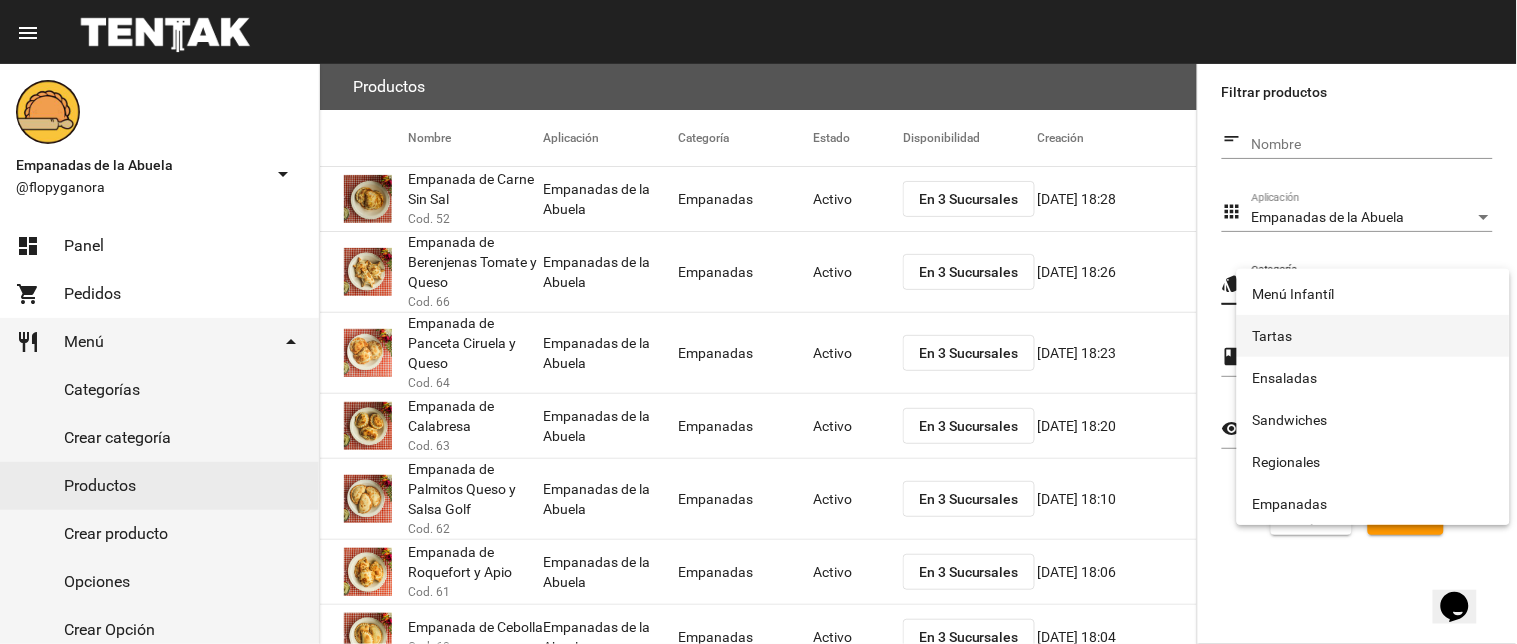 click on "Tartas" at bounding box center (1373, 336) 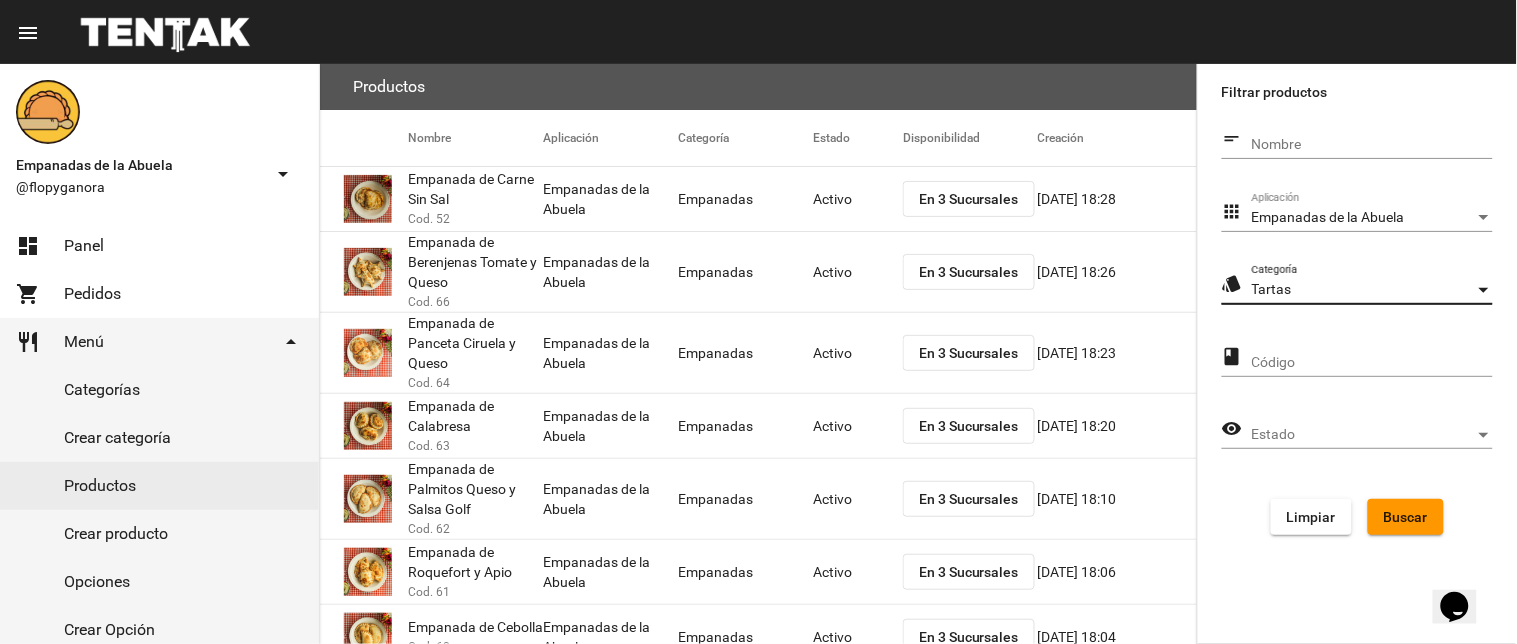 click on "Buscar" 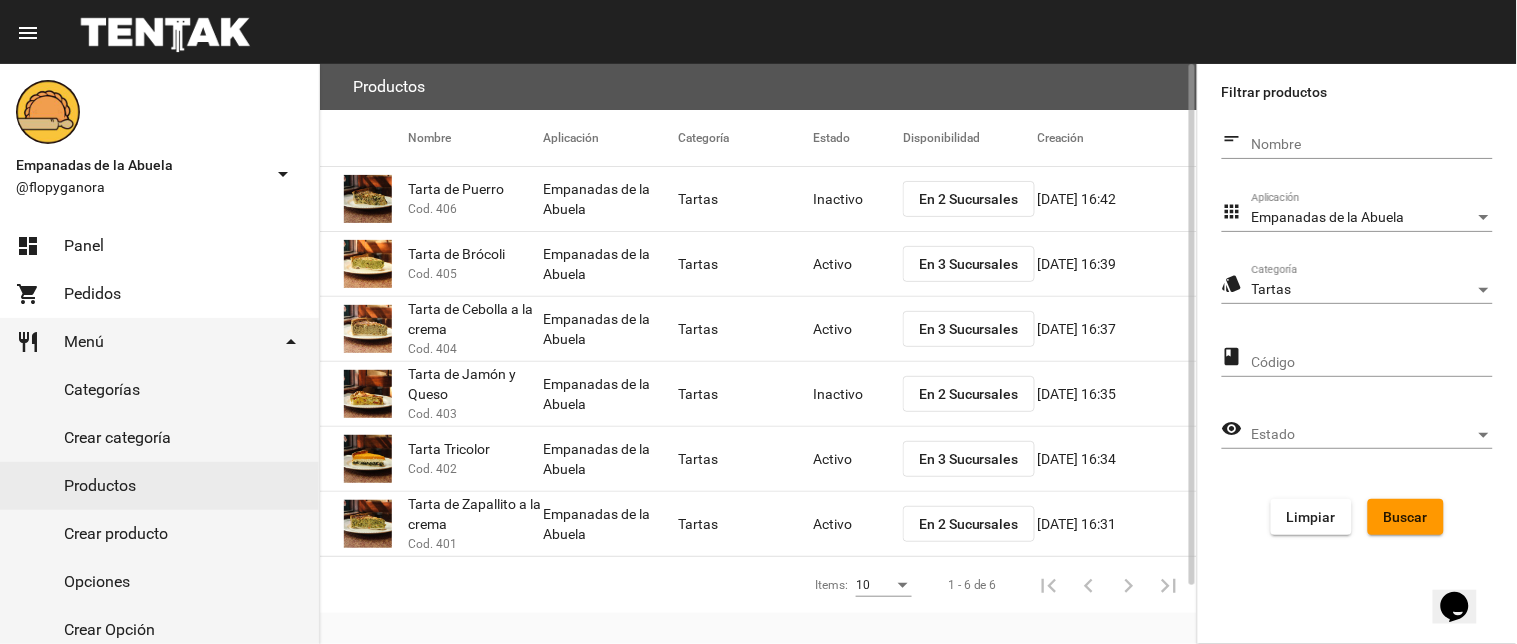 click on "En 2 Sucursales" 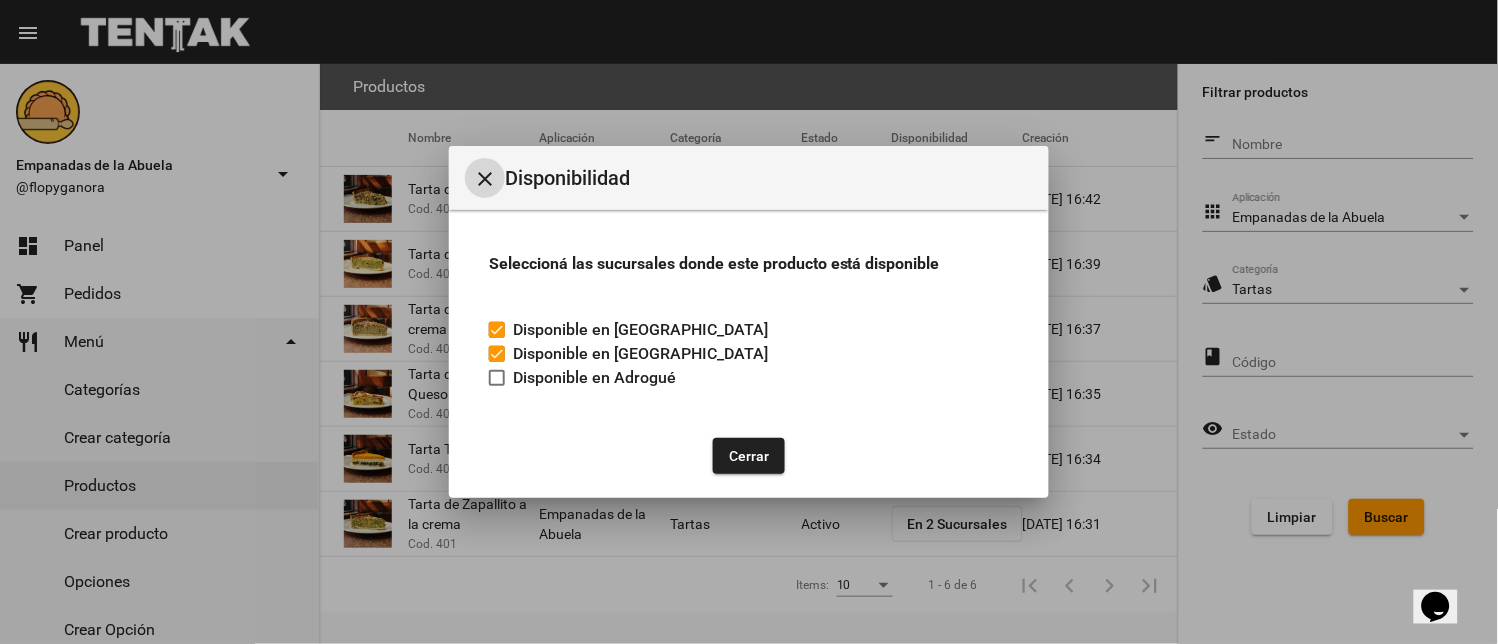 click on "Disponible en Adrogué" at bounding box center [582, 378] 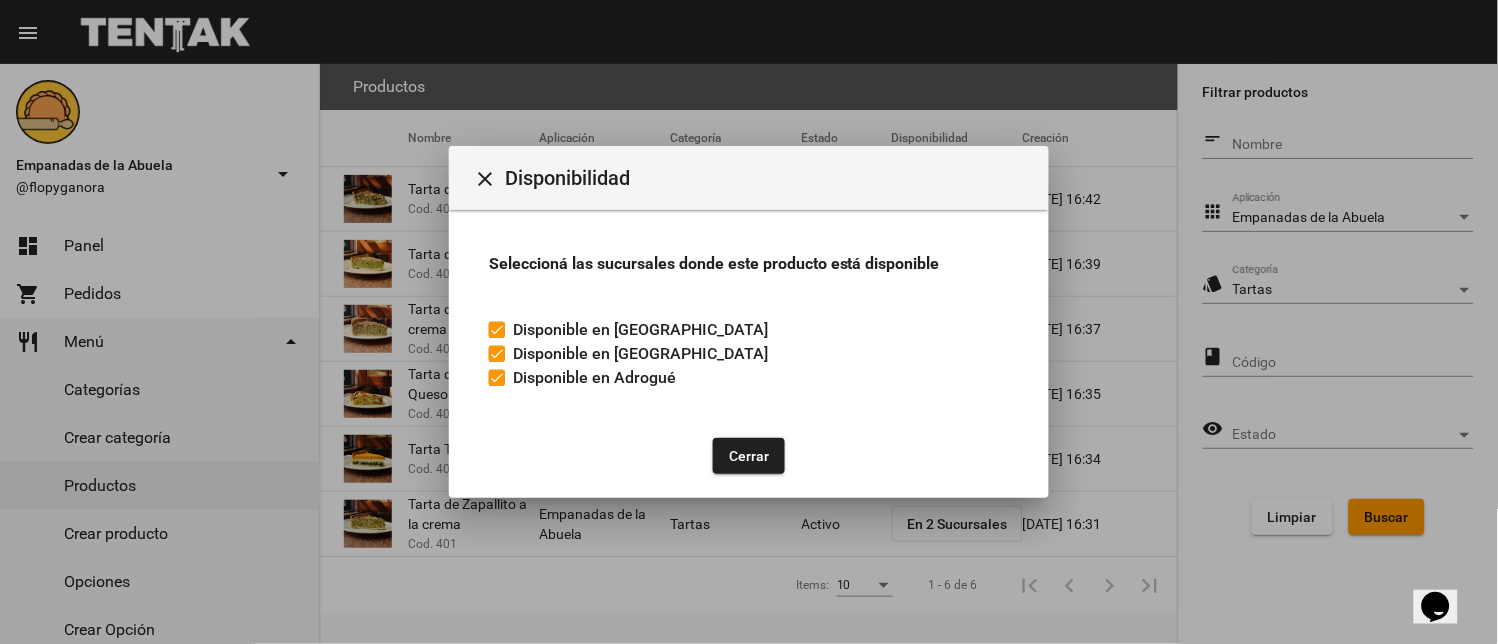click on "Cerrar" 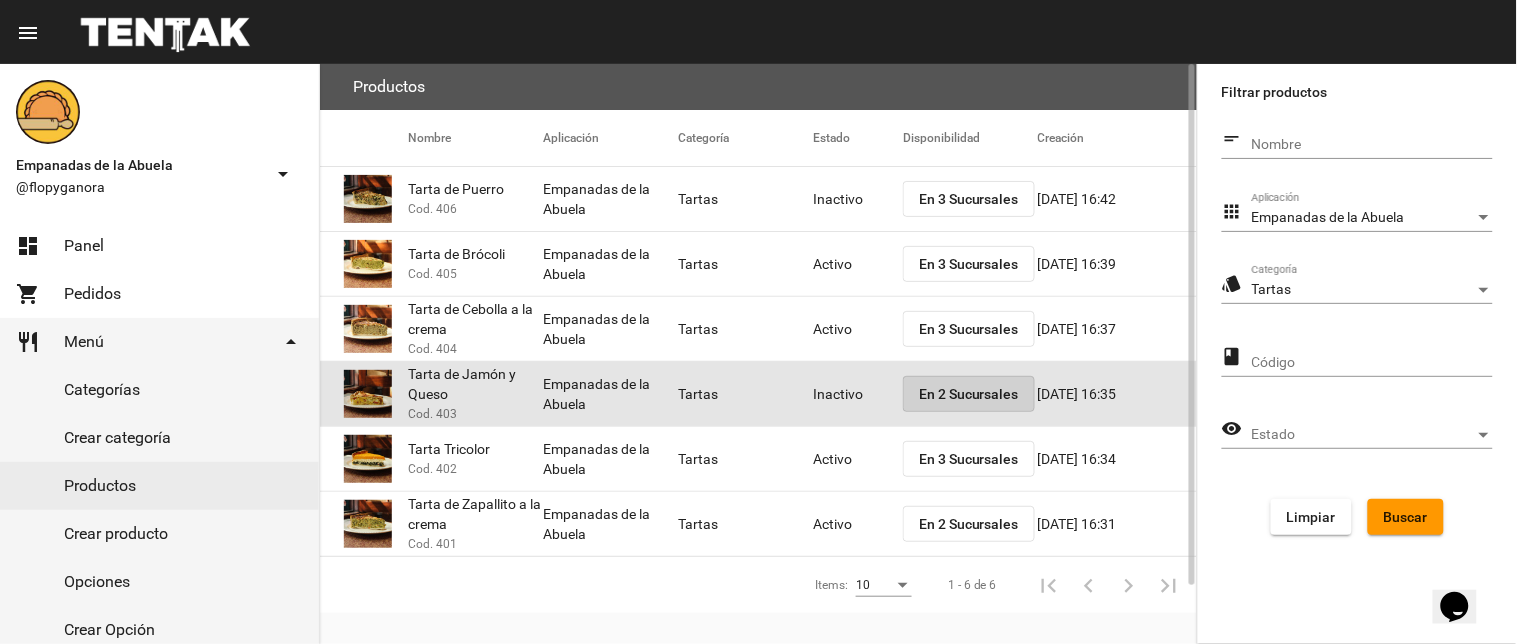 click on "En 2 Sucursales" 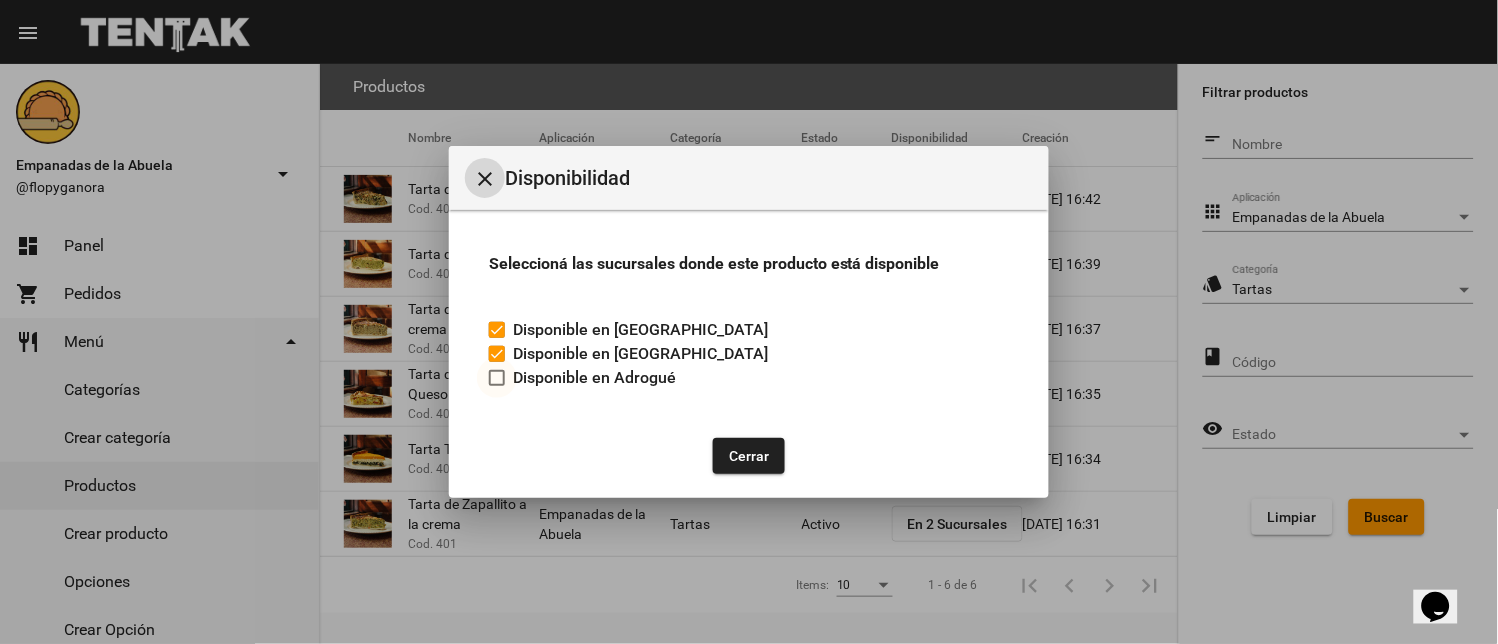 click at bounding box center [497, 378] 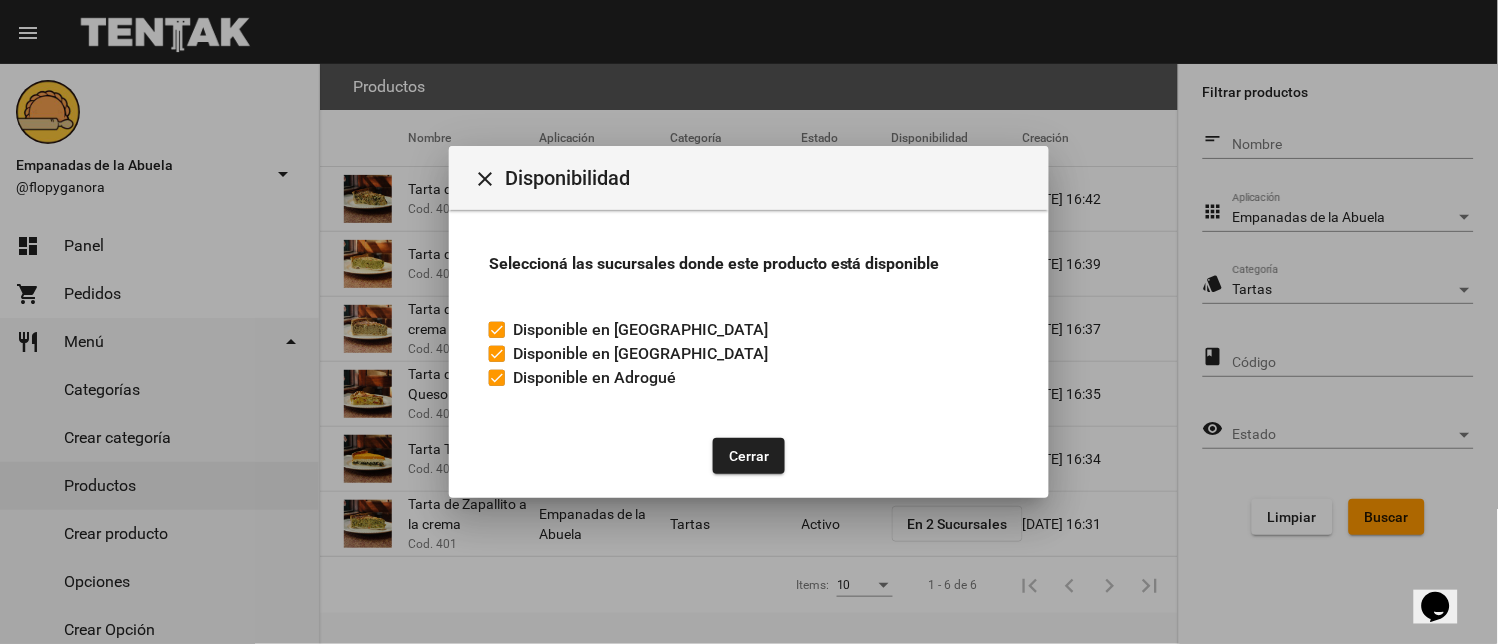 click on "Cerrar" 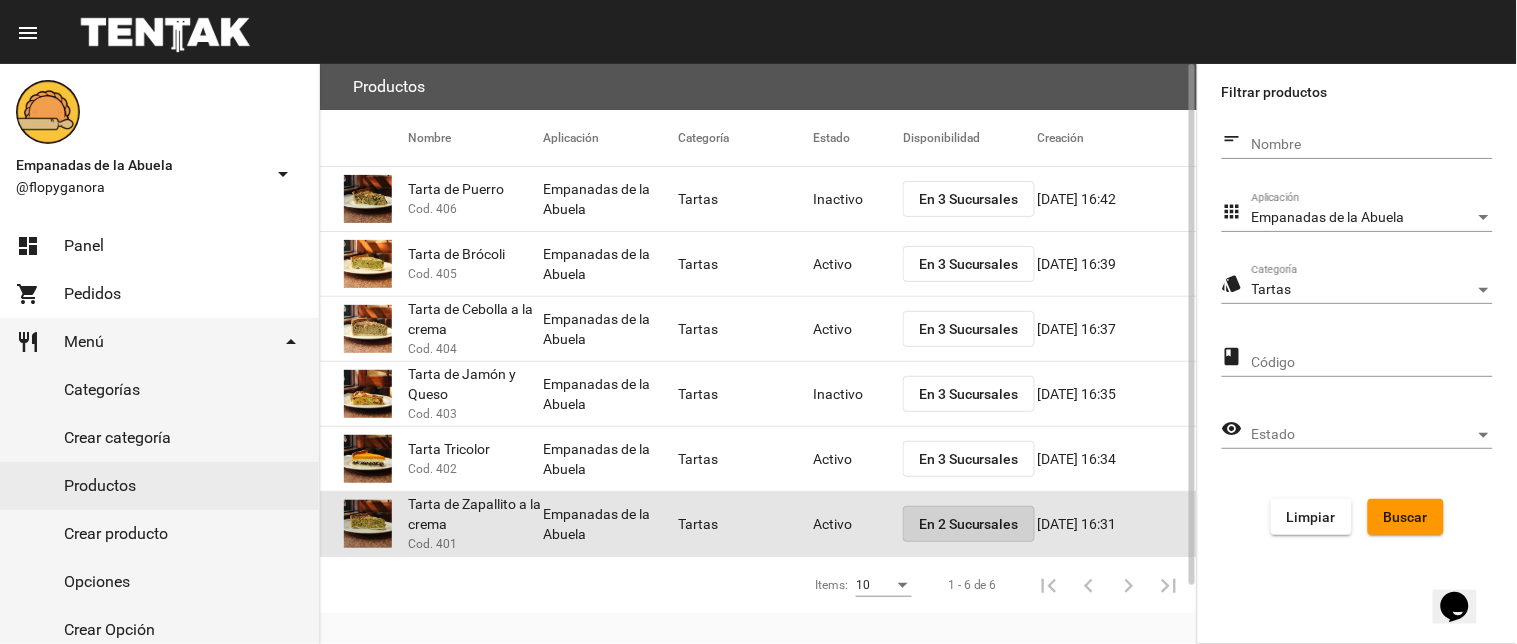 click on "En 2 Sucursales" 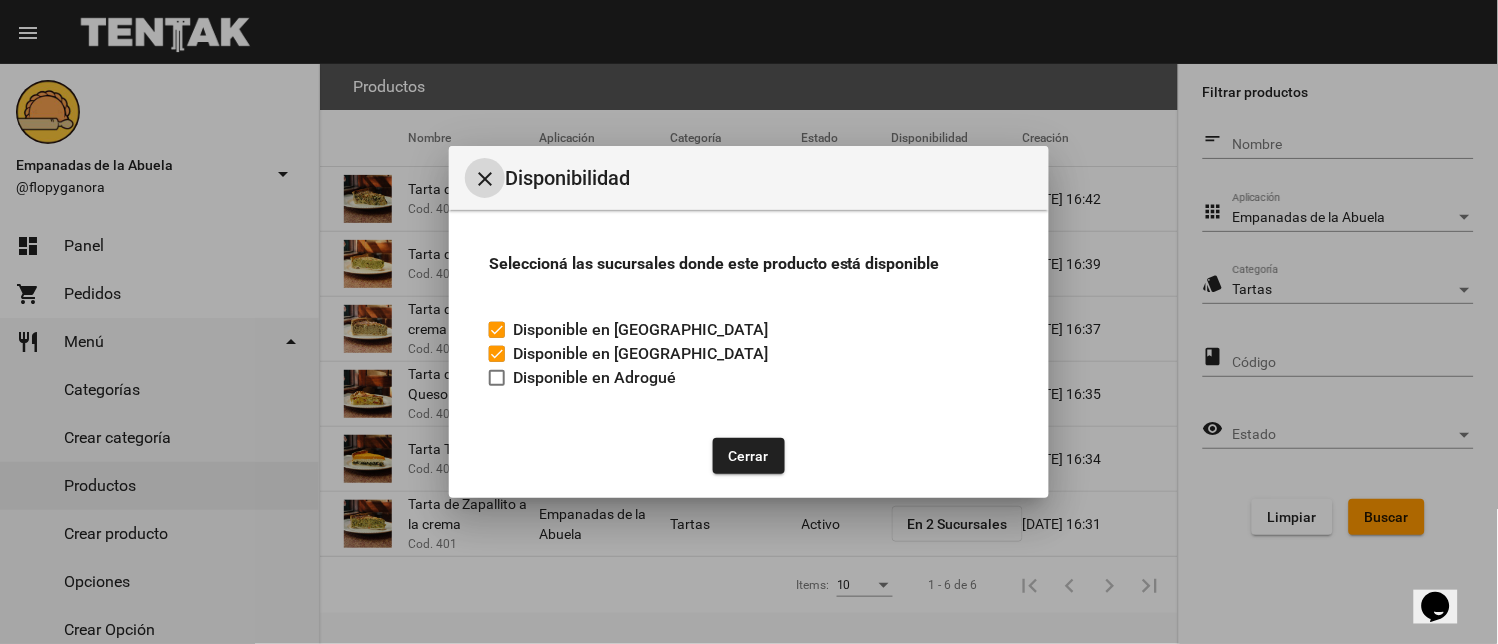 drag, startPoint x: 500, startPoint y: 371, endPoint x: 516, endPoint y: 372, distance: 16.03122 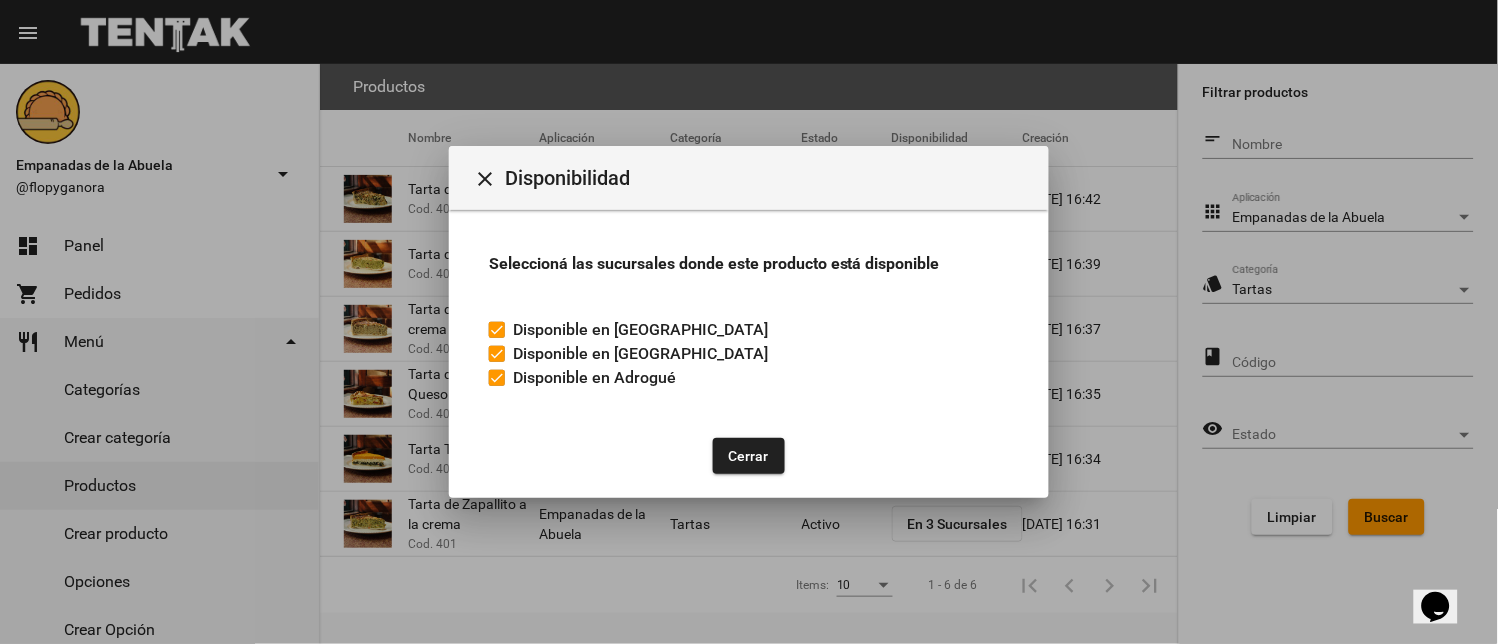drag, startPoint x: 745, startPoint y: 446, endPoint x: 748, endPoint y: 323, distance: 123.03658 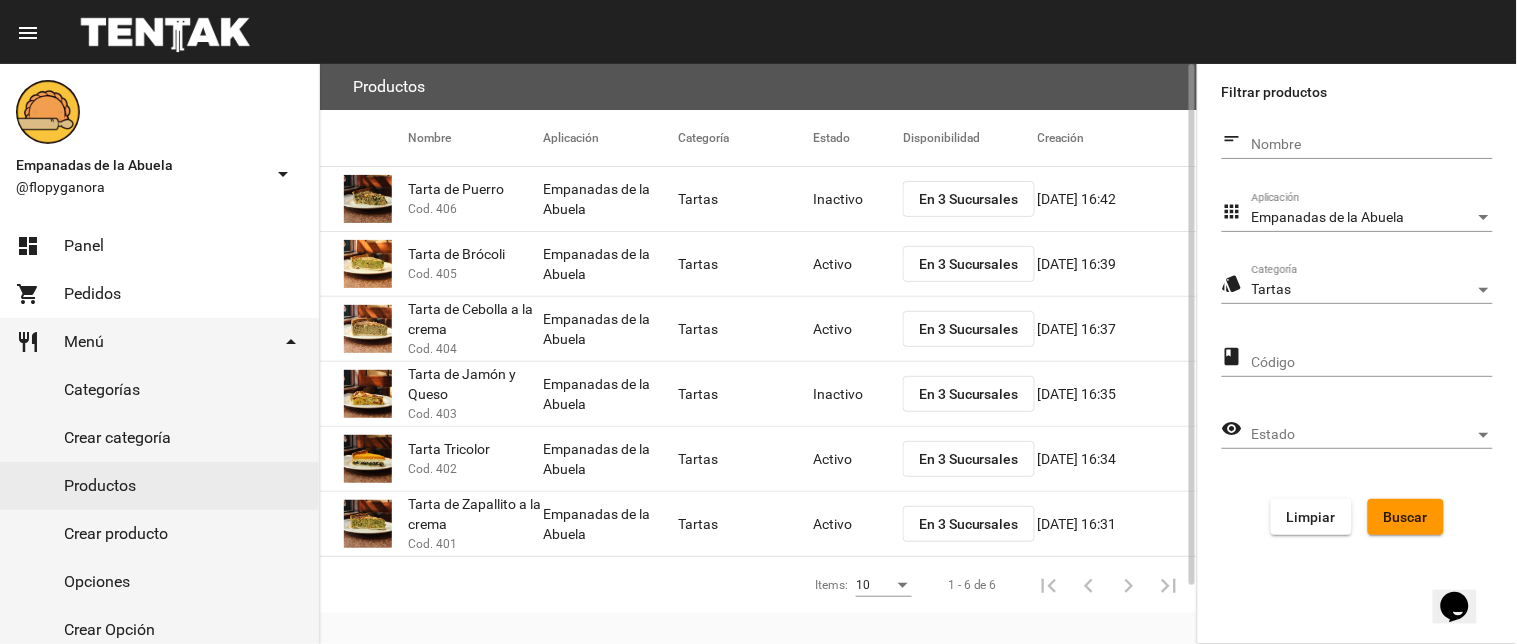 click on "Inactivo" 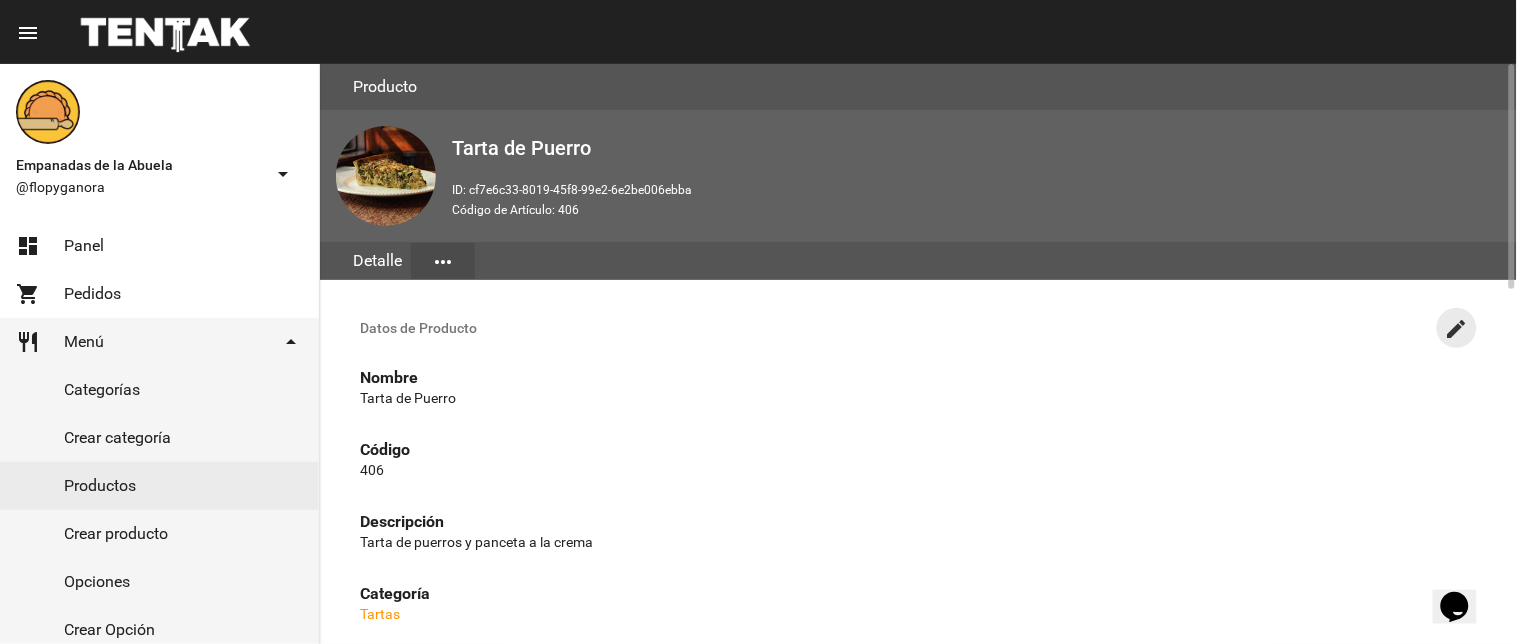 click on "create" 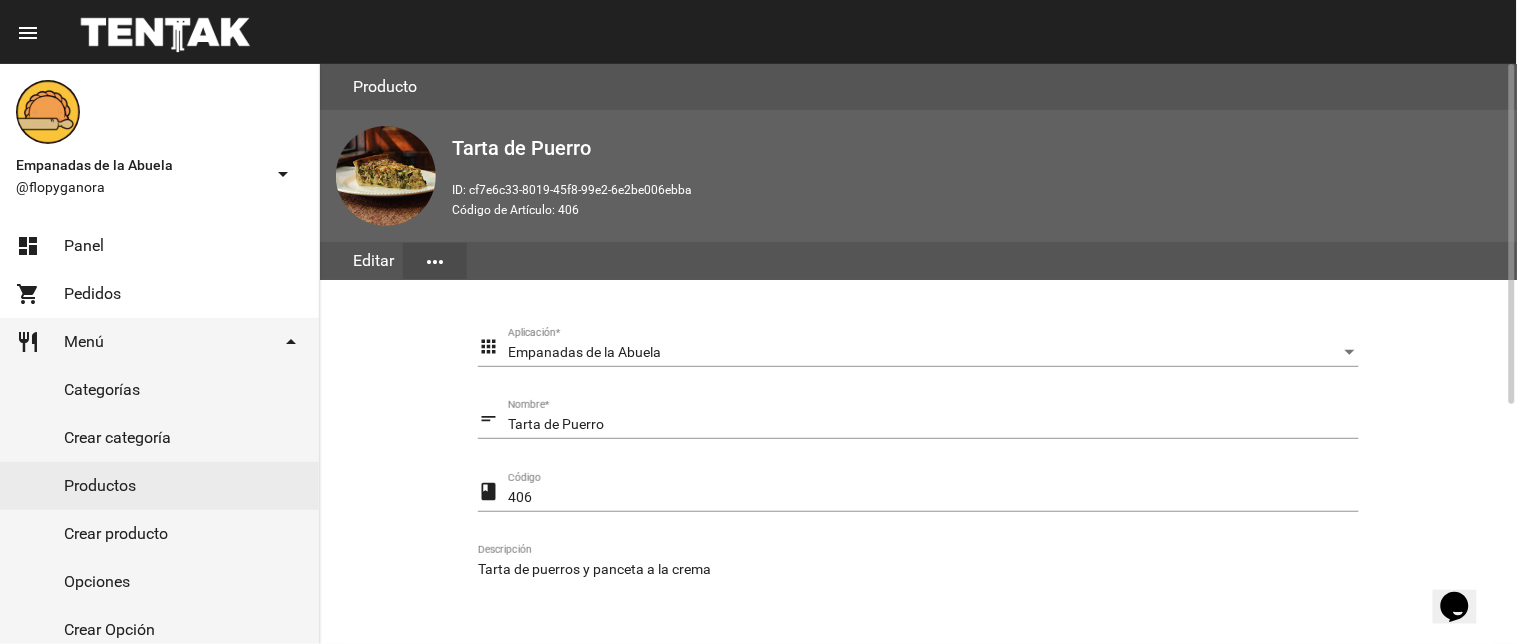 scroll, scrollTop: 408, scrollLeft: 0, axis: vertical 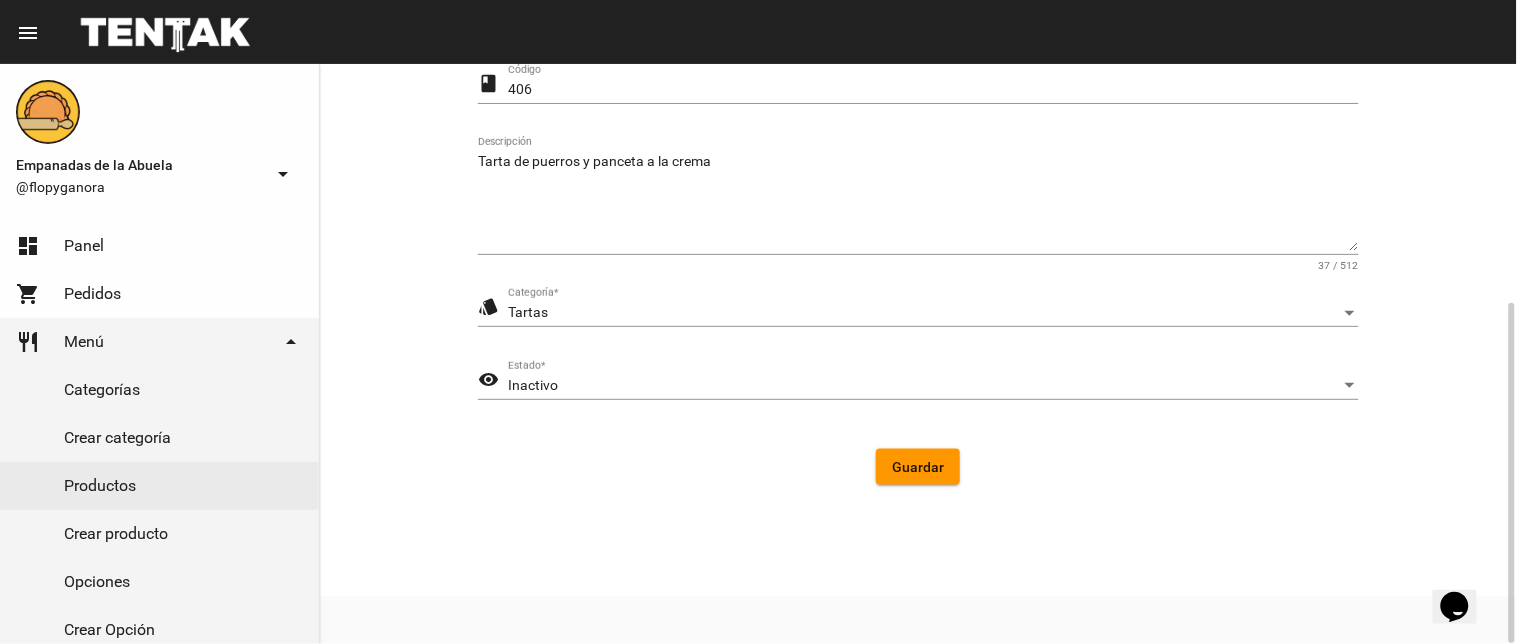 click on "Inactivo" at bounding box center (924, 386) 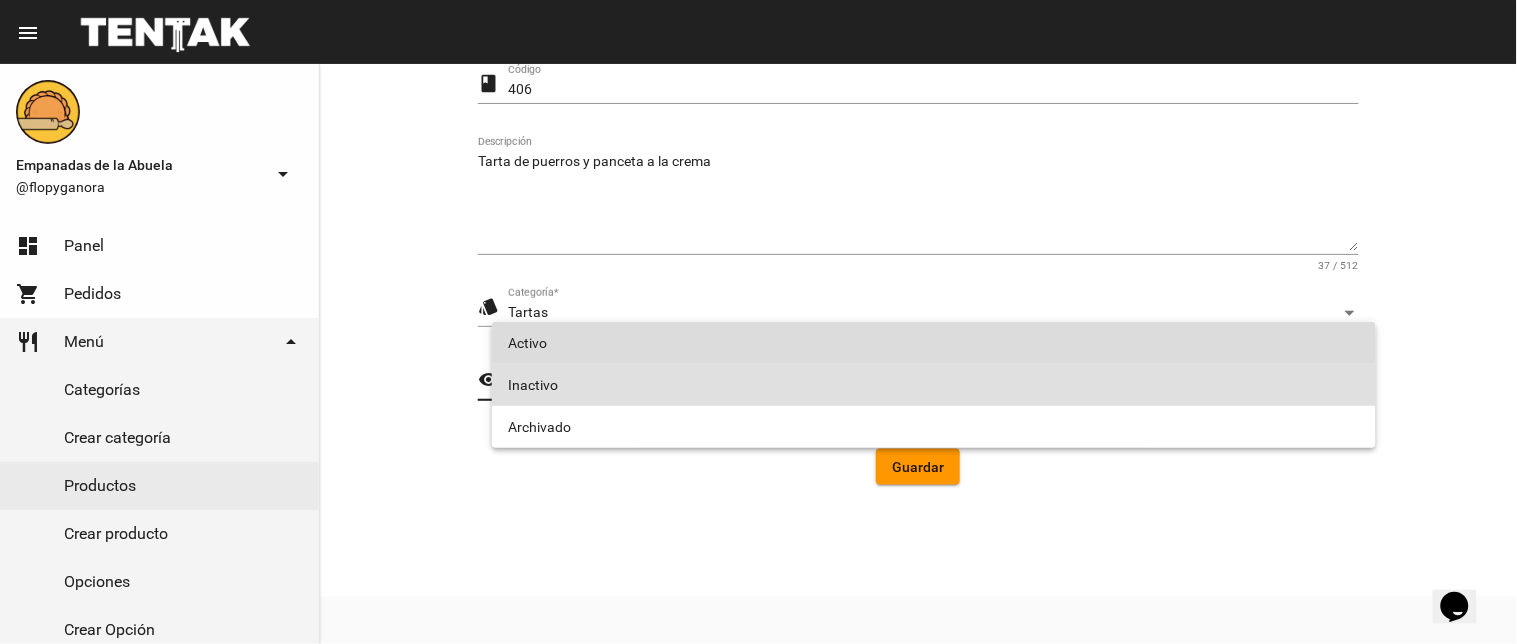 click on "Activo" at bounding box center (934, 343) 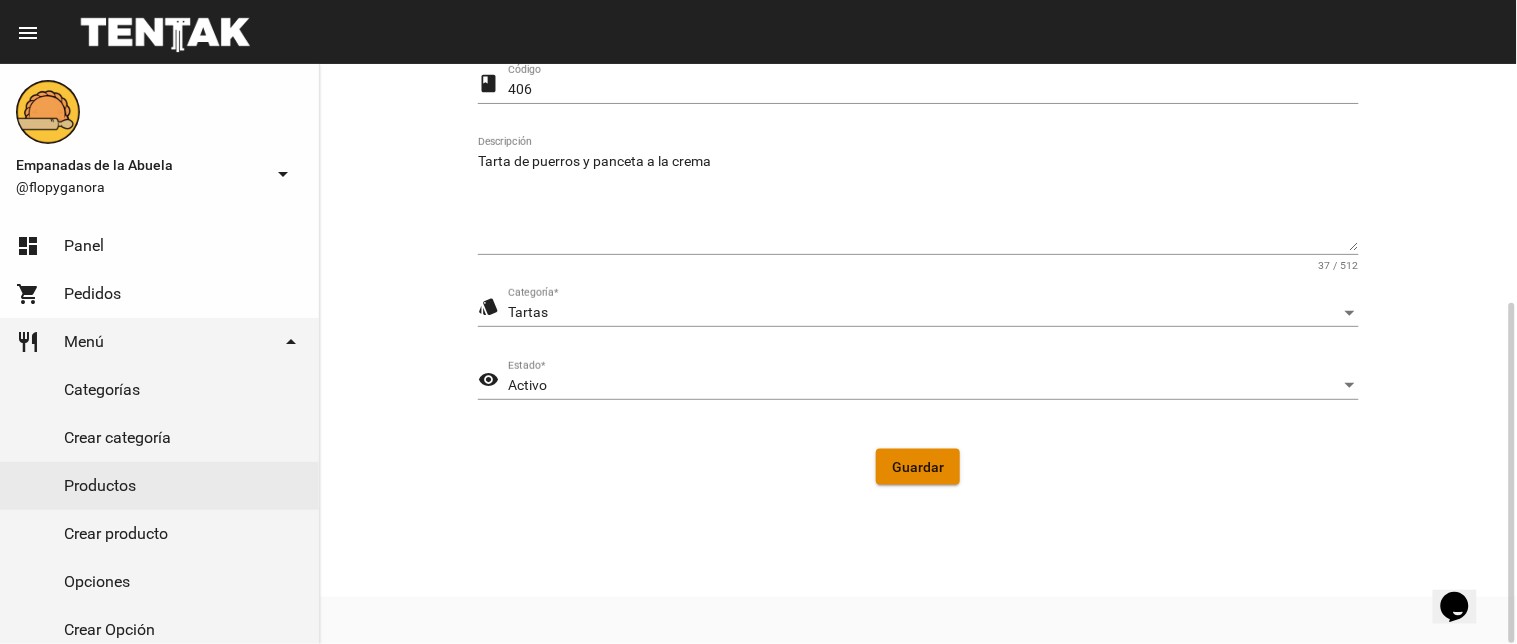 click on "Guardar" 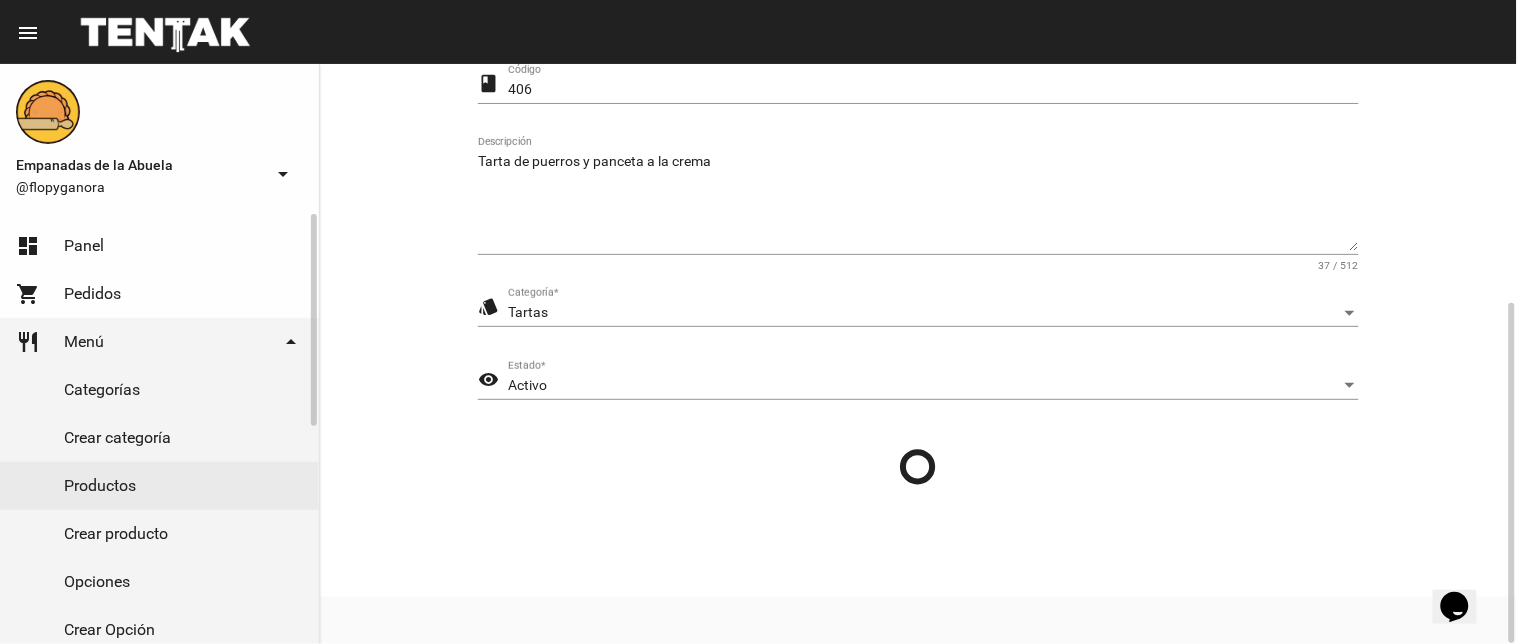 click on "Productos" 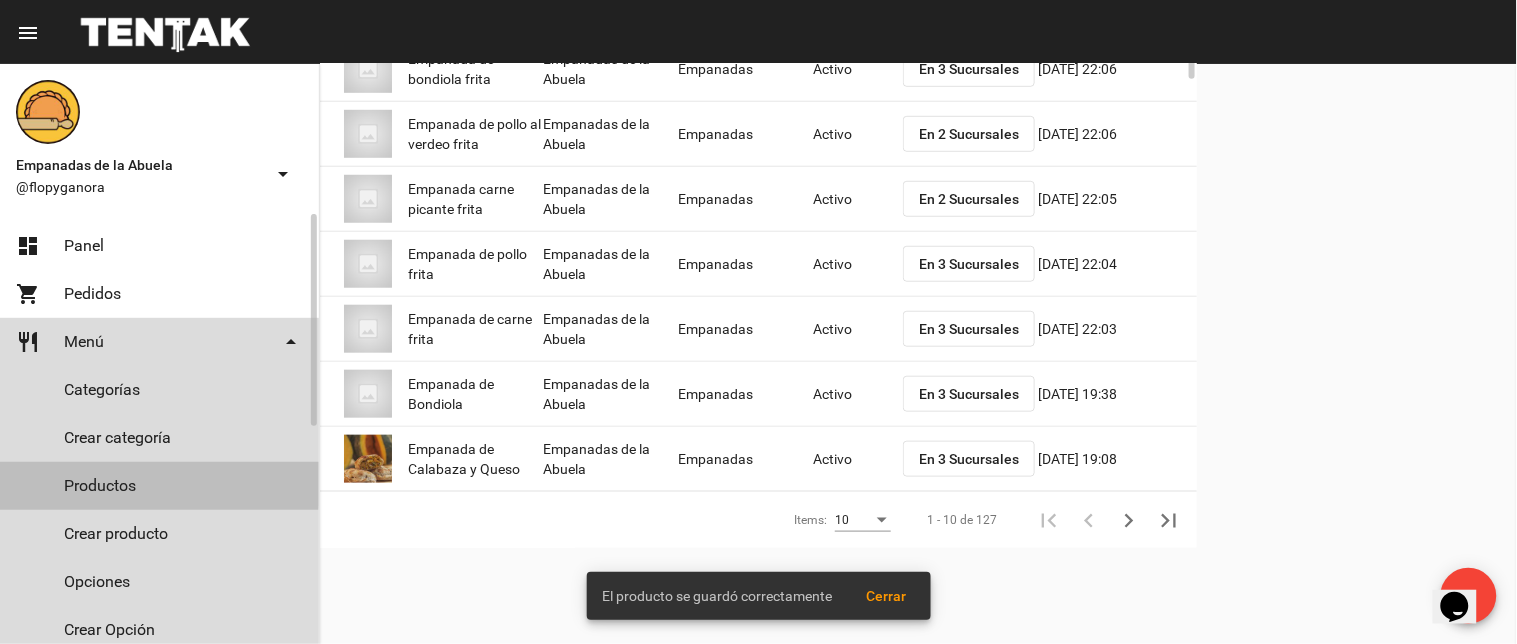 scroll, scrollTop: 0, scrollLeft: 0, axis: both 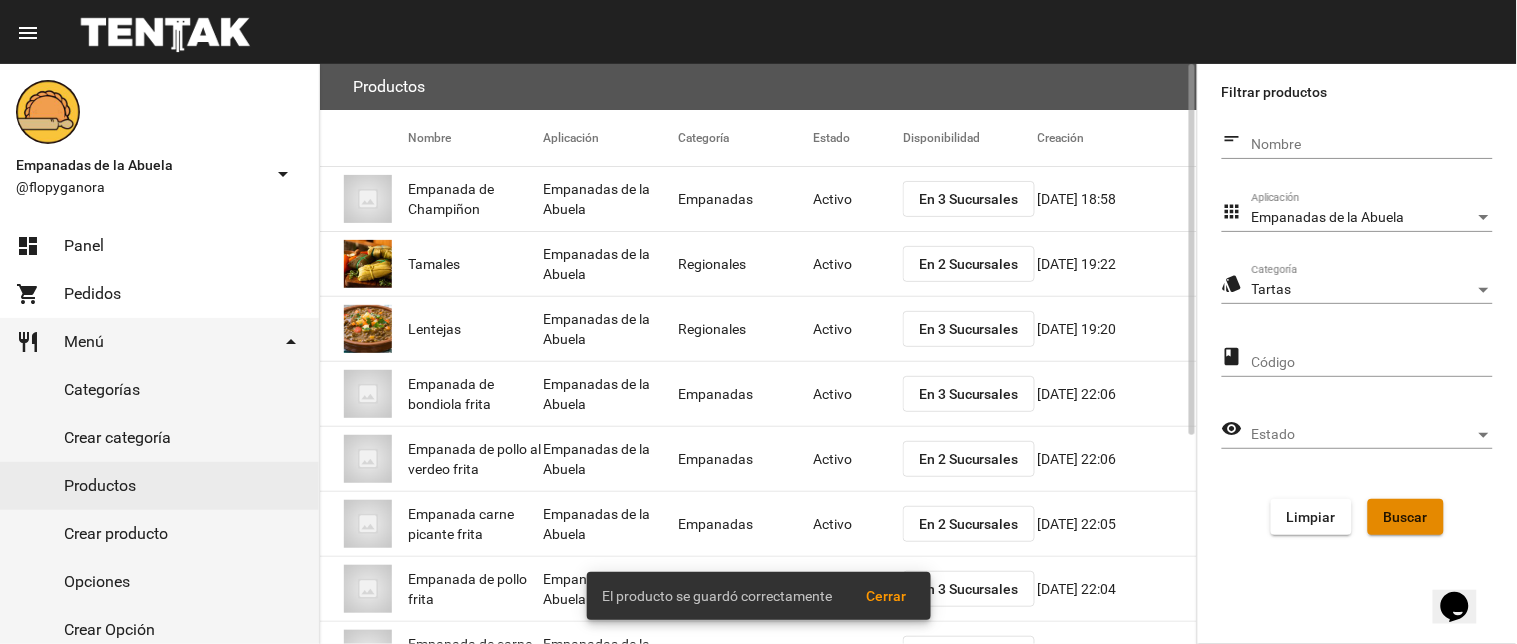 click on "Buscar" 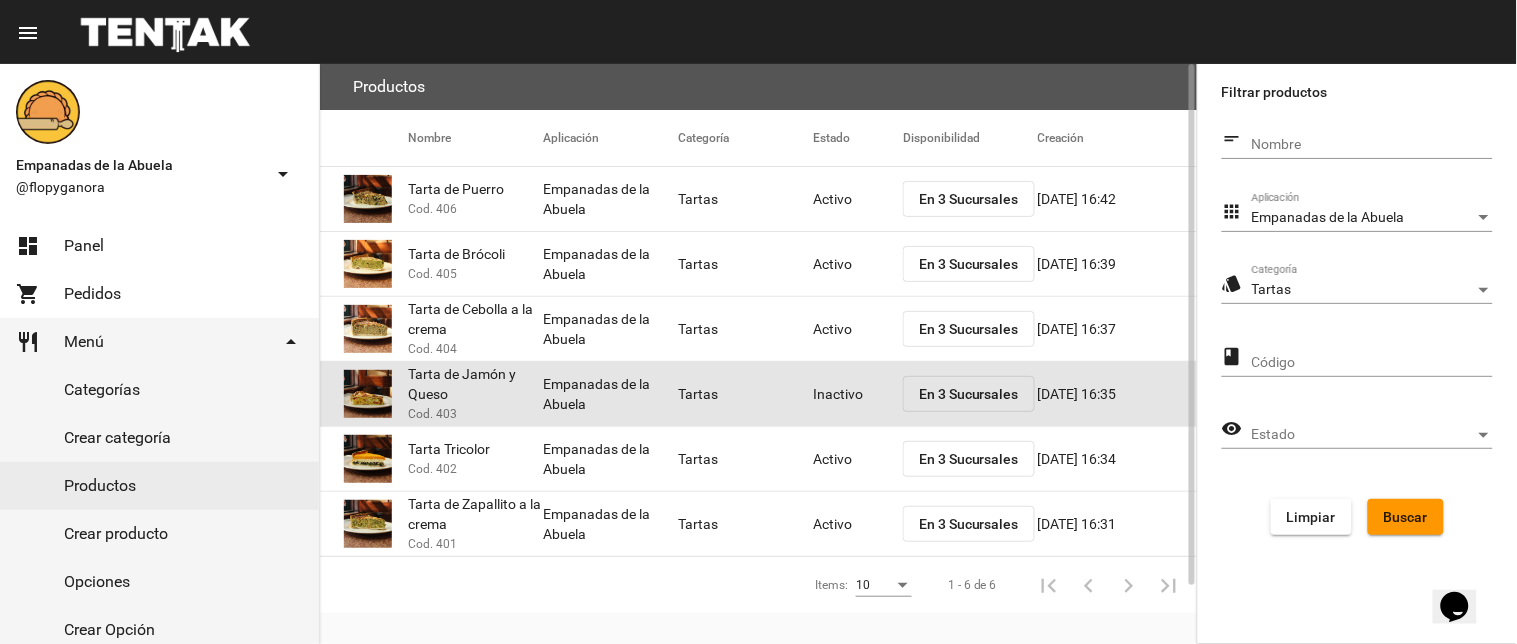 click on "Inactivo" 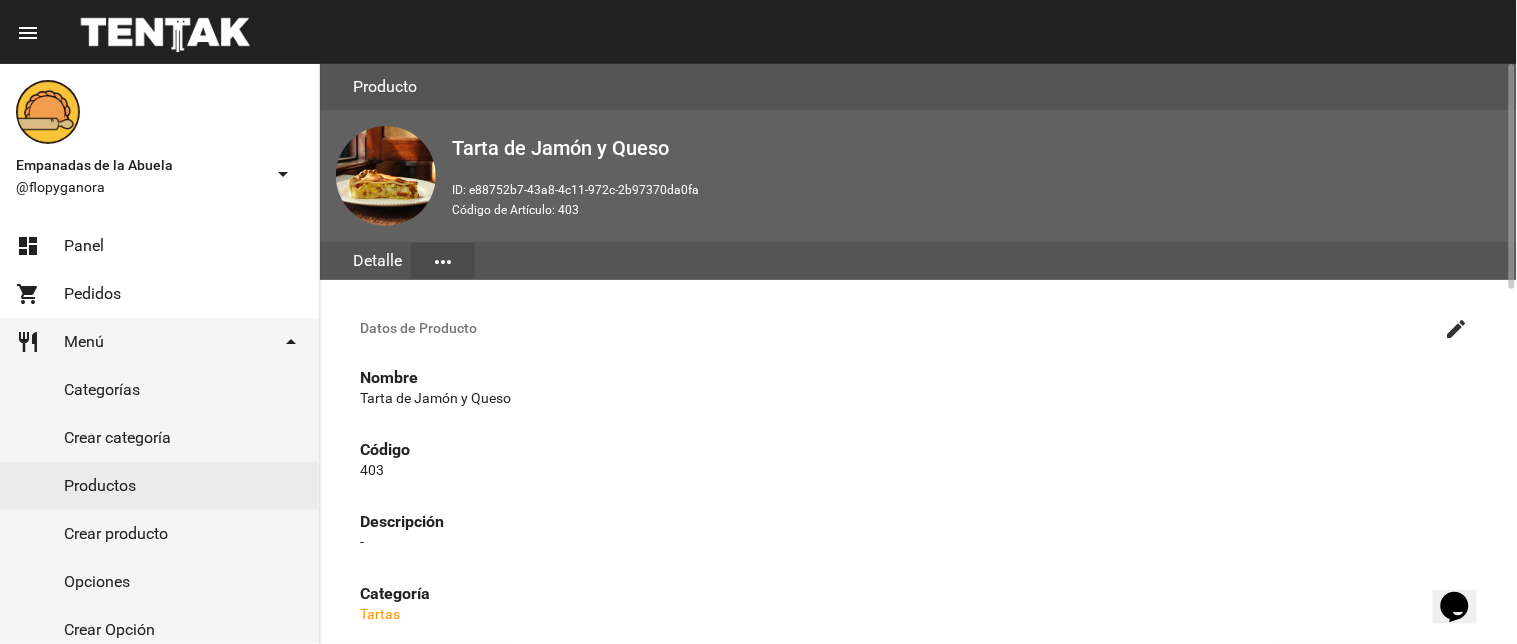 click on "create" 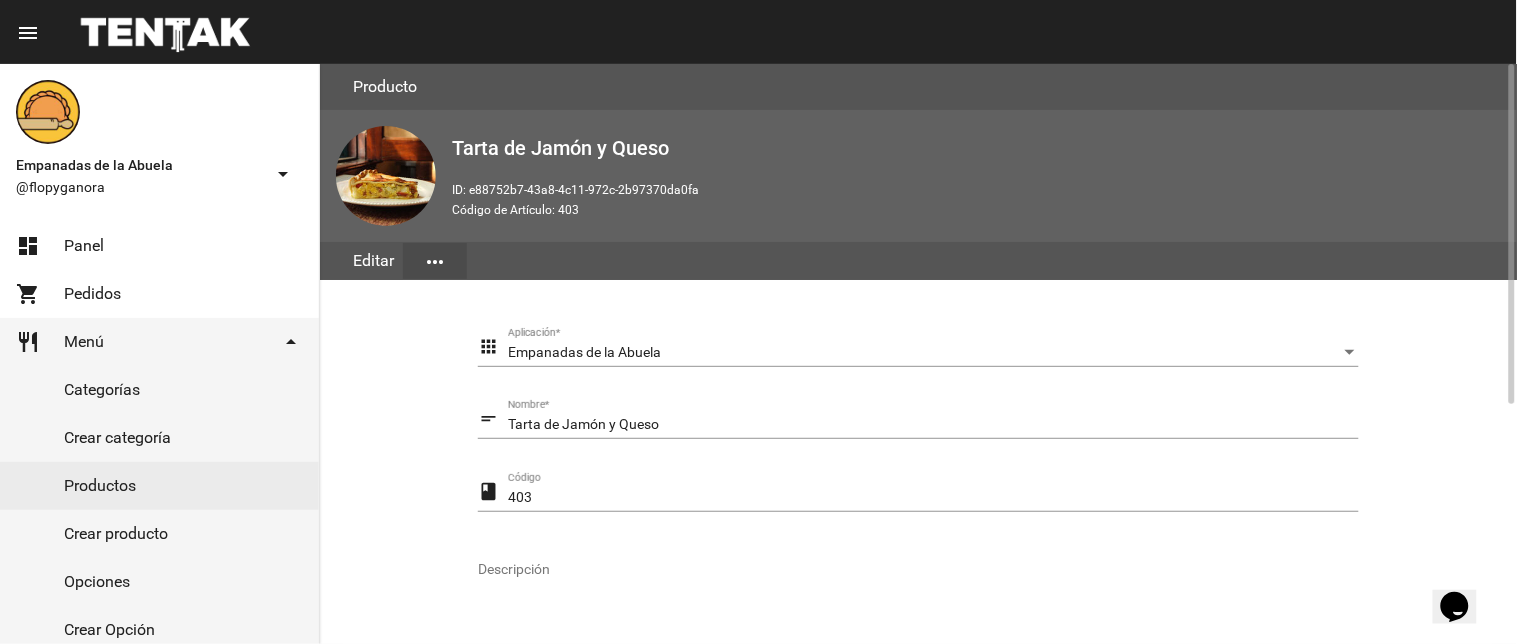 scroll, scrollTop: 408, scrollLeft: 0, axis: vertical 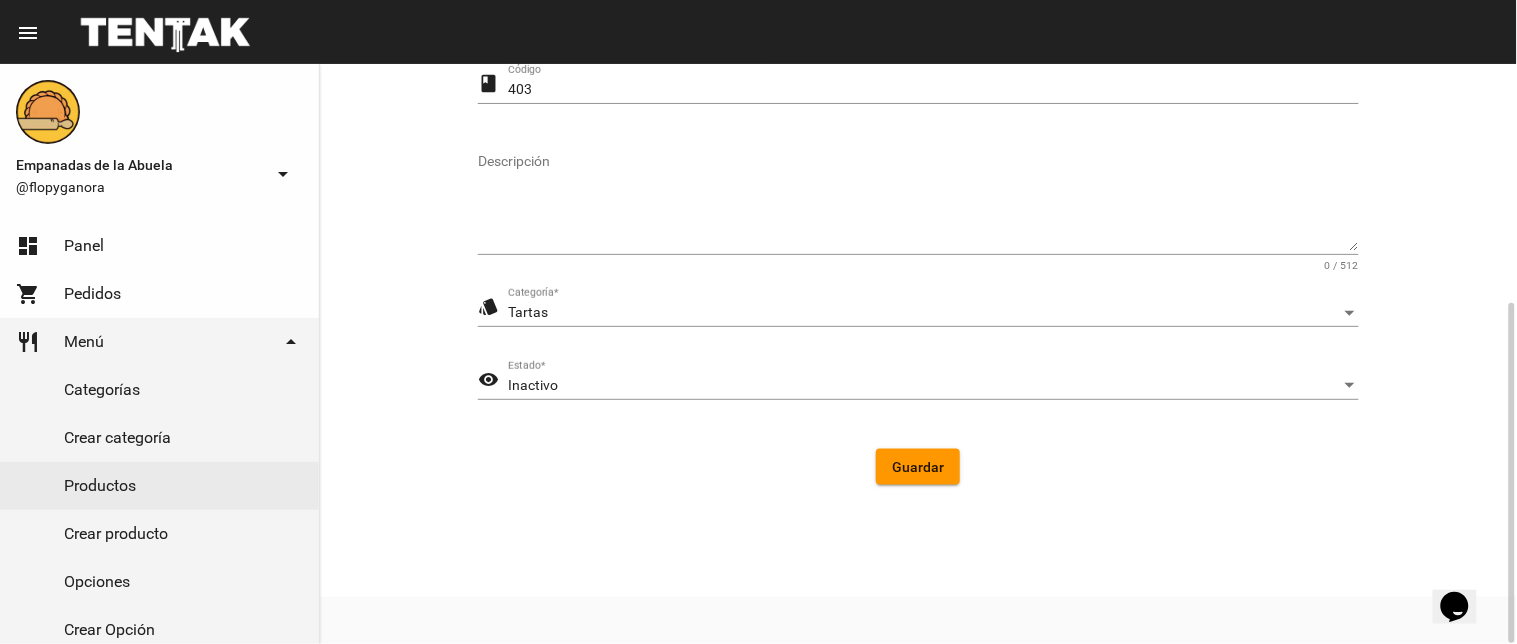 click on "visibility Inactivo Estado  *" 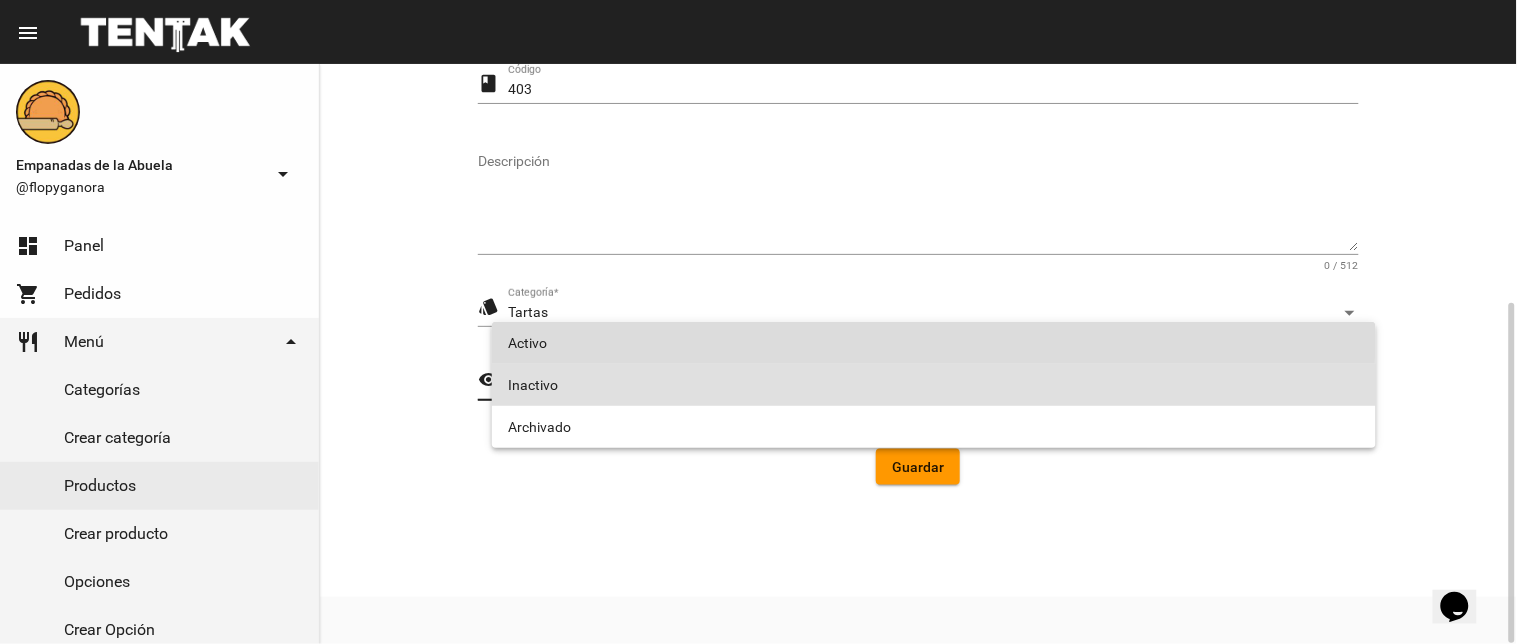 drag, startPoint x: 576, startPoint y: 337, endPoint x: 888, endPoint y: 451, distance: 332.17465 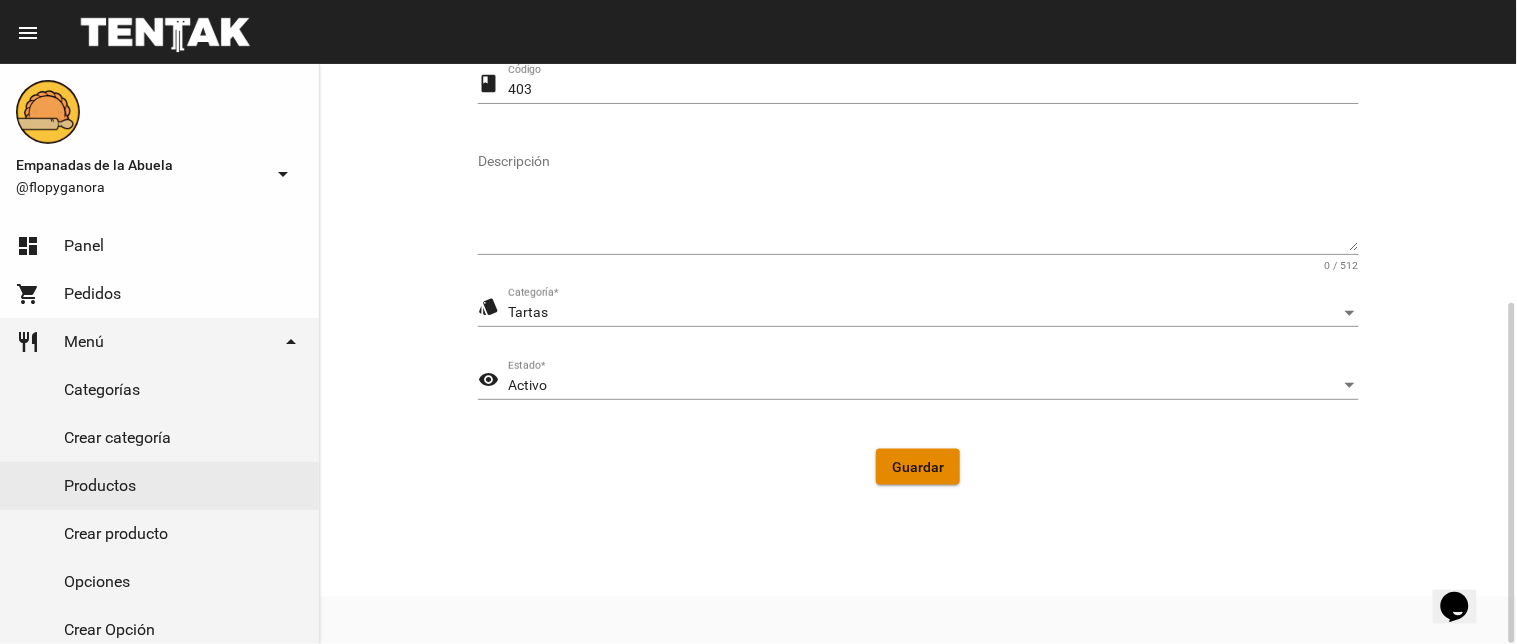 drag, startPoint x: 907, startPoint y: 456, endPoint x: 227, endPoint y: 425, distance: 680.70624 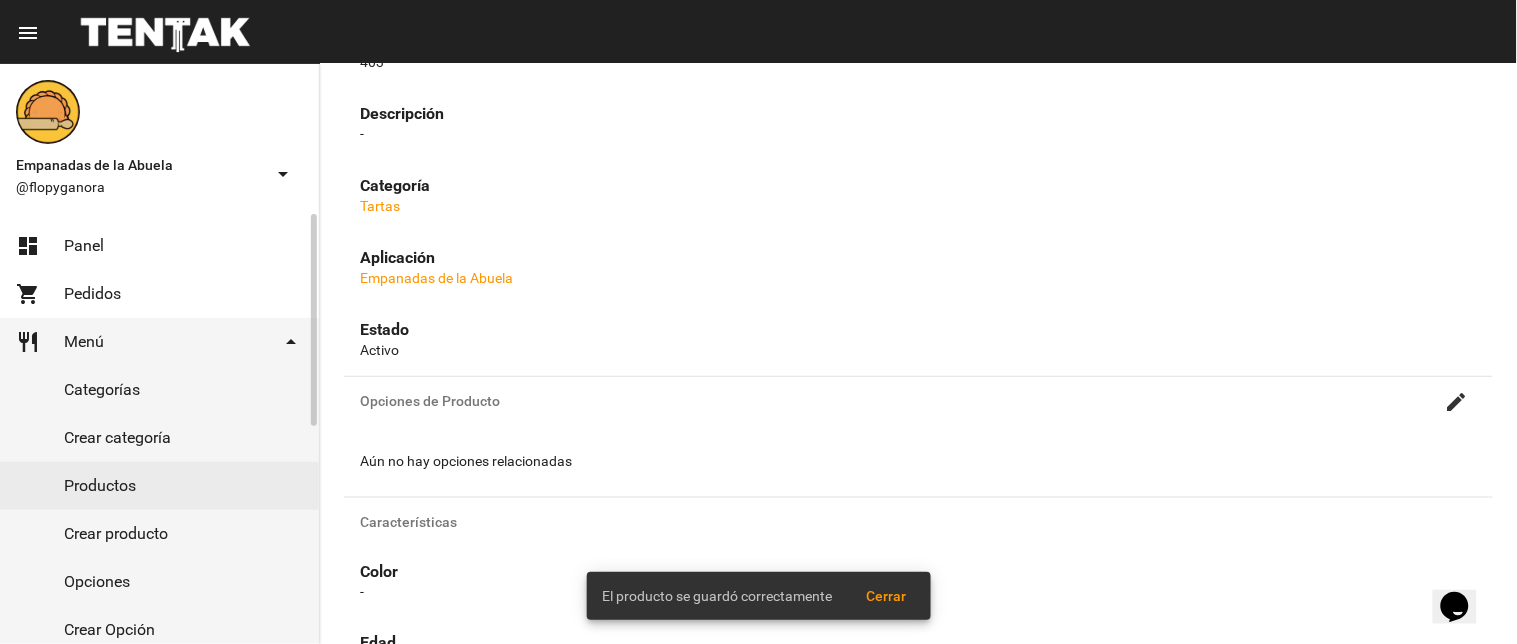 scroll, scrollTop: 0, scrollLeft: 0, axis: both 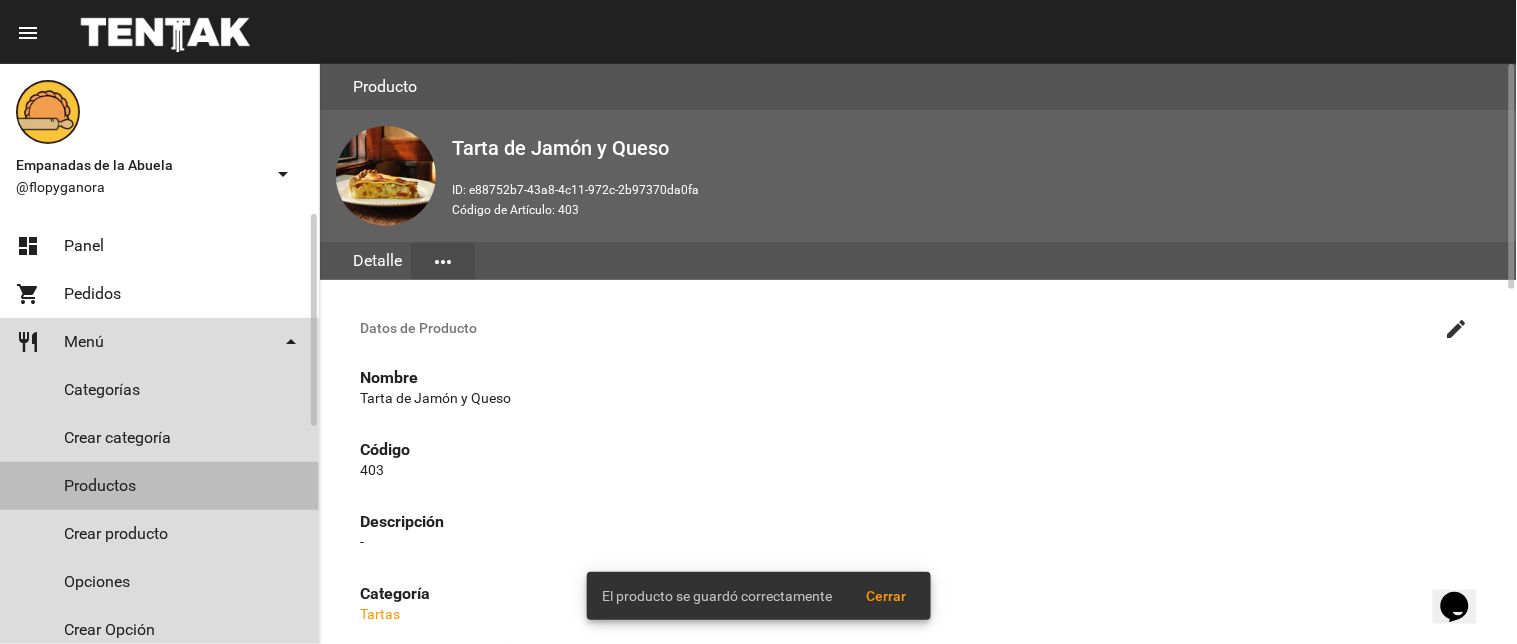 click on "Productos" 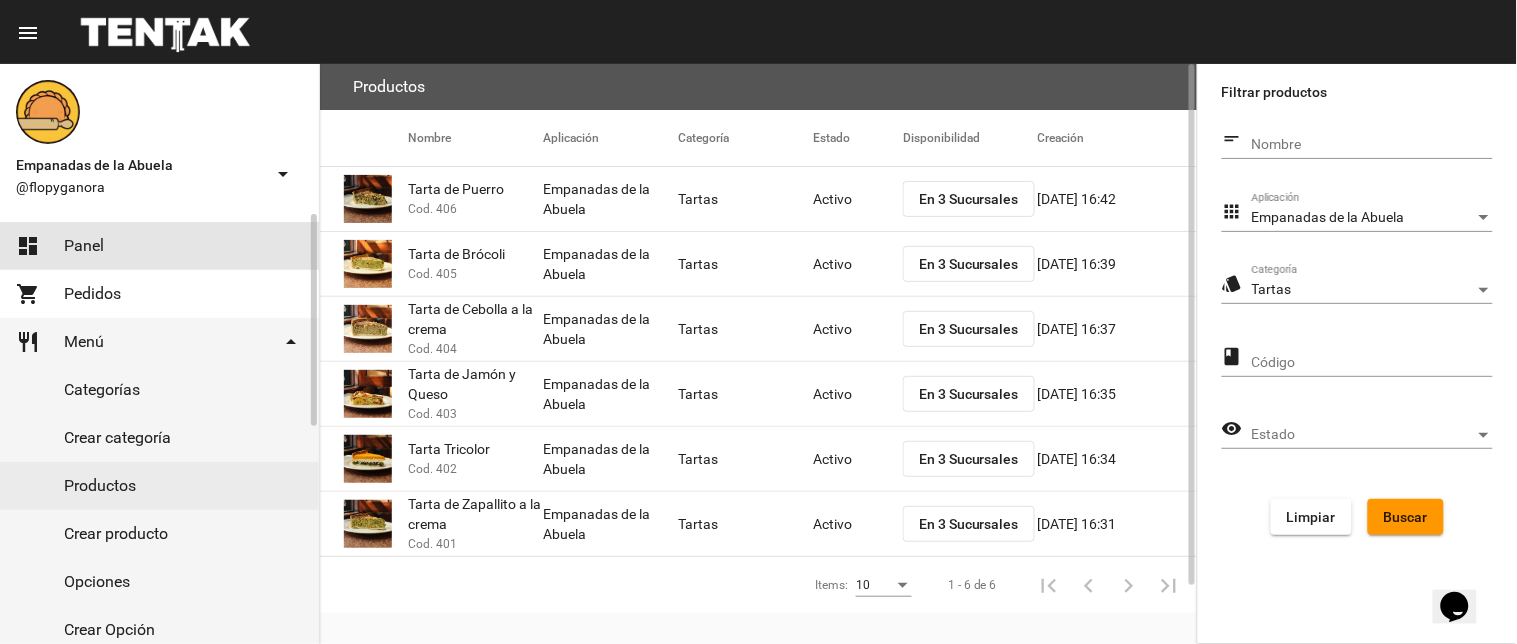 click on "dashboard Panel" 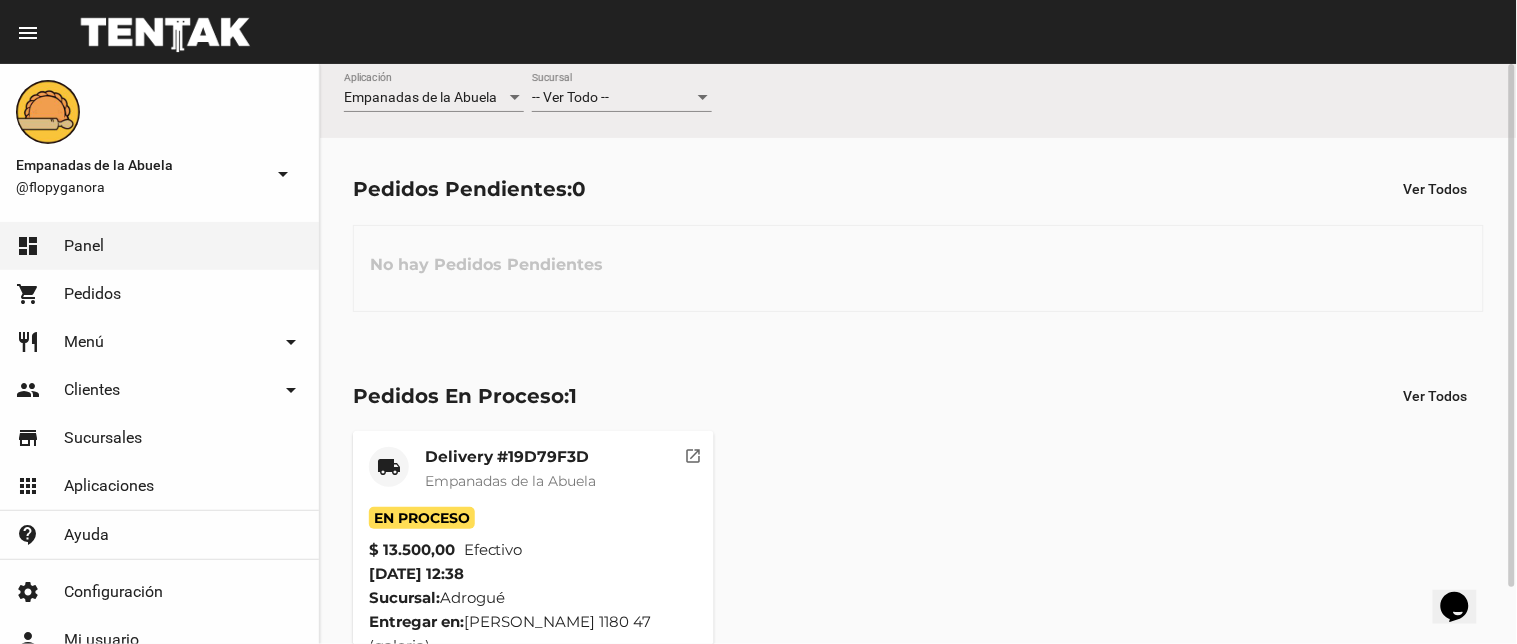click on "-- Ver Todo --" at bounding box center [613, 98] 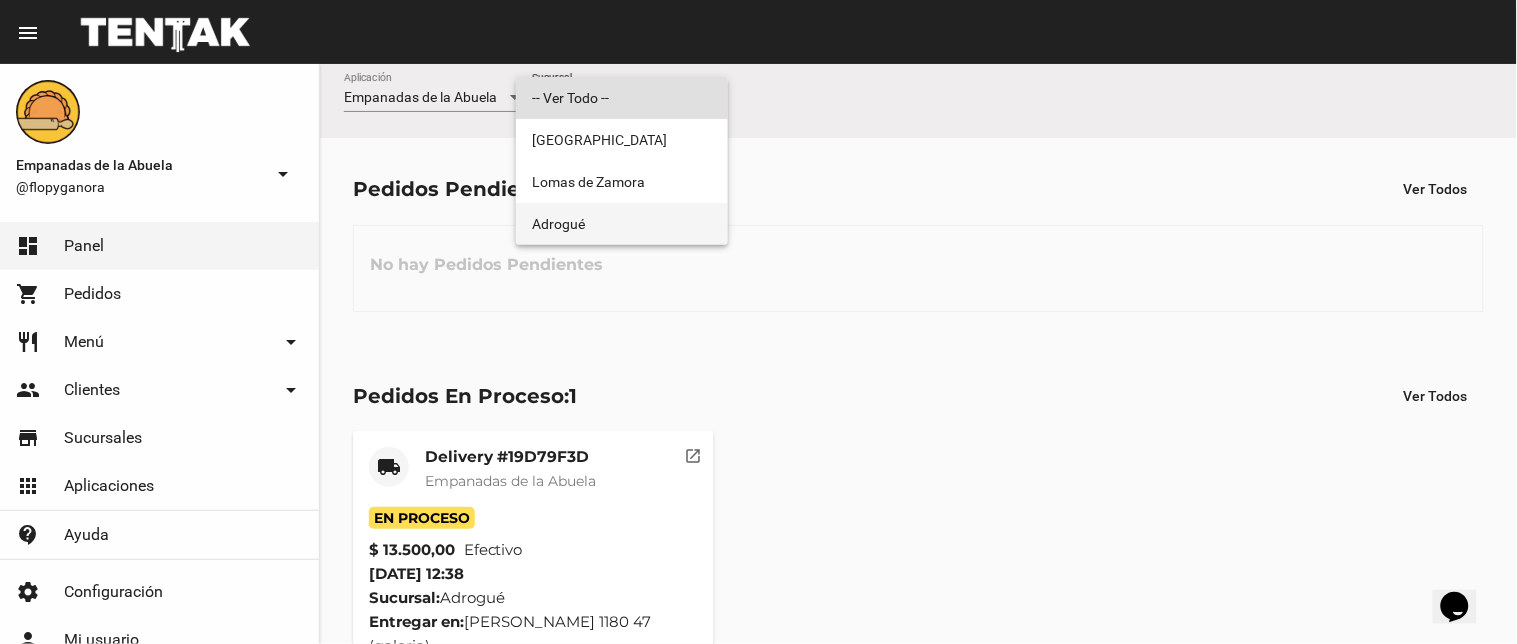 click on "Adrogué" at bounding box center [622, 224] 